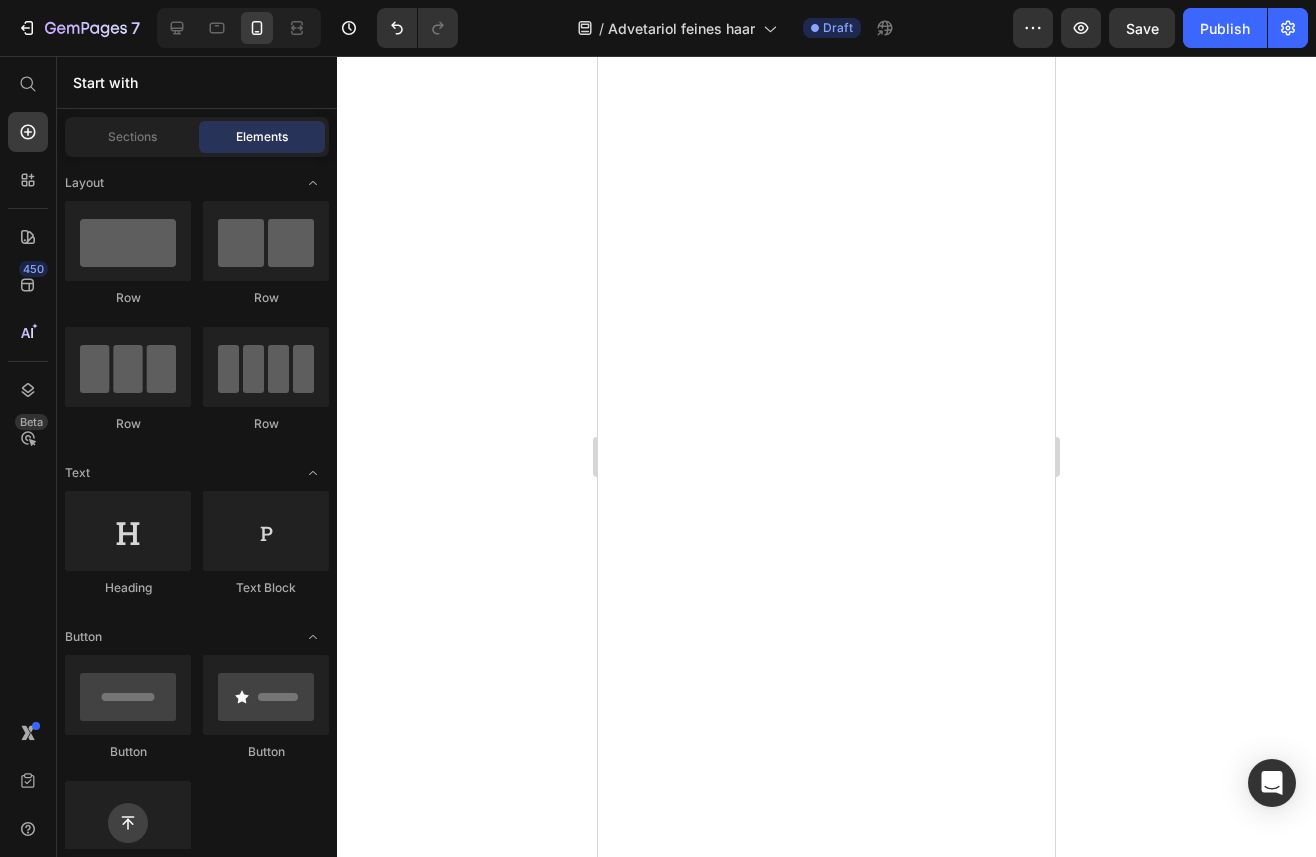 scroll, scrollTop: 0, scrollLeft: 0, axis: both 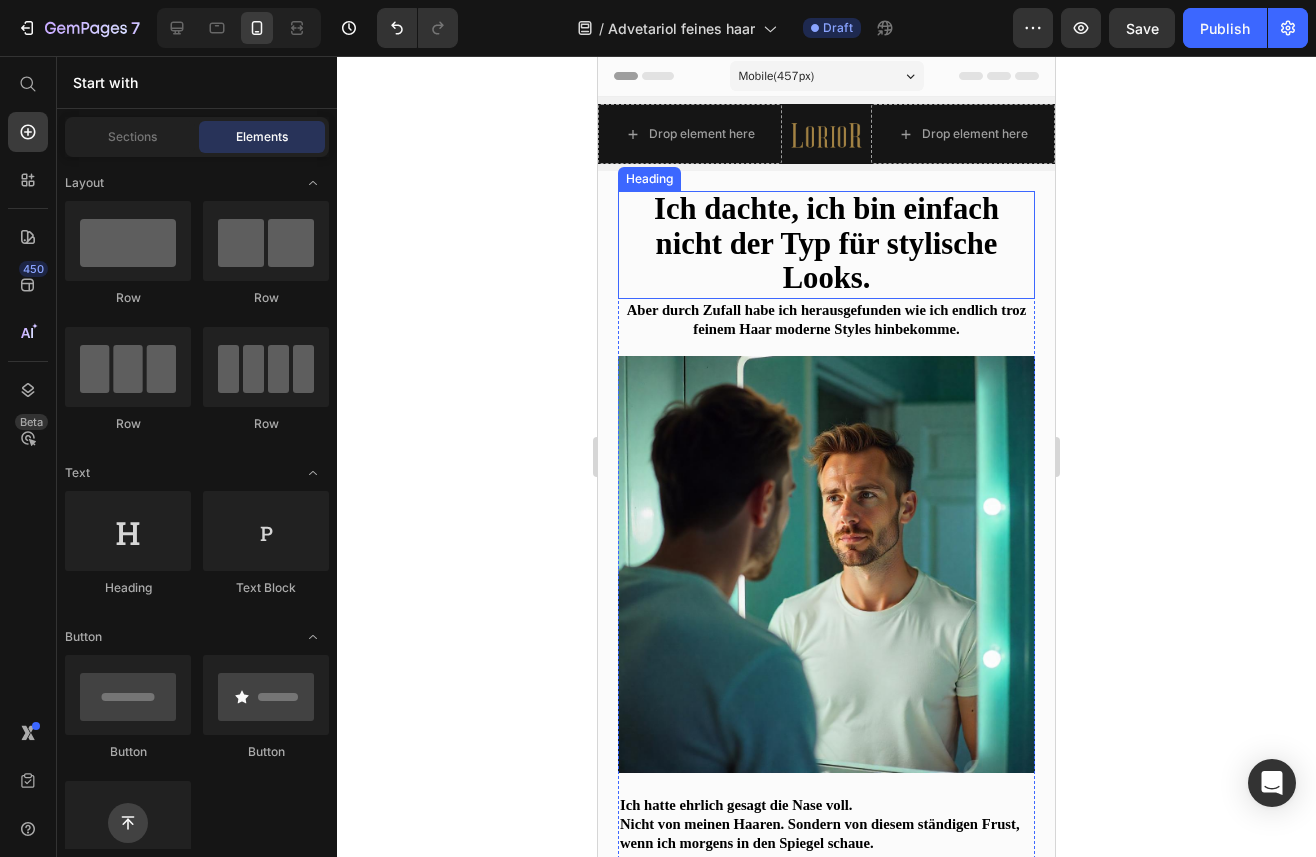 click on "Ich dachte, ich bin einfach nicht der Typ für stylische Looks." at bounding box center (826, 243) 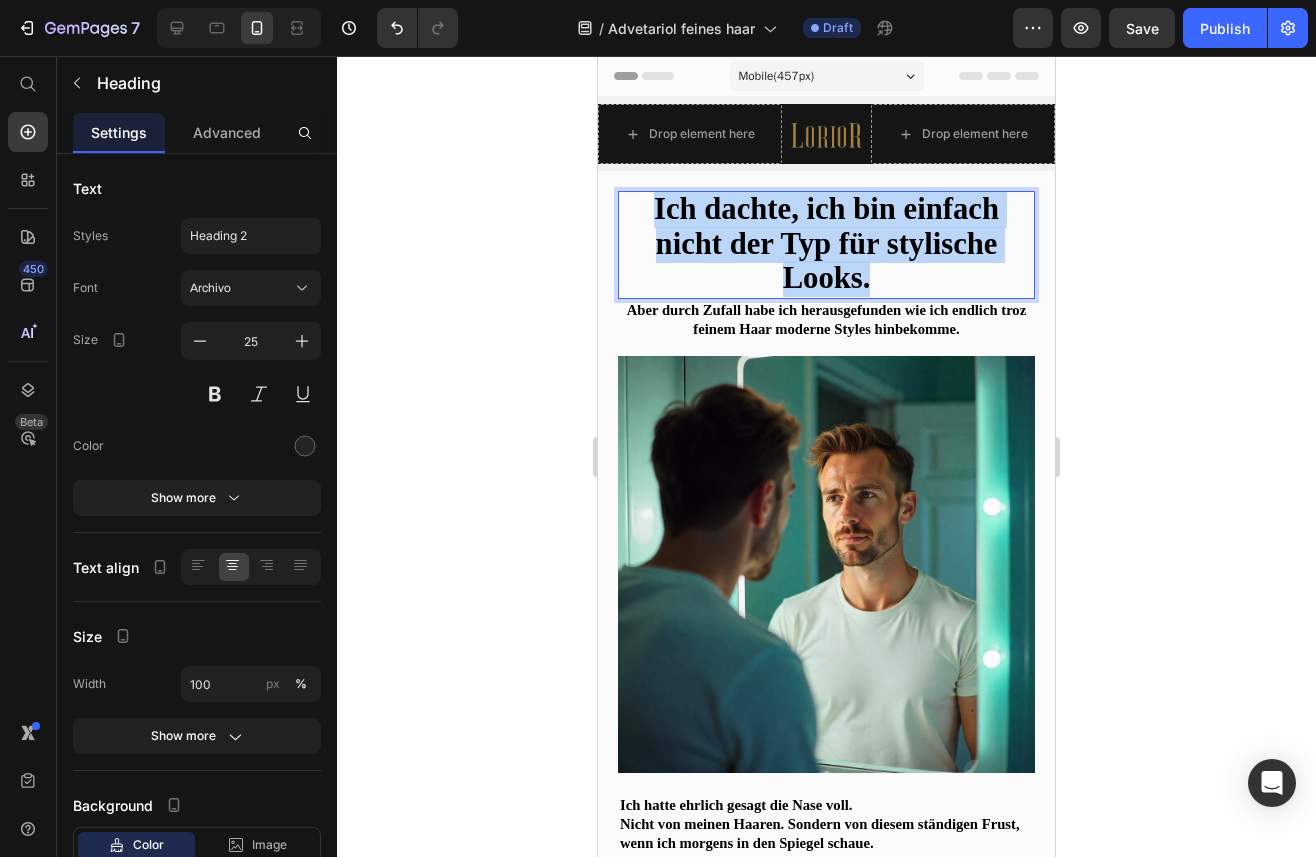 drag, startPoint x: 657, startPoint y: 204, endPoint x: 891, endPoint y: 269, distance: 242.86005 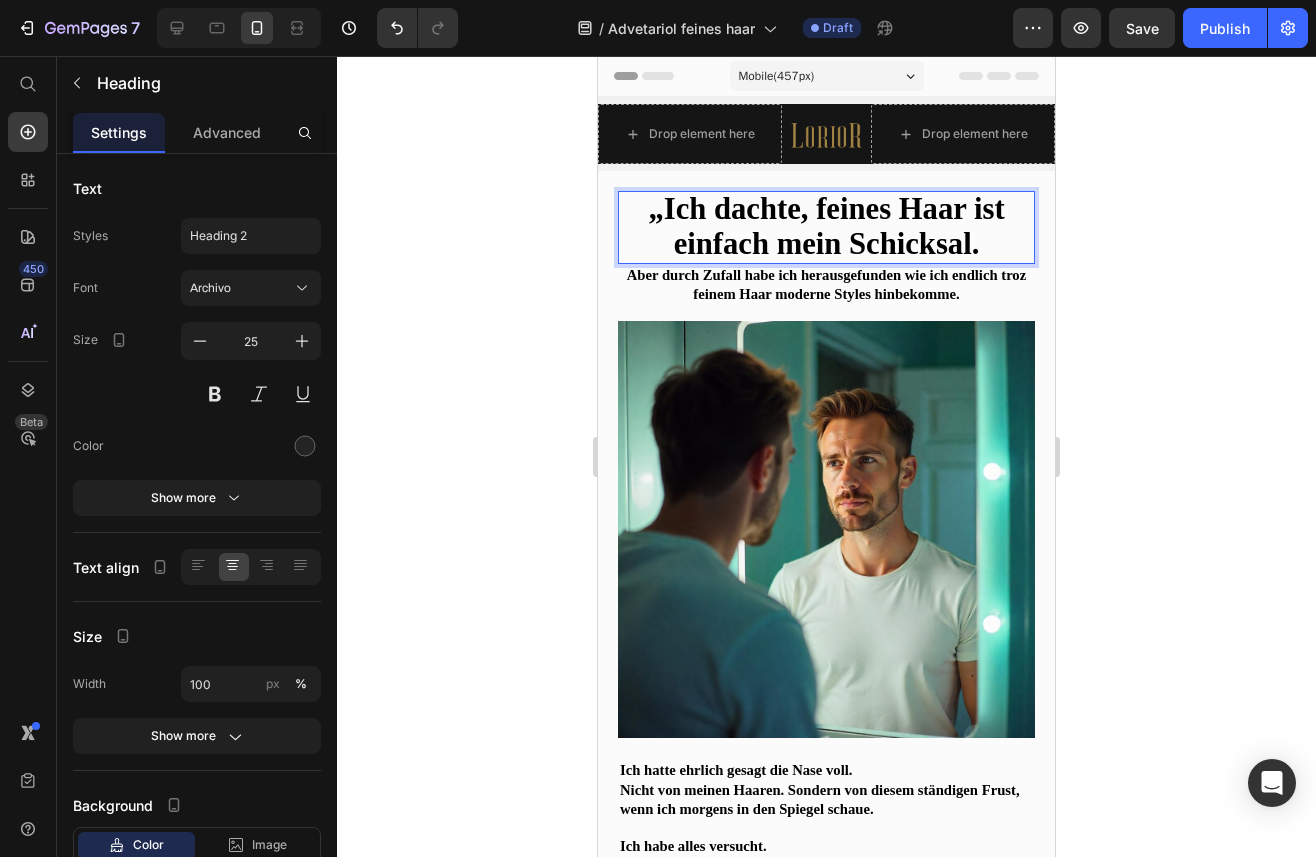 click on "„Ich dachte, feines Haar ist einfach mein Schicksal." at bounding box center [826, 226] 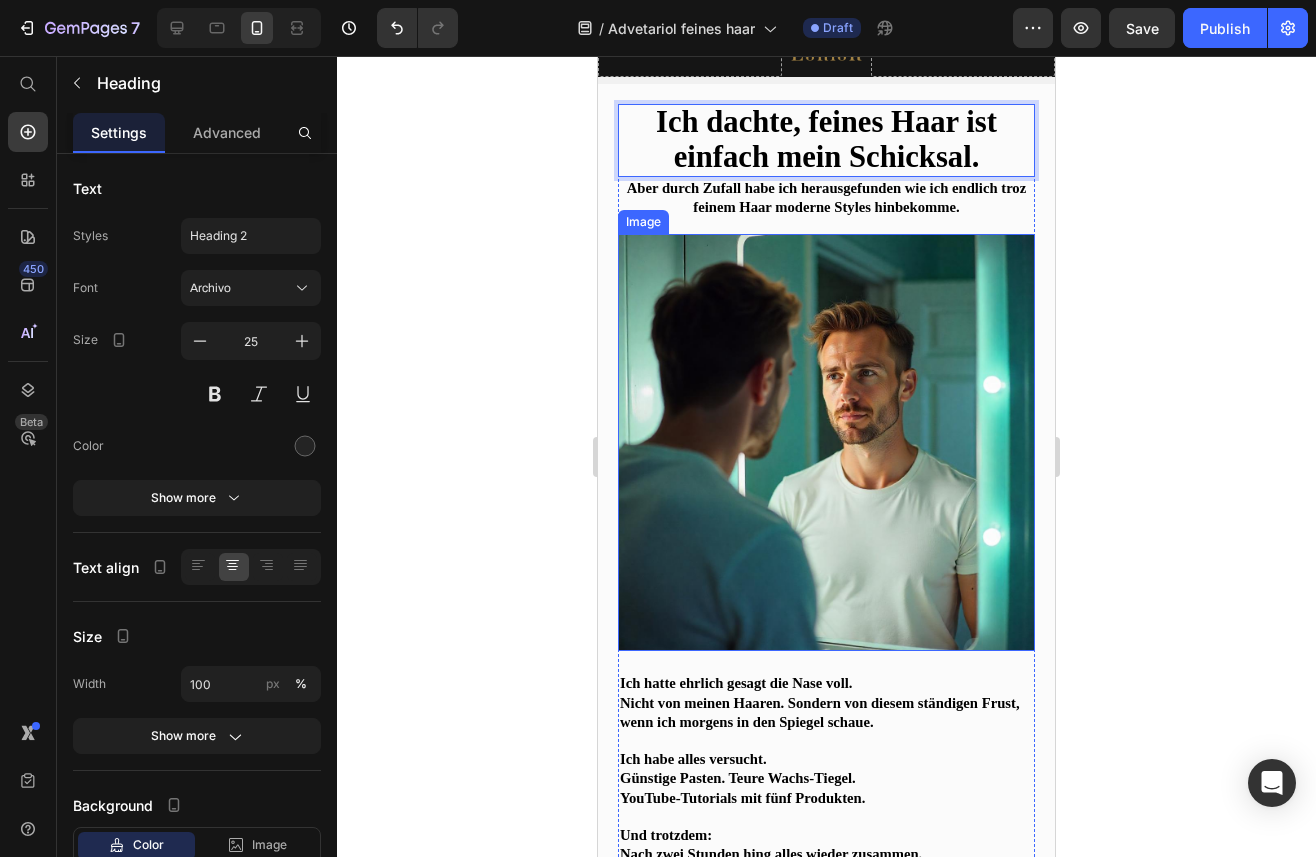 scroll, scrollTop: 119, scrollLeft: 0, axis: vertical 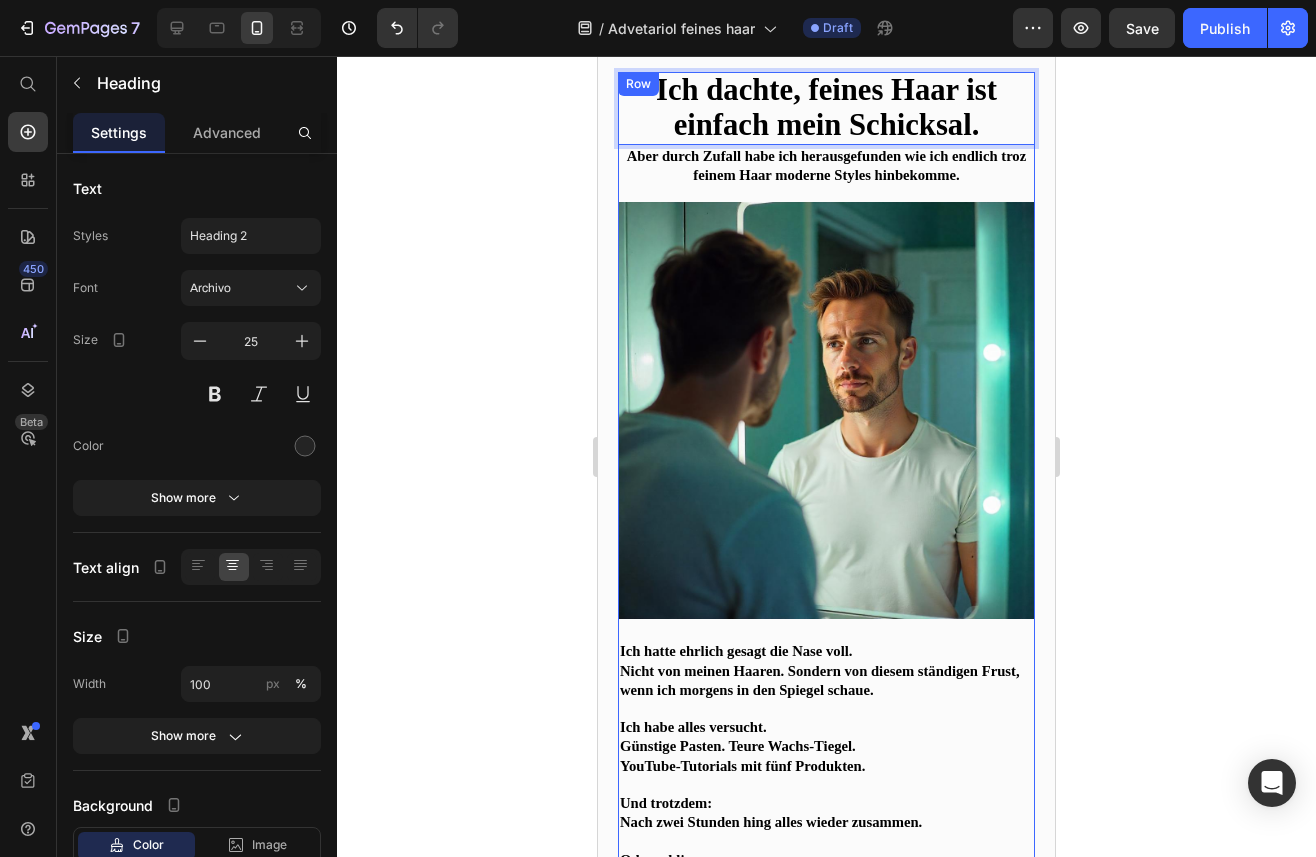 click on "Aber durch Zufall habe ich herausgefunden wie ich endlich troz feinem Haar moderne Styles hinbekomme." at bounding box center [826, 165] 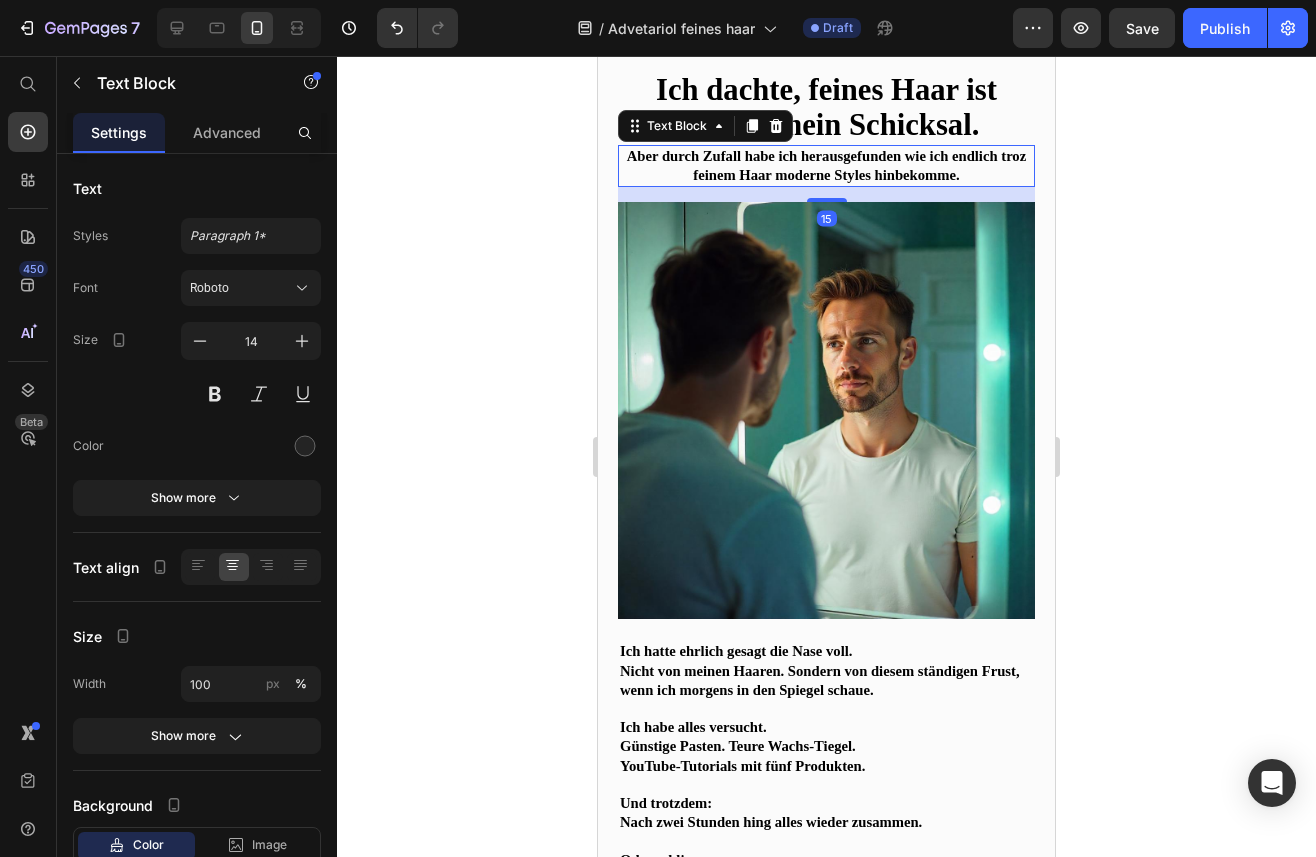 click on "Aber durch Zufall habe ich herausgefunden wie ich endlich troz feinem Haar moderne Styles hinbekomme." at bounding box center [826, 165] 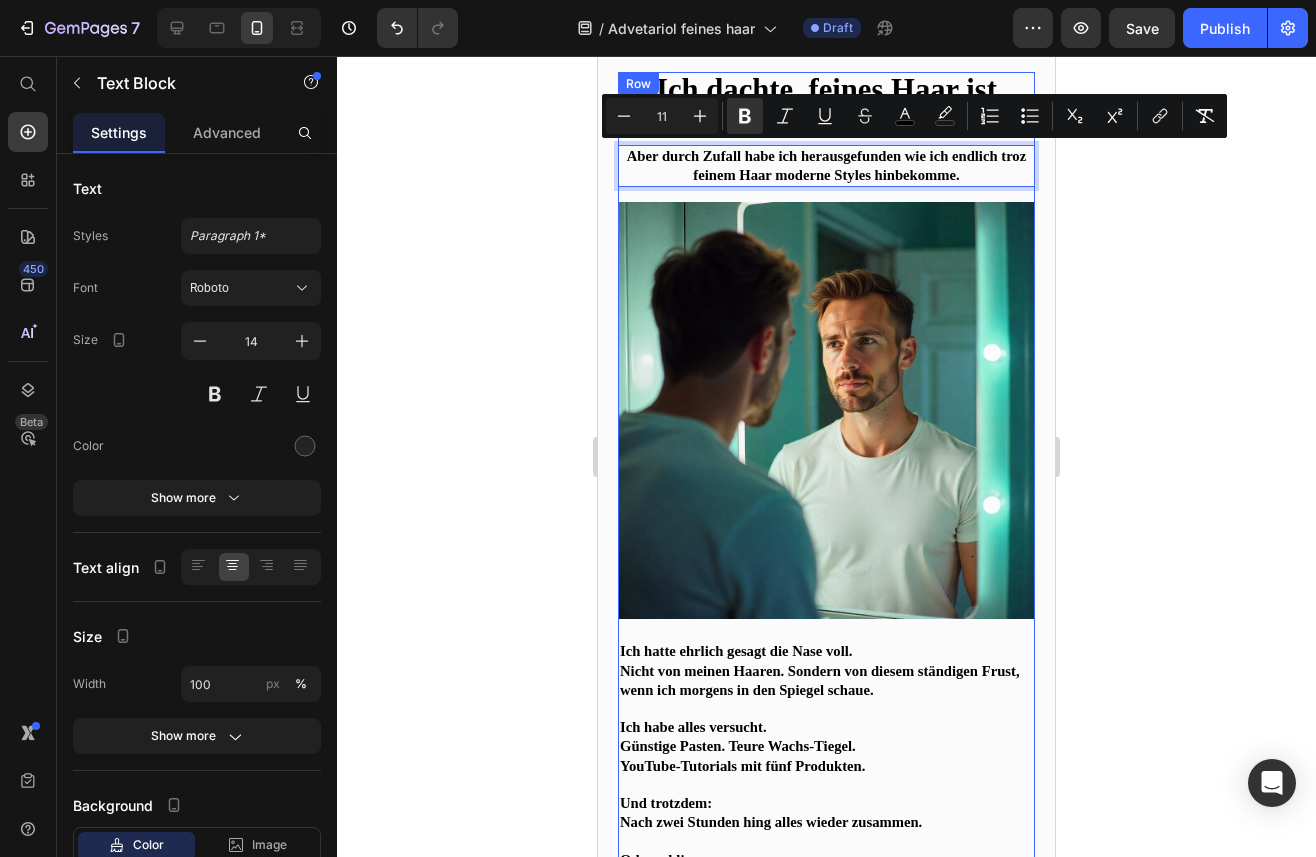 drag, startPoint x: 622, startPoint y: 155, endPoint x: 951, endPoint y: 186, distance: 330.45724 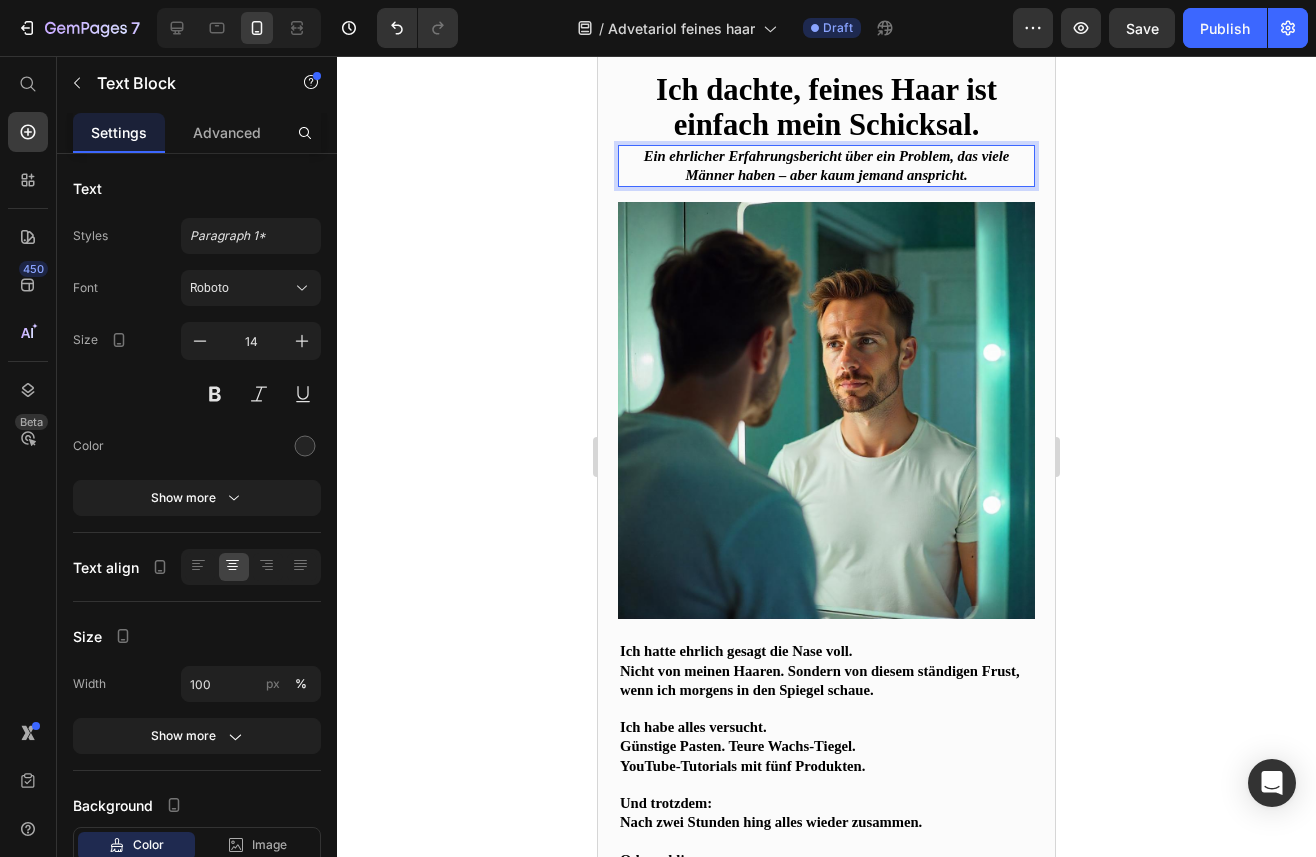 click 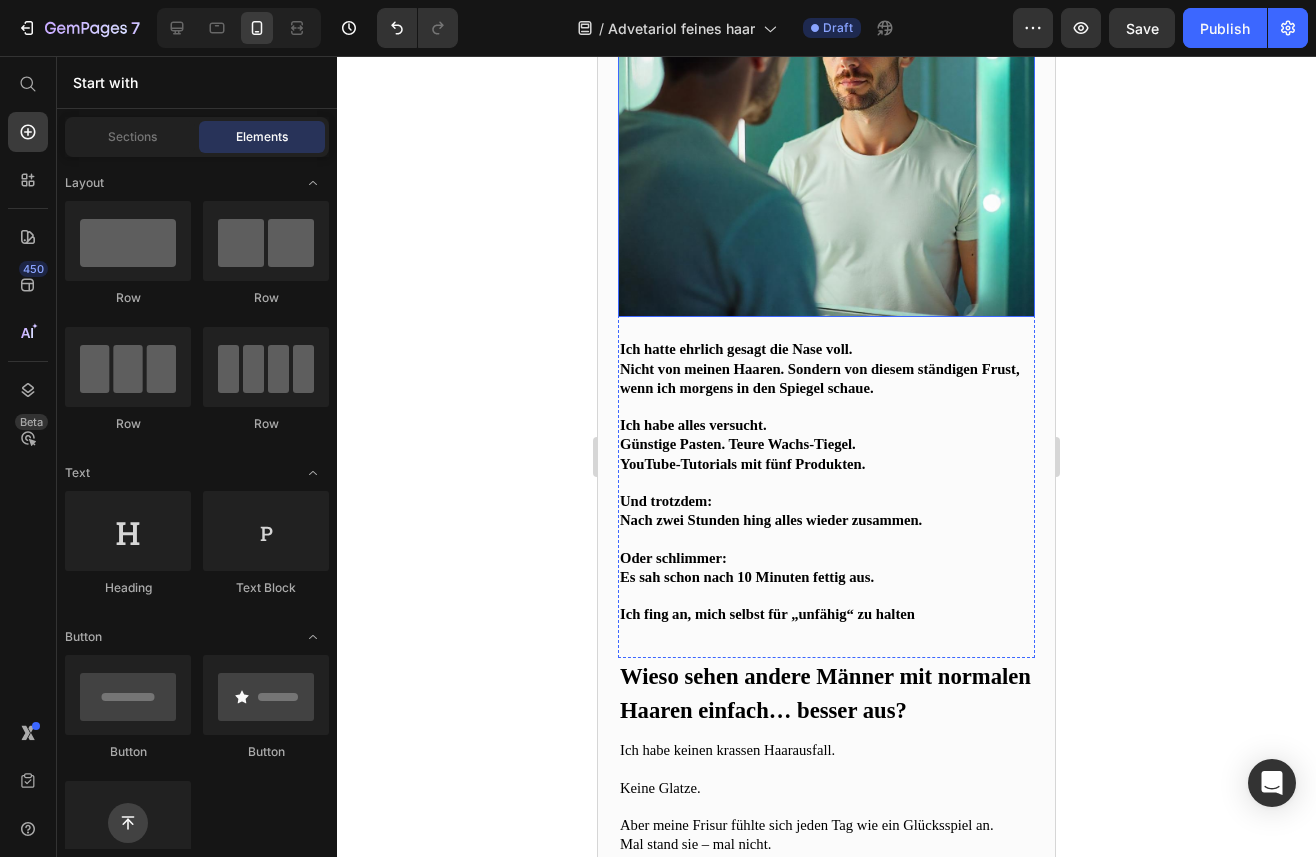 scroll, scrollTop: 427, scrollLeft: 0, axis: vertical 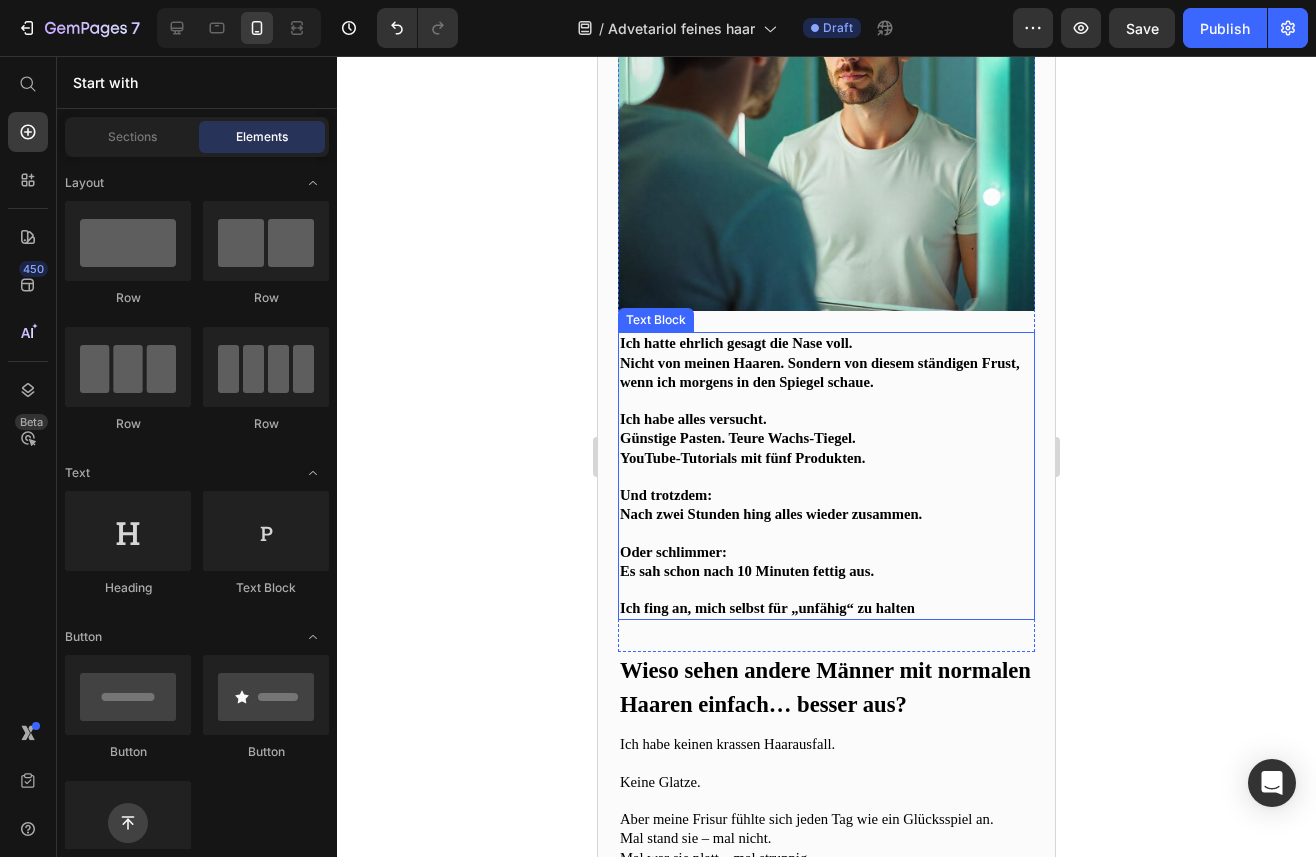 click at bounding box center [826, 590] 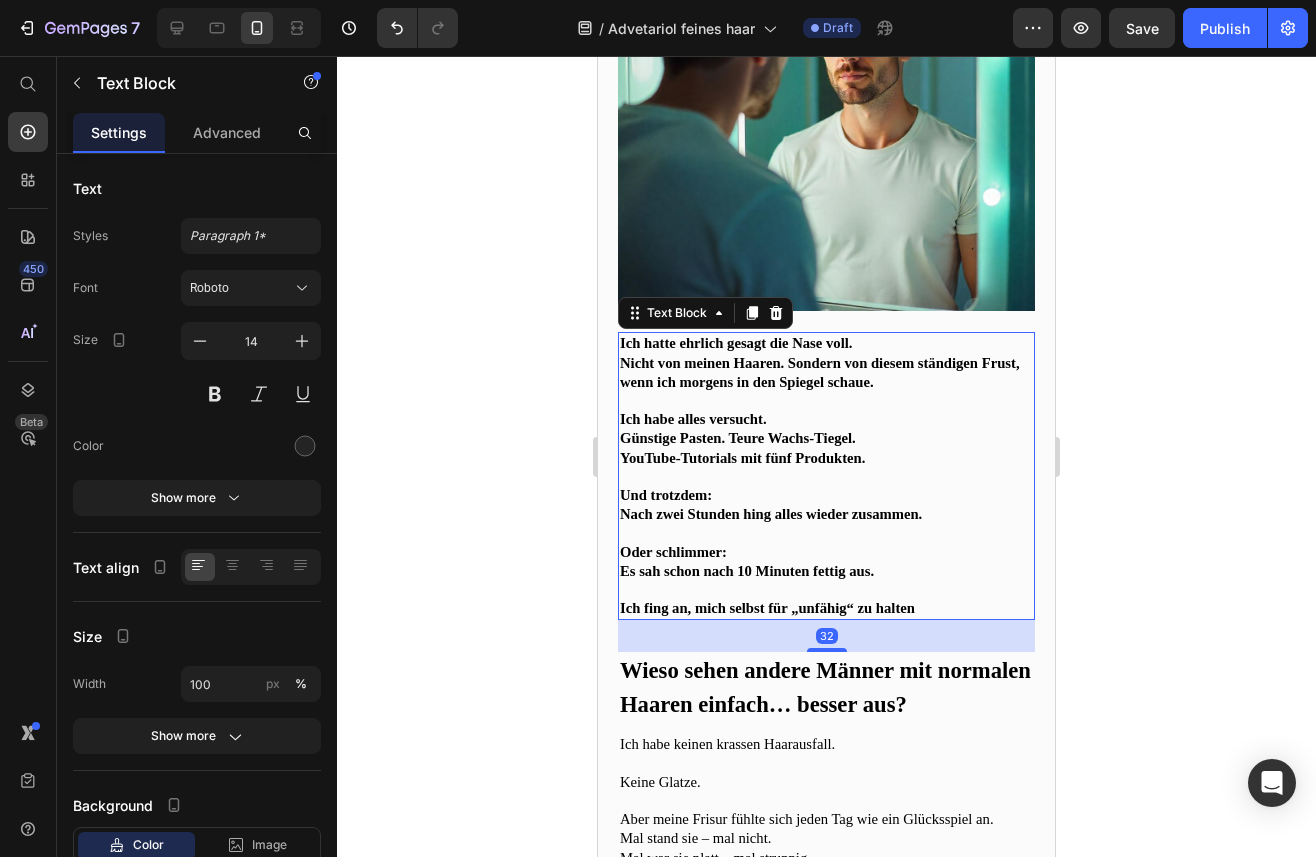 click on "Ich fing an, mich selbst für „unfähig“ zu halten" at bounding box center [826, 608] 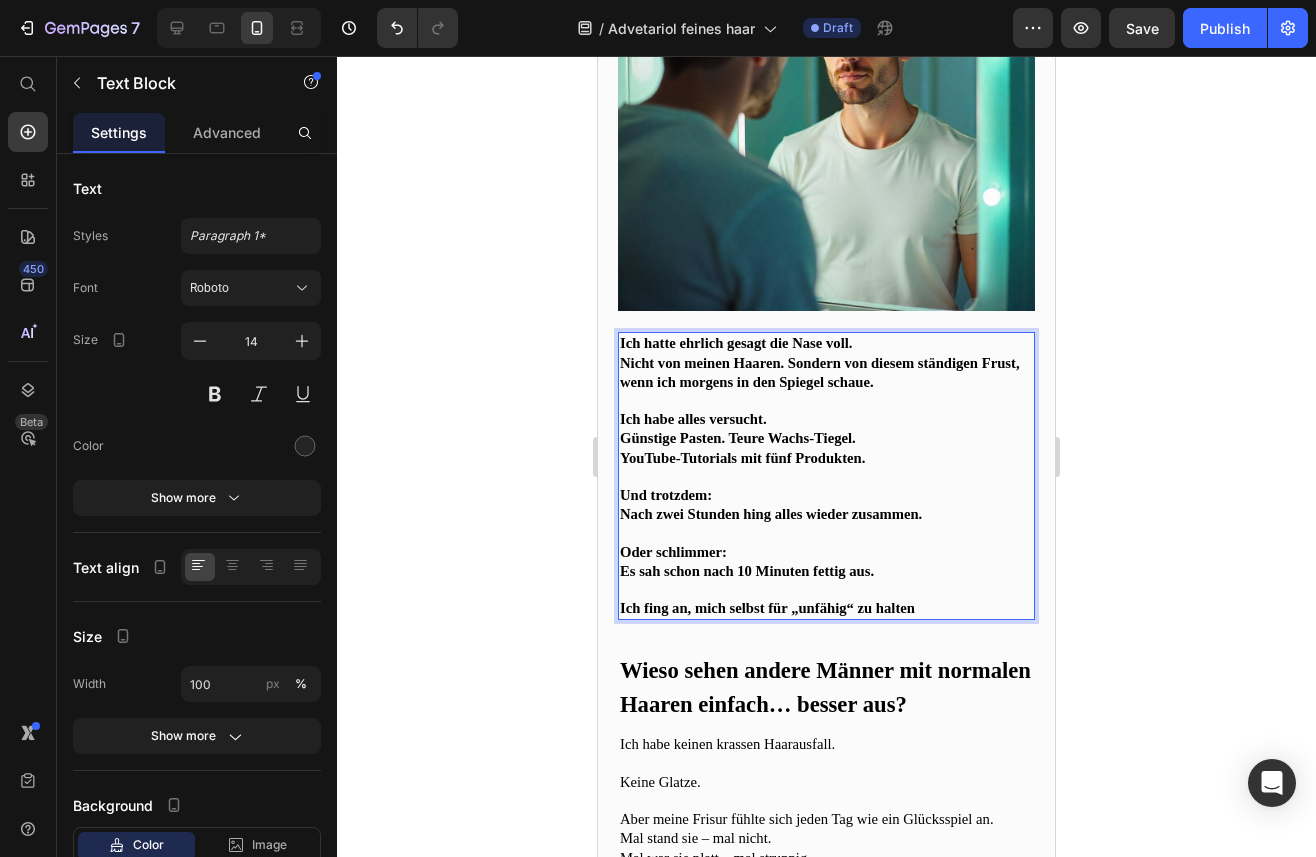 click on "Ich fing an, mich selbst für „unfähig“ zu halten" at bounding box center [826, 608] 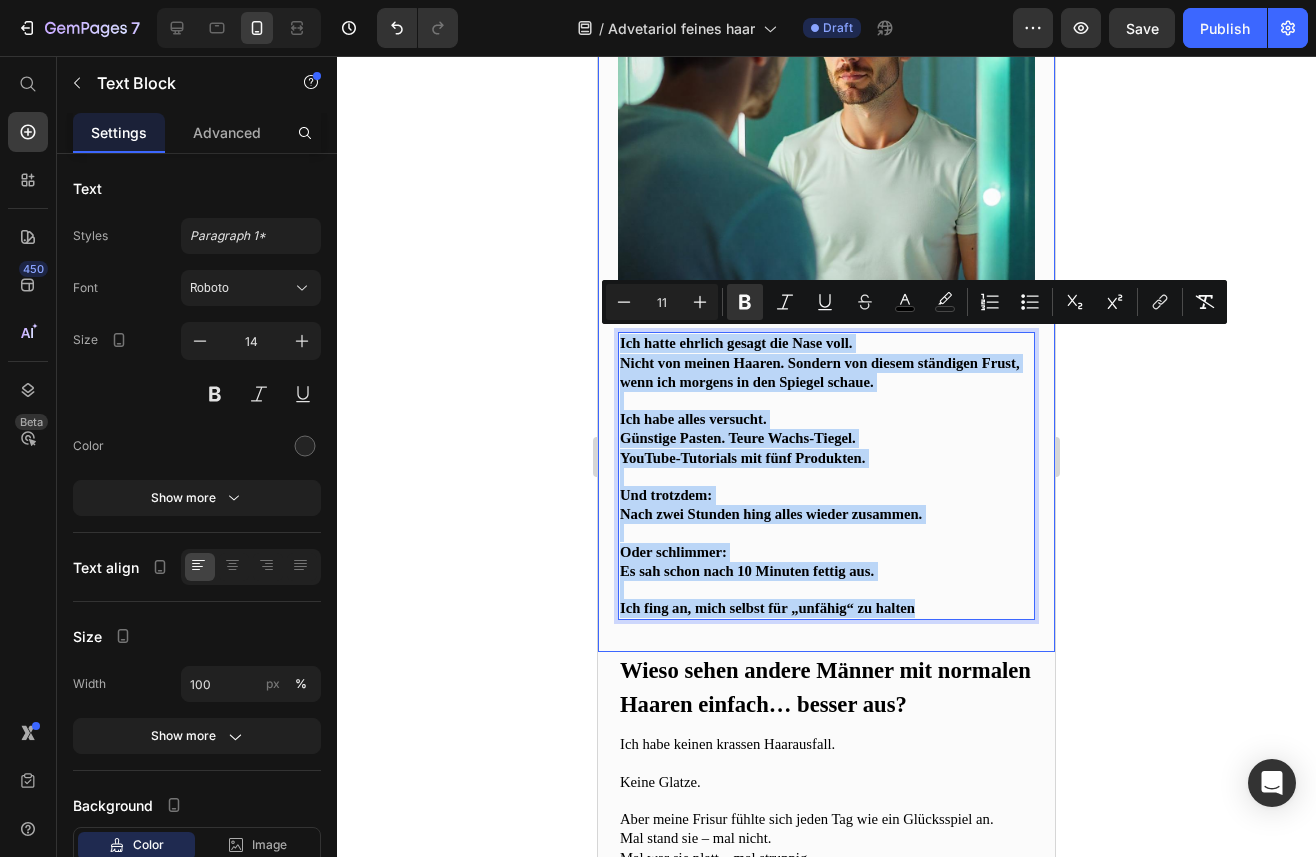 drag, startPoint x: 932, startPoint y: 600, endPoint x: 615, endPoint y: 346, distance: 406.20807 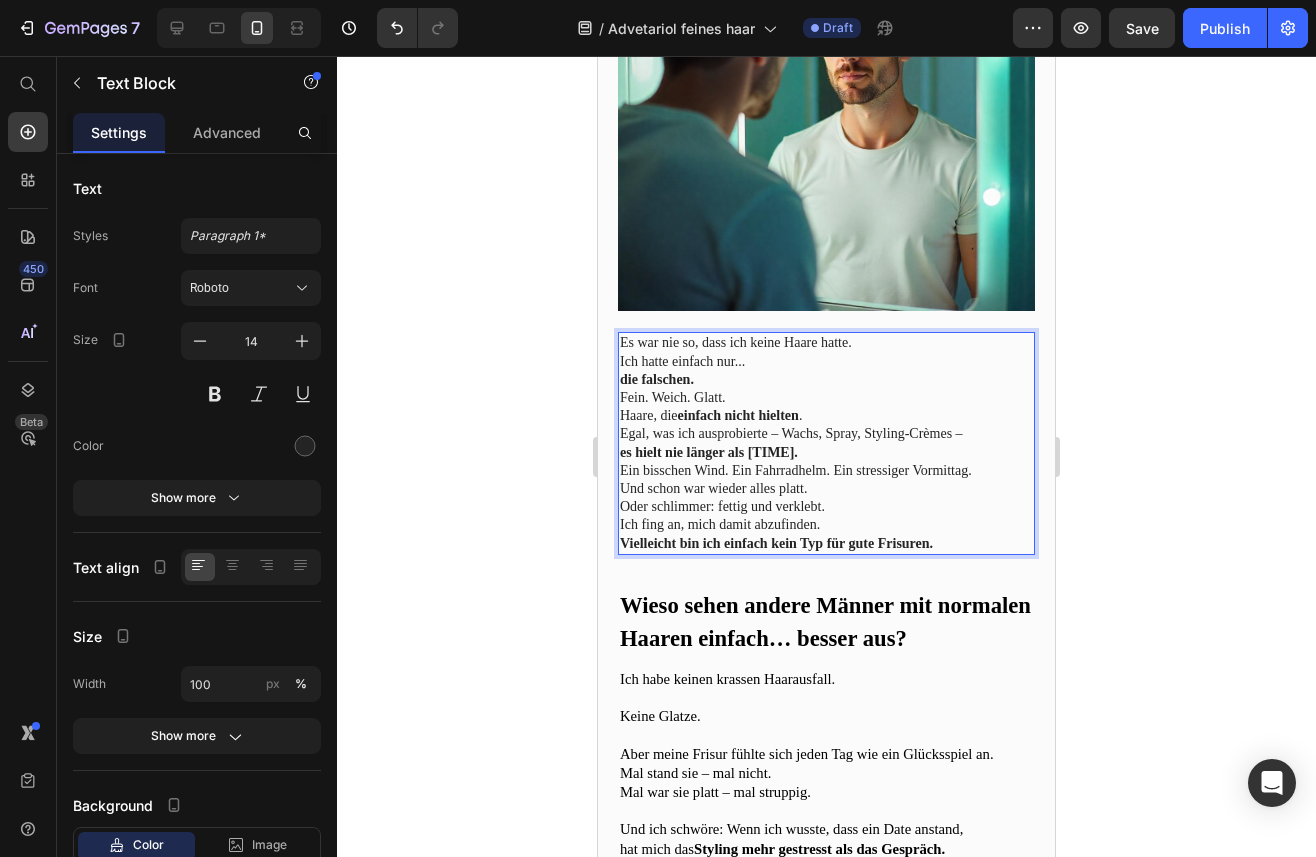 click on "Es war nie so, dass ich keine Haare hatte." at bounding box center (826, 343) 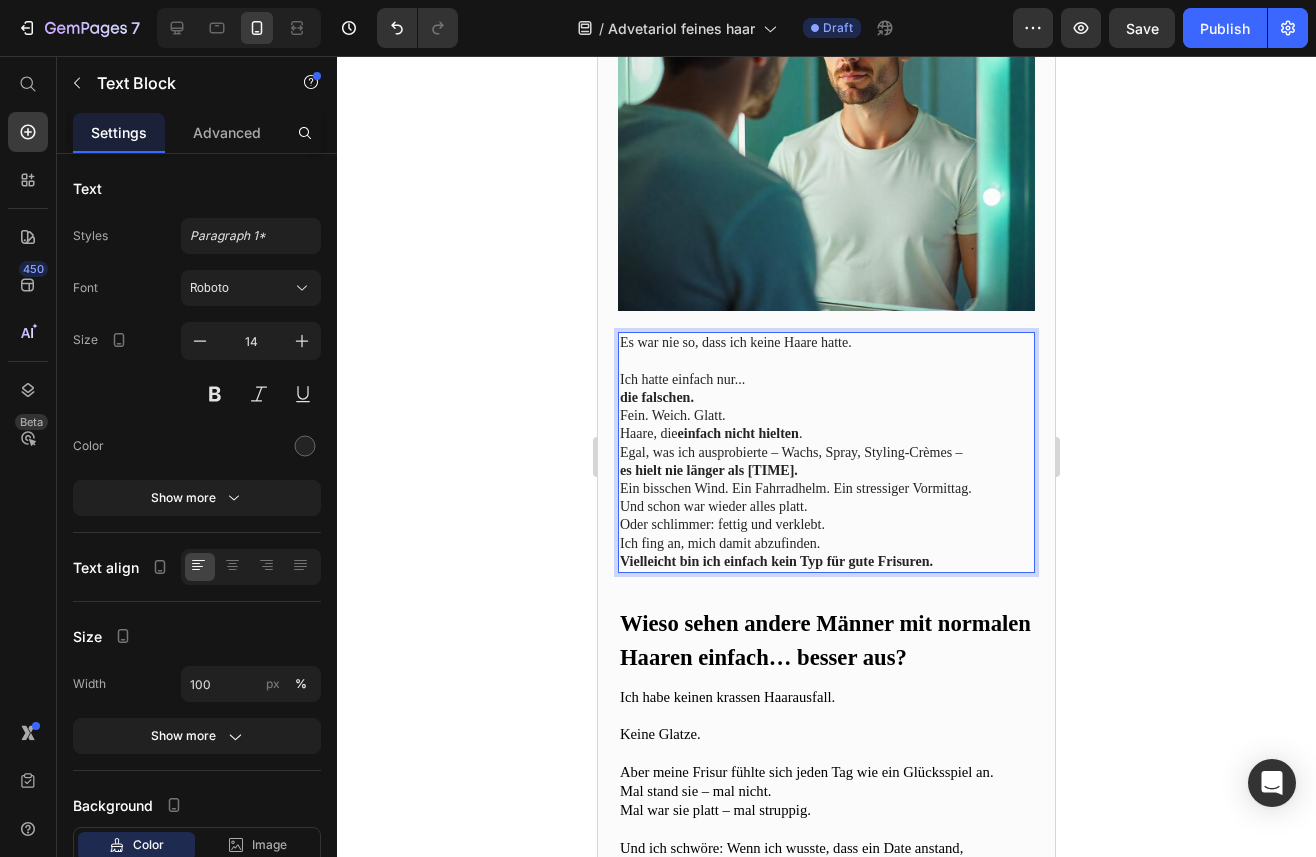 click on "Fein. Weich. Glatt. Haare, die  einfach nicht hielten ." at bounding box center (826, 425) 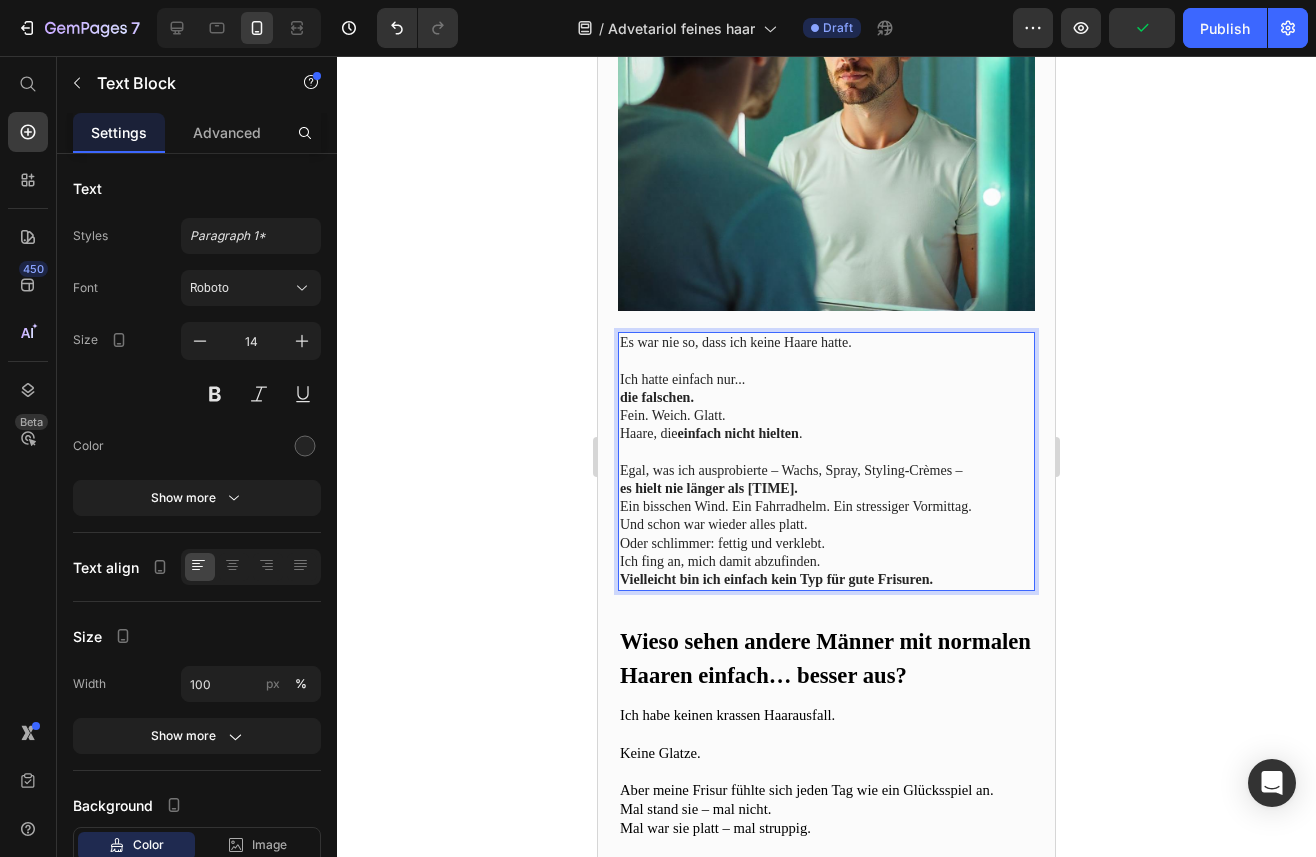 click on "Egal, was ich ausprobierte – Wachs, Spray, Styling-Crèmes – es hielt nie länger als zwei Stunden." at bounding box center [826, 480] 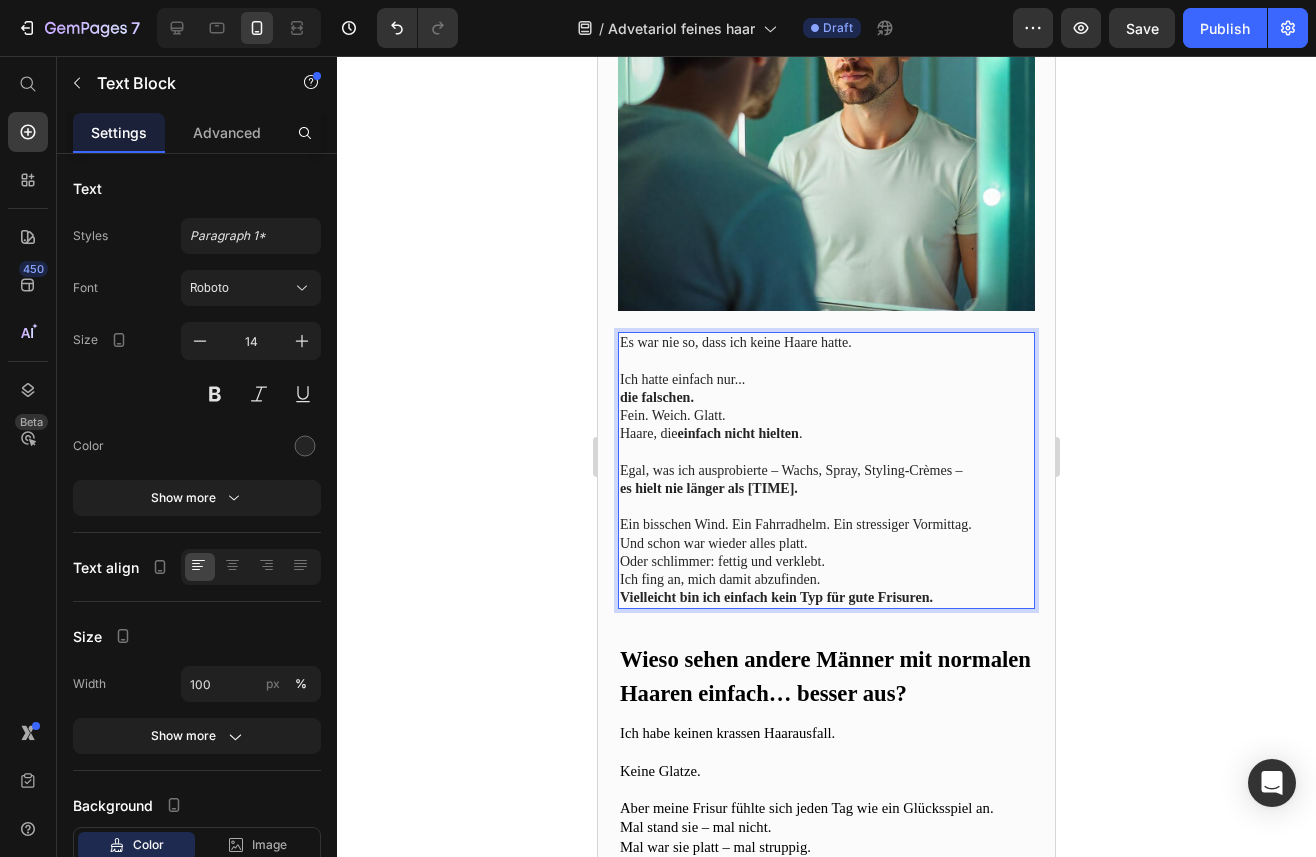 click on "Ein bisschen Wind. Ein Fahrradhelm. Ein stressiger Vormittag. Und schon war wieder alles platt. Oder schlimmer: fettig und verklebt." at bounding box center [826, 543] 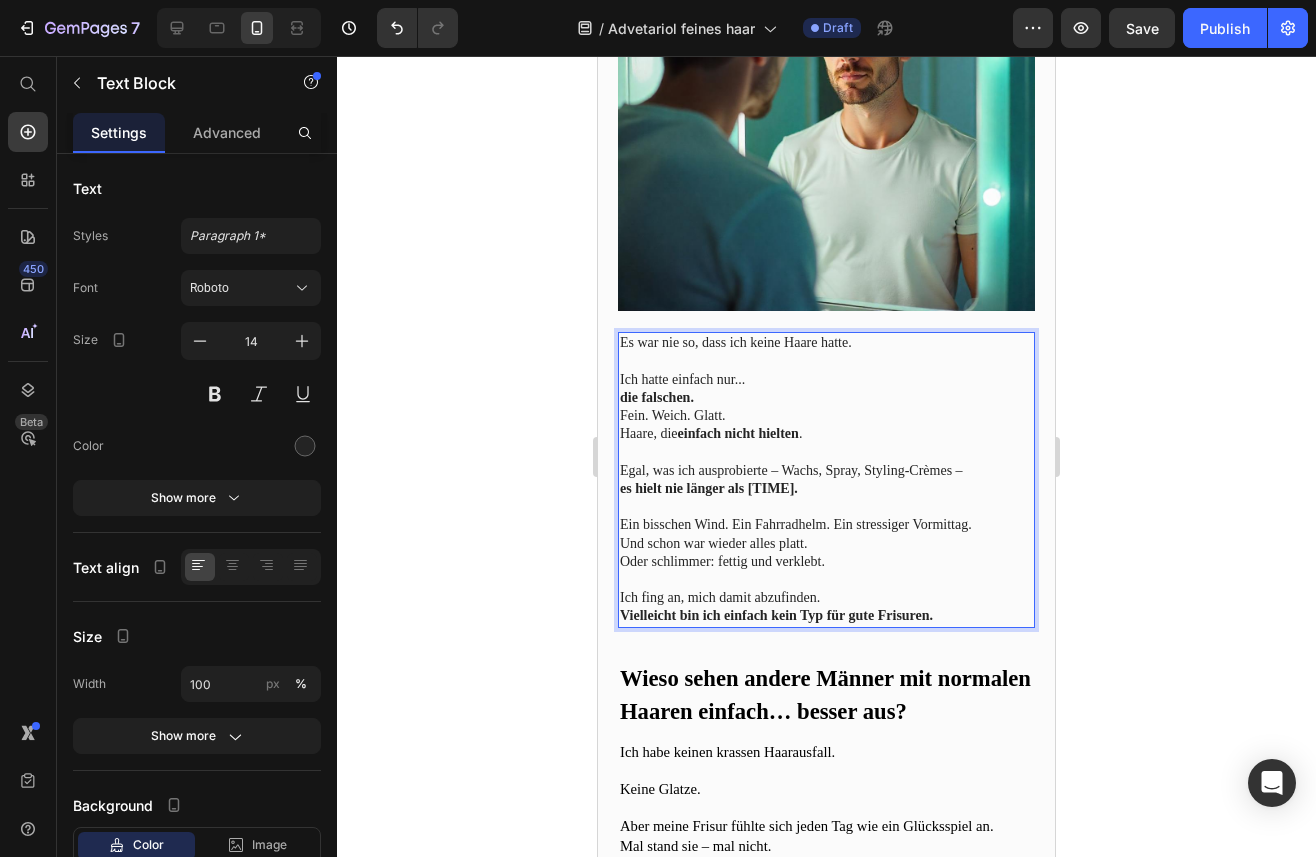 click on "Ich fing an, mich damit abzufinden. Vielleicht bin ich einfach kein Typ für gute Frisuren." at bounding box center [826, 607] 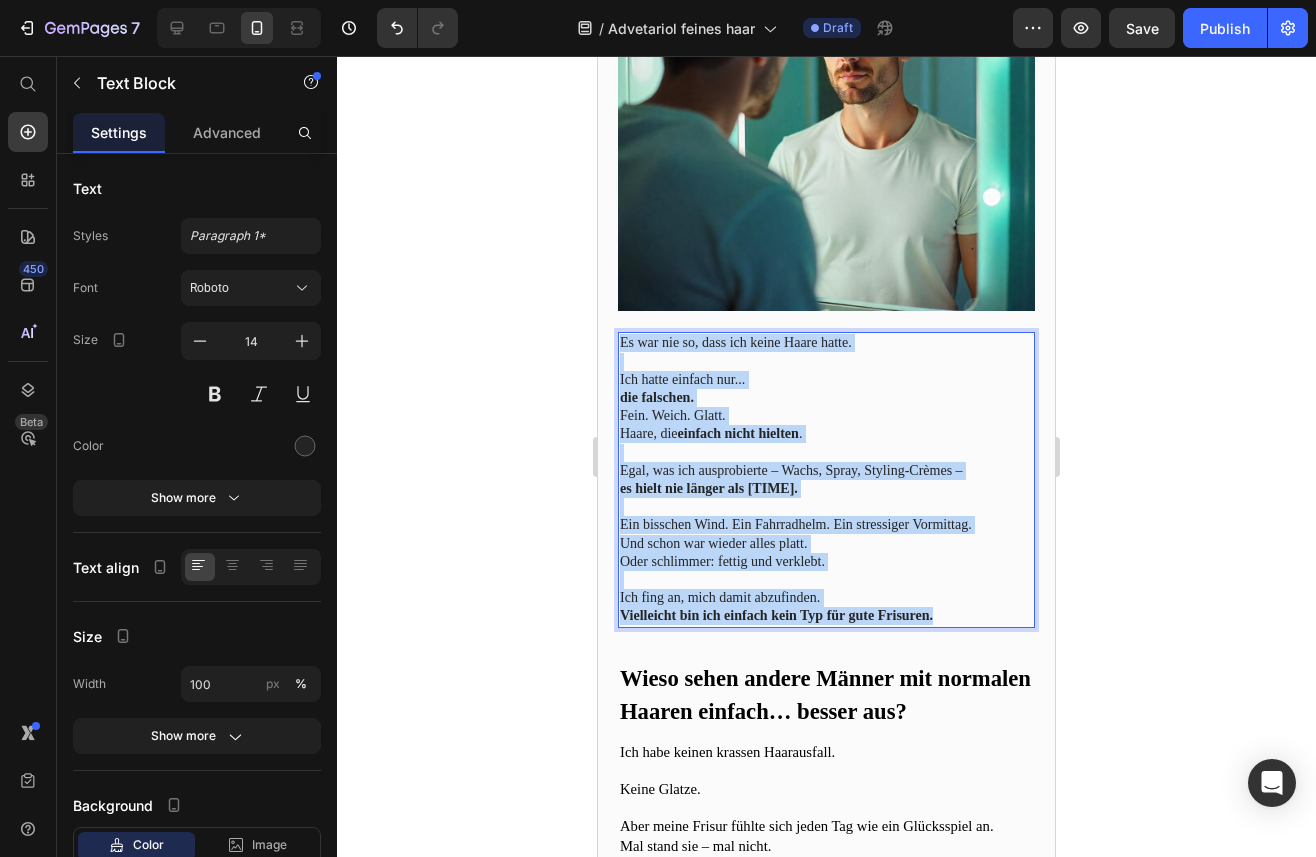 drag, startPoint x: 943, startPoint y: 613, endPoint x: 590, endPoint y: 333, distance: 450.5652 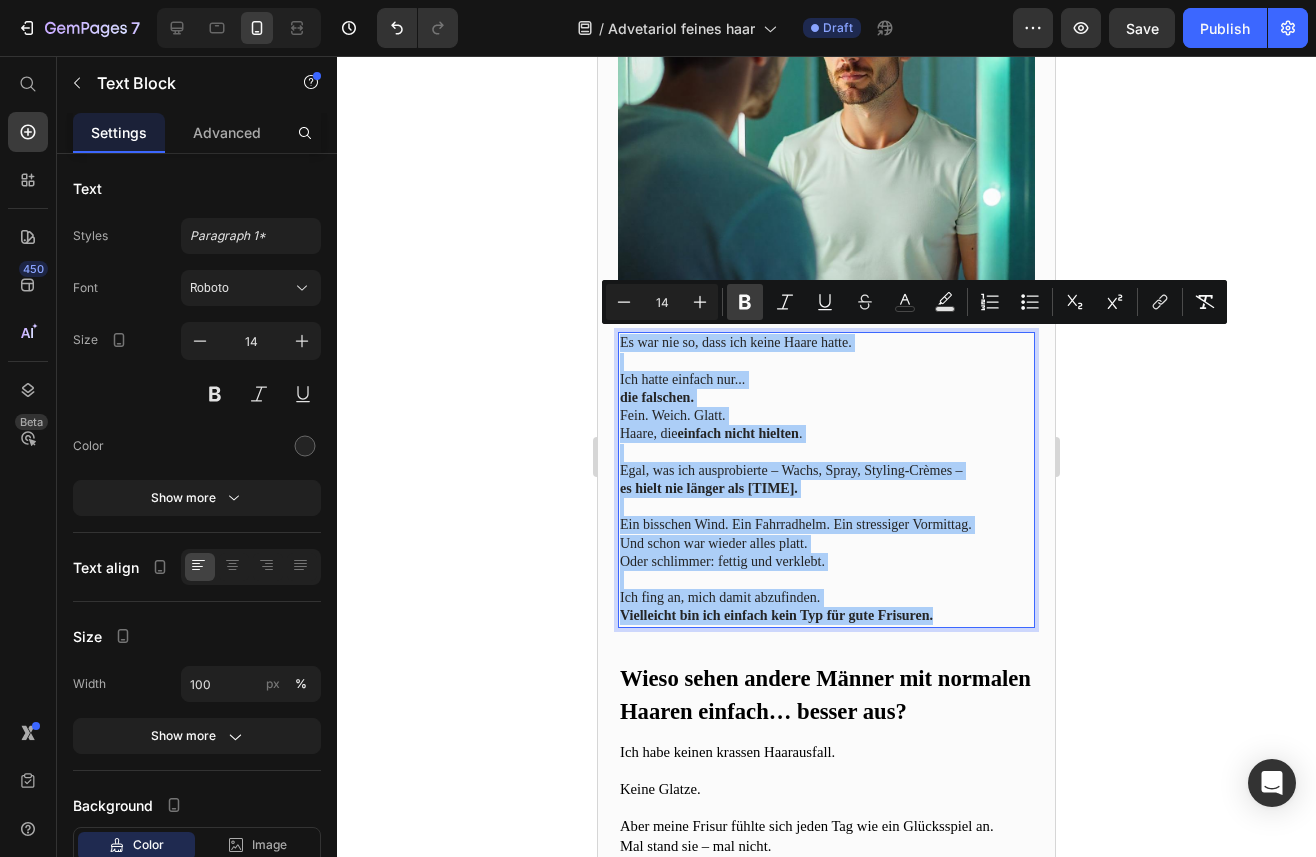 click 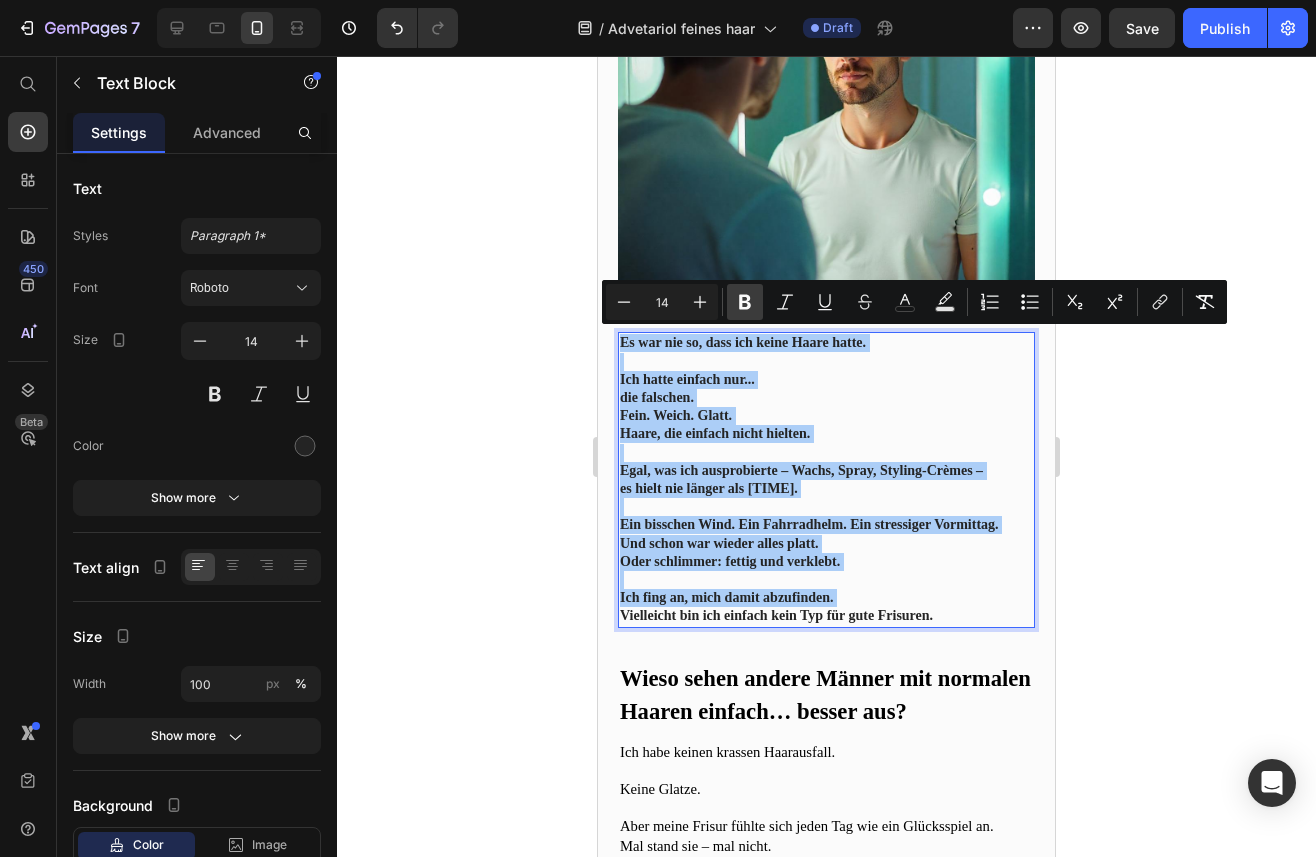 click 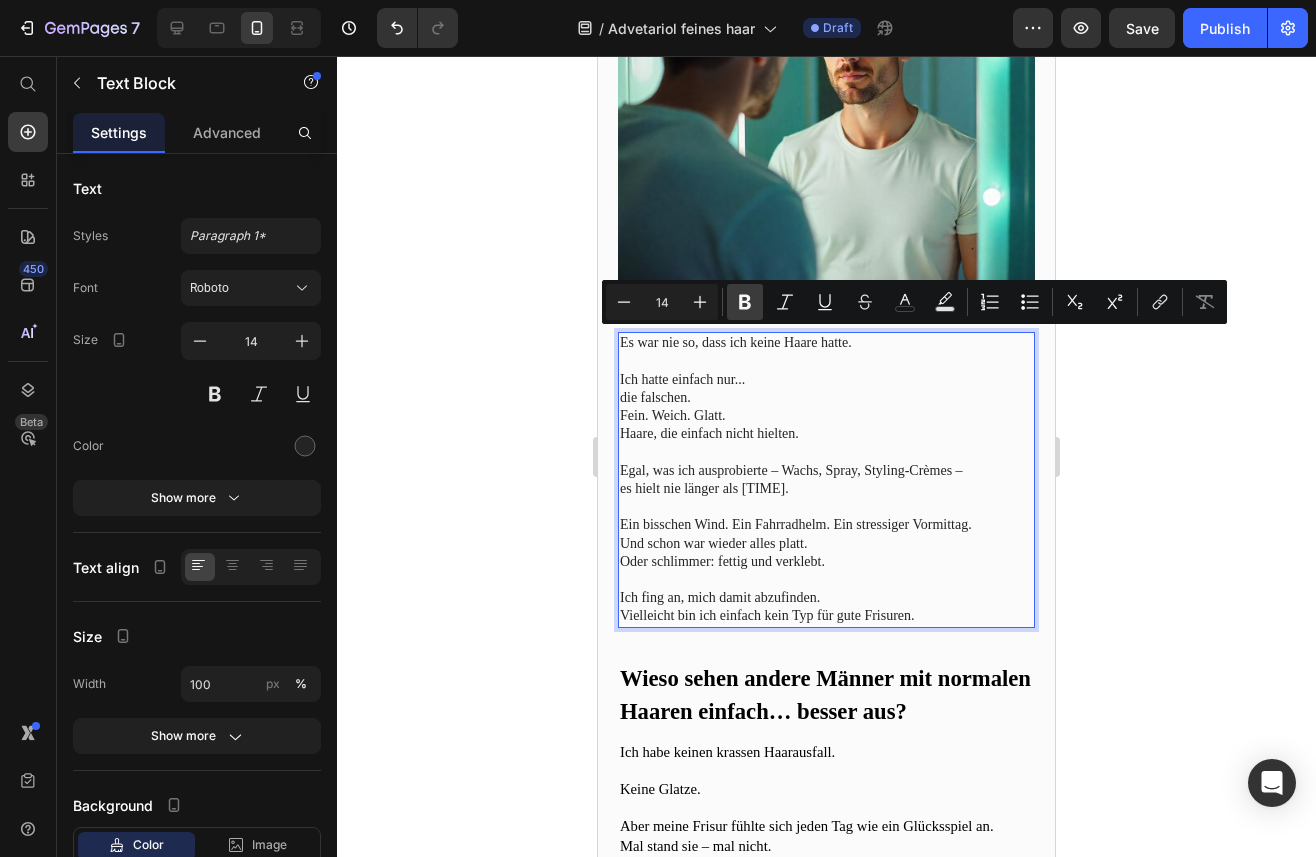 click 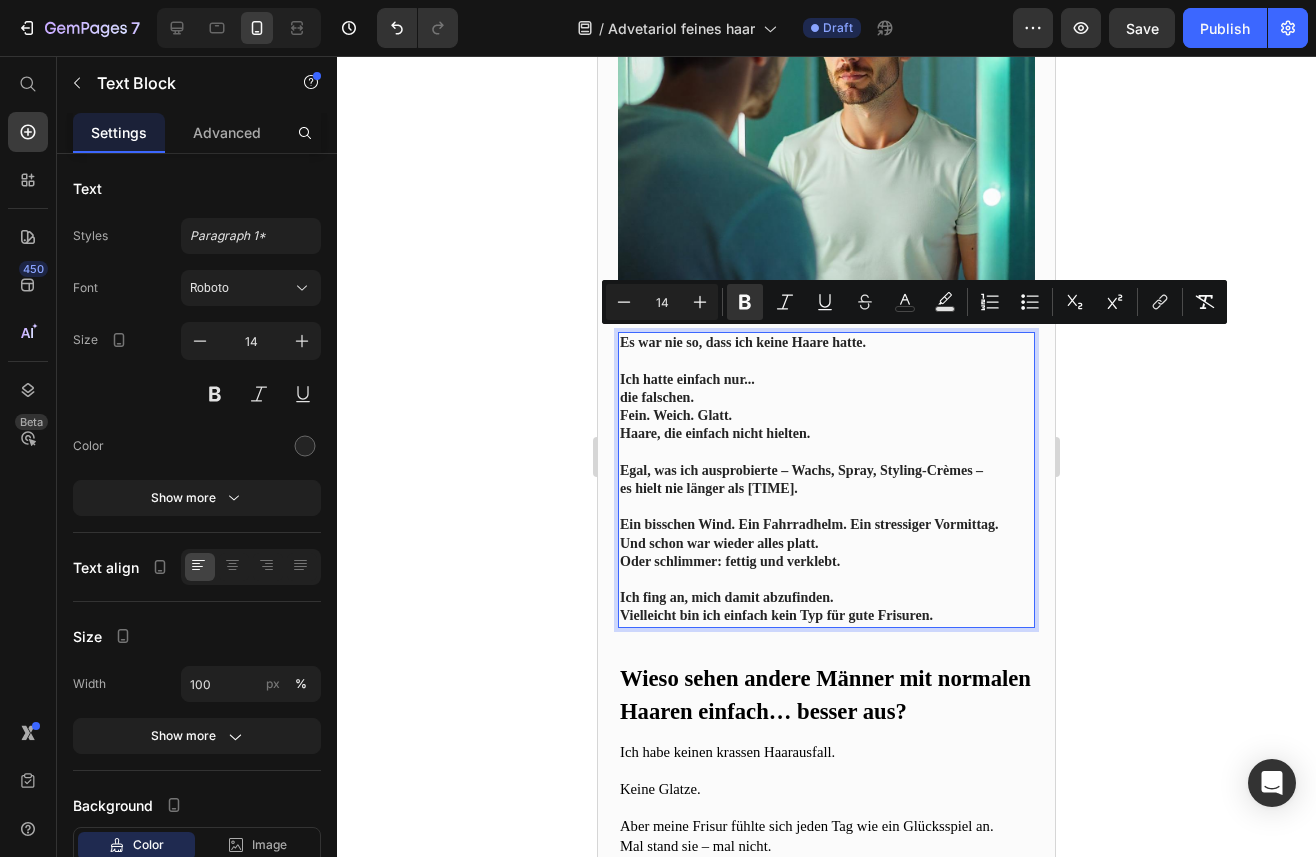 click at bounding box center (826, 453) 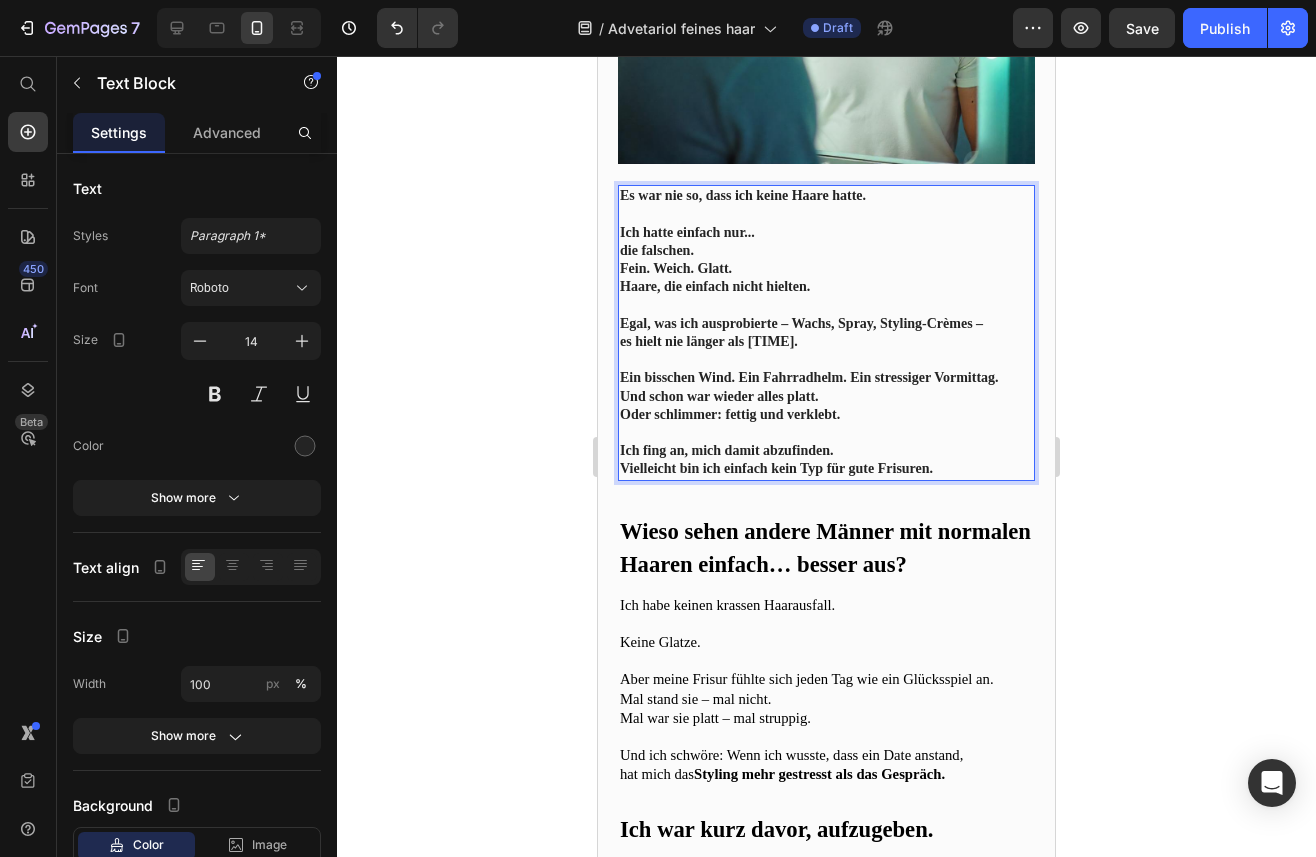 scroll, scrollTop: 576, scrollLeft: 0, axis: vertical 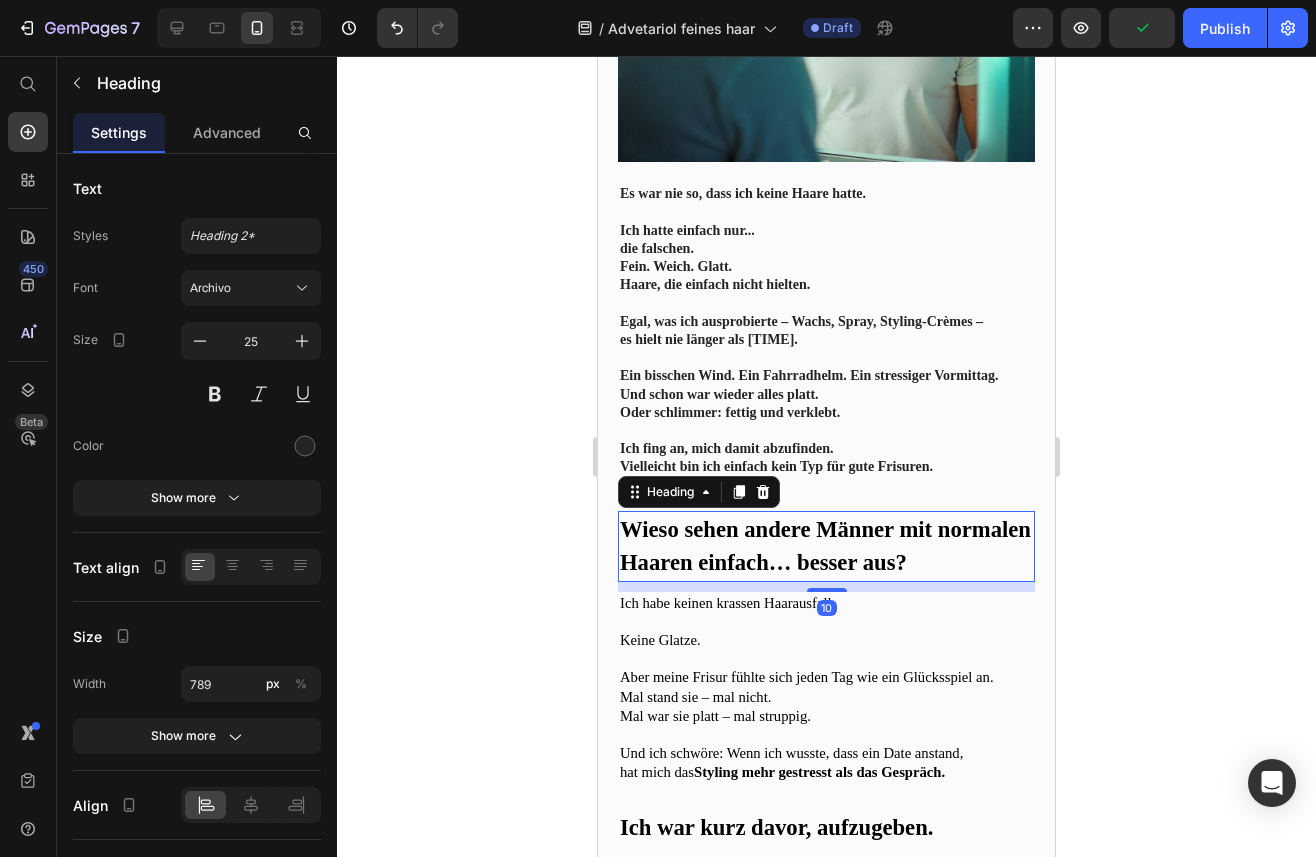 click on "Wieso sehen andere Männer mit normalen Haaren einfach… besser aus?" at bounding box center [825, 546] 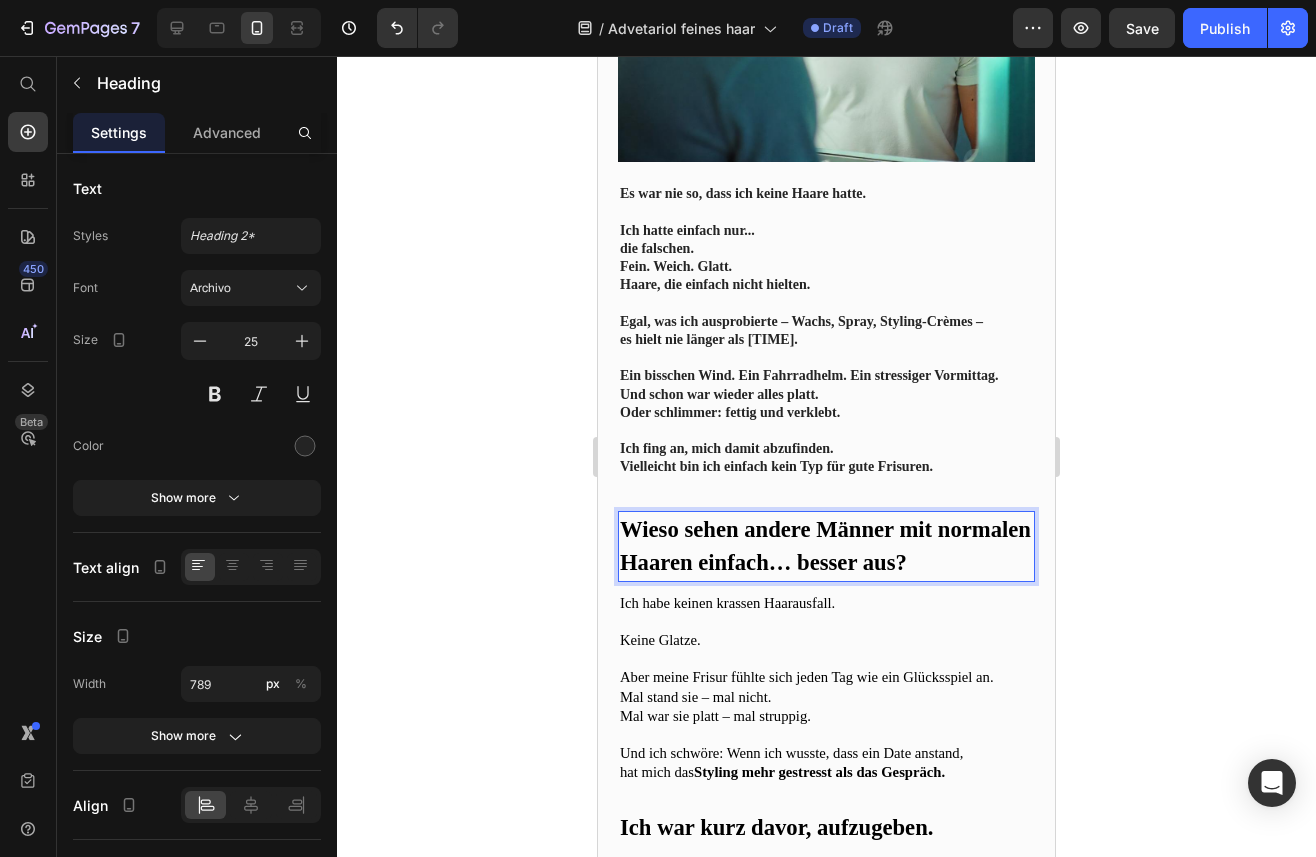 click on "Wieso sehen andere Männer mit normalen Haaren einfach… besser aus?" at bounding box center (825, 546) 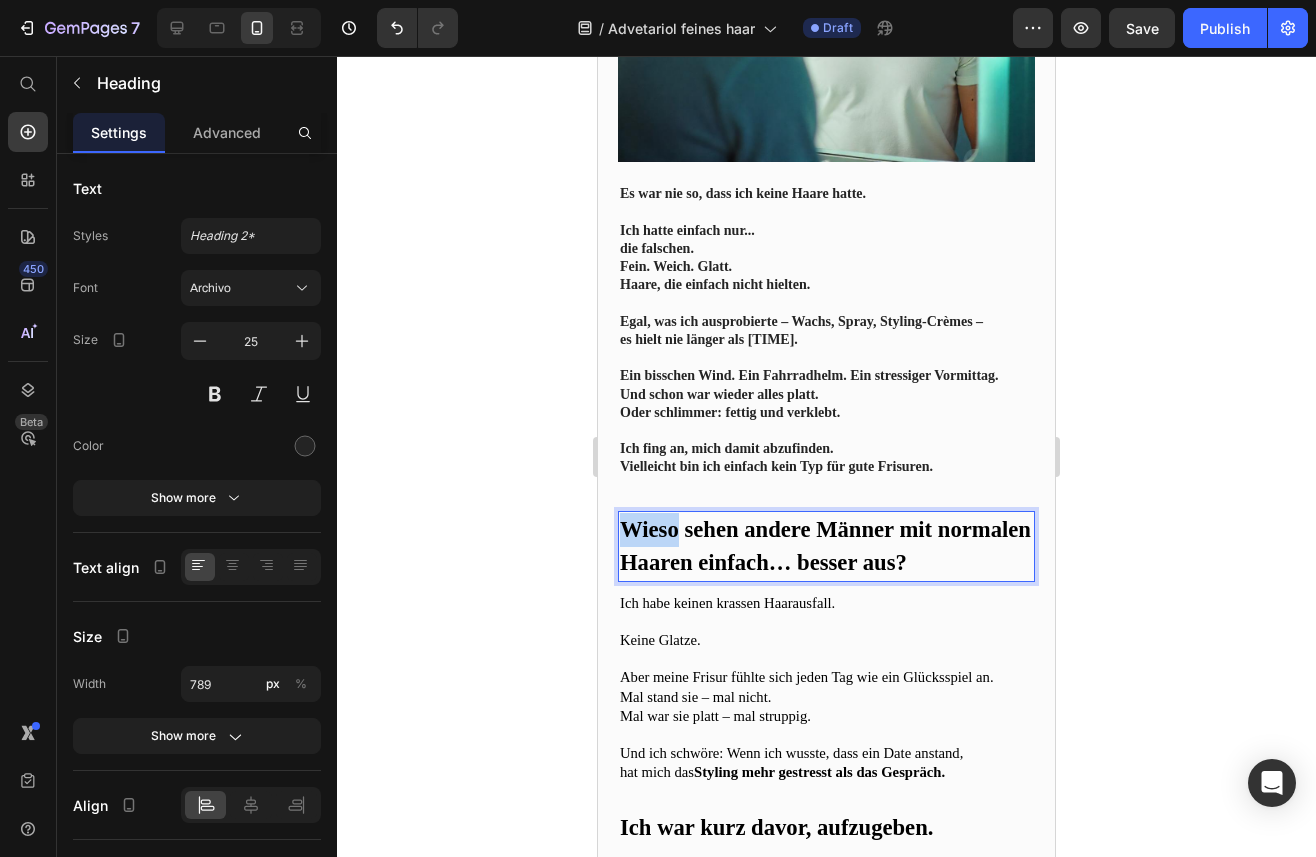 click on "Wieso sehen andere Männer mit normalen Haaren einfach… besser aus?" at bounding box center [825, 546] 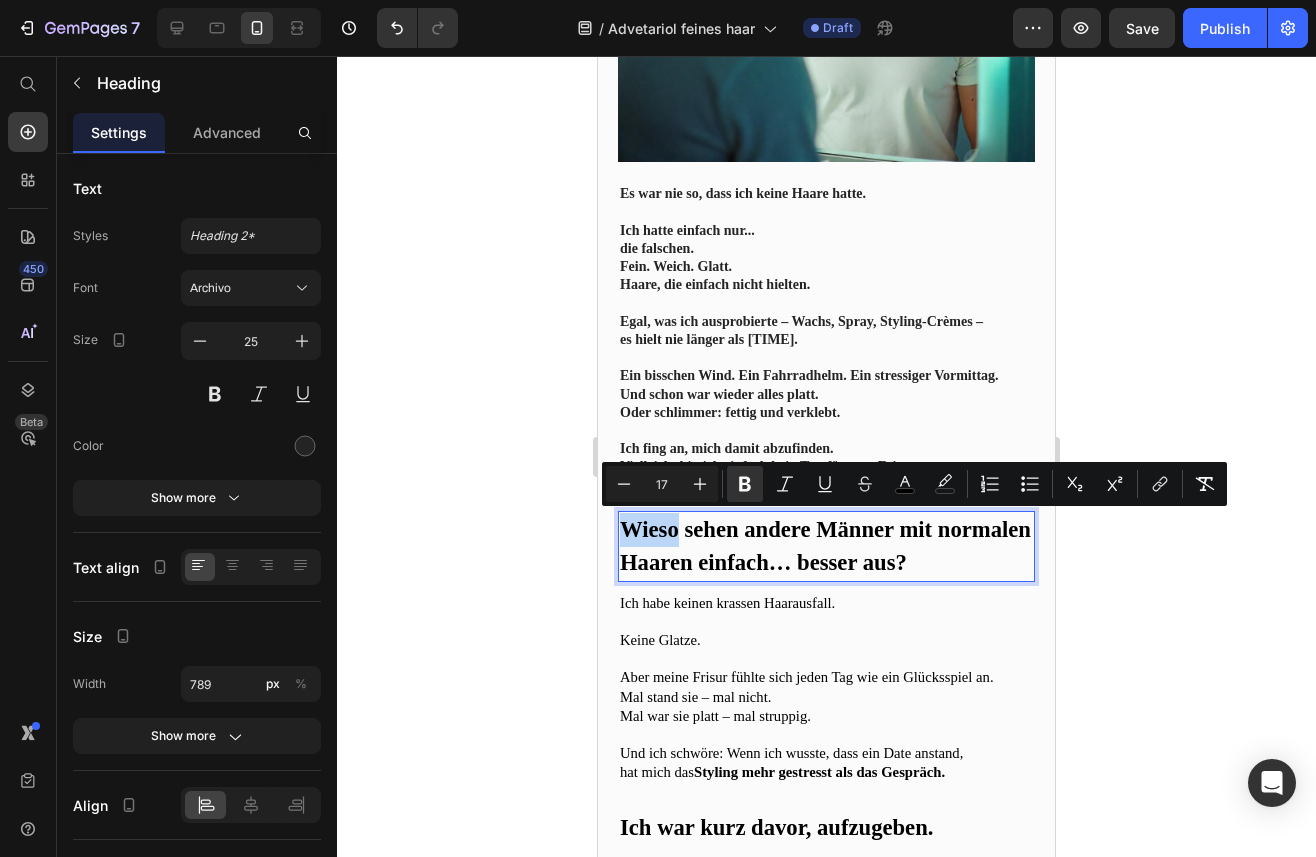 click on "Wieso sehen andere Männer mit normalen Haaren einfach… besser aus?" at bounding box center (825, 546) 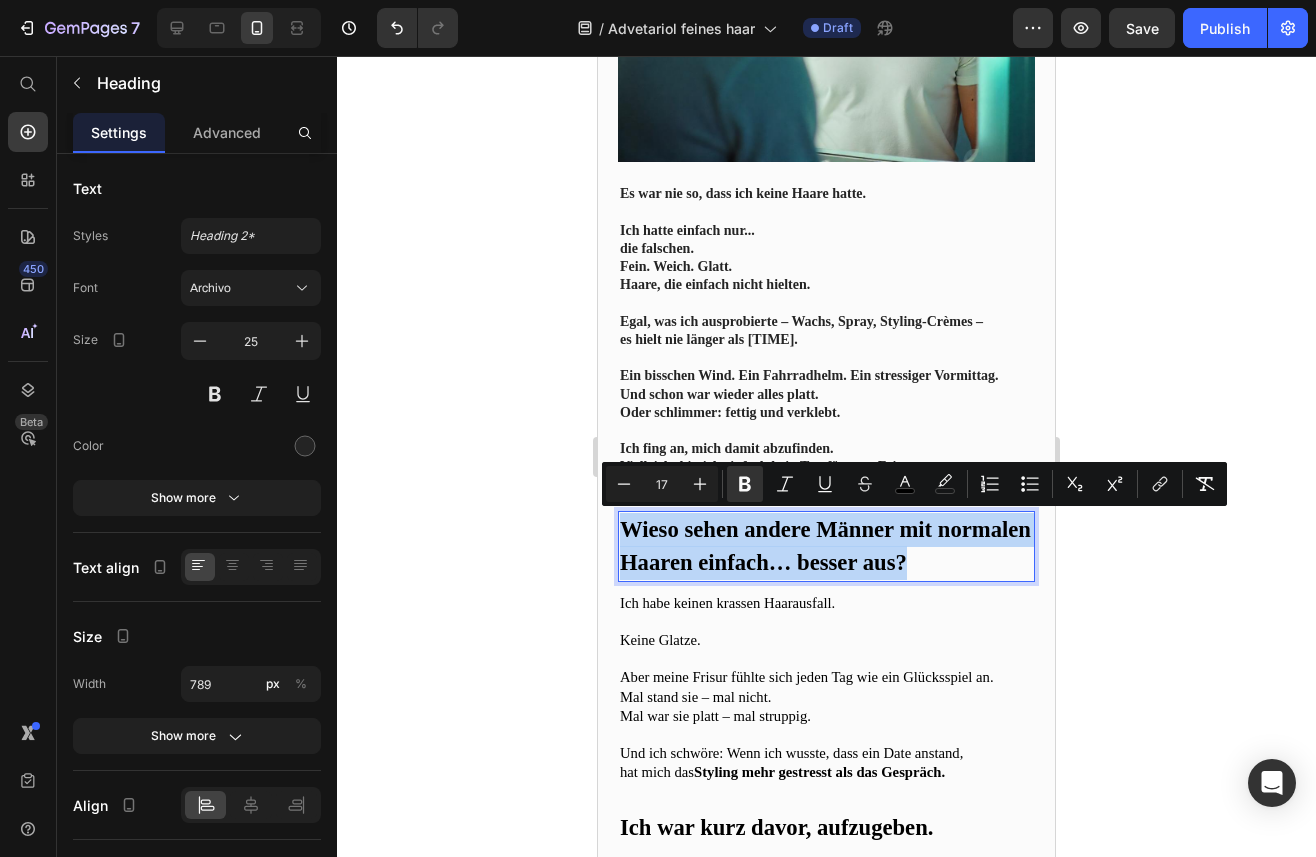 drag, startPoint x: 621, startPoint y: 525, endPoint x: 937, endPoint y: 561, distance: 318.04404 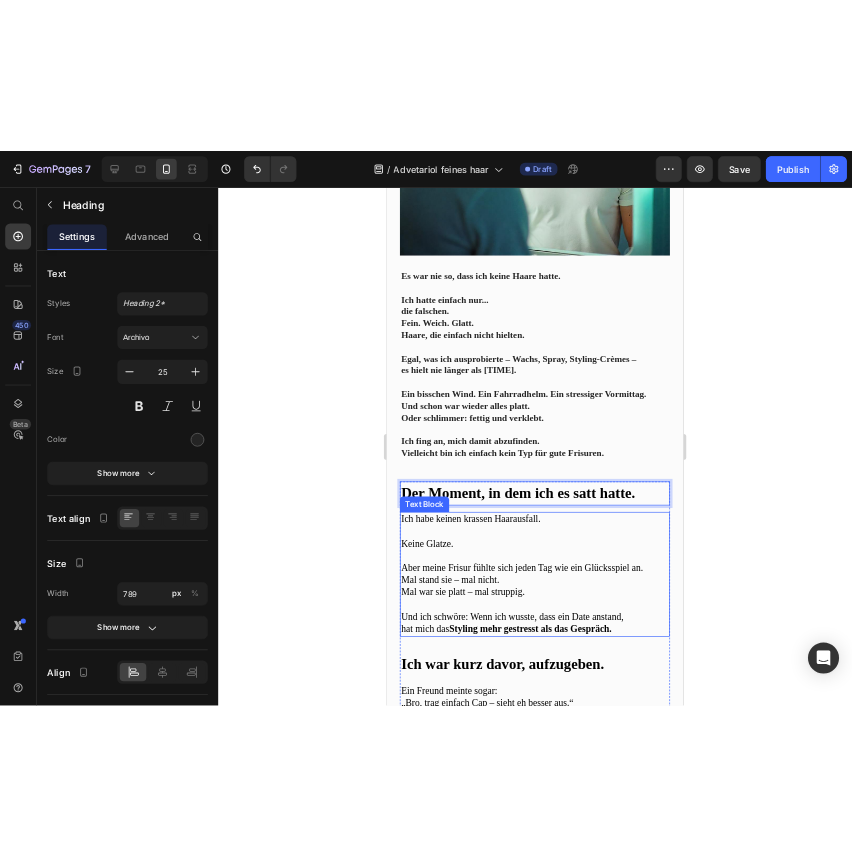 scroll, scrollTop: 643, scrollLeft: 0, axis: vertical 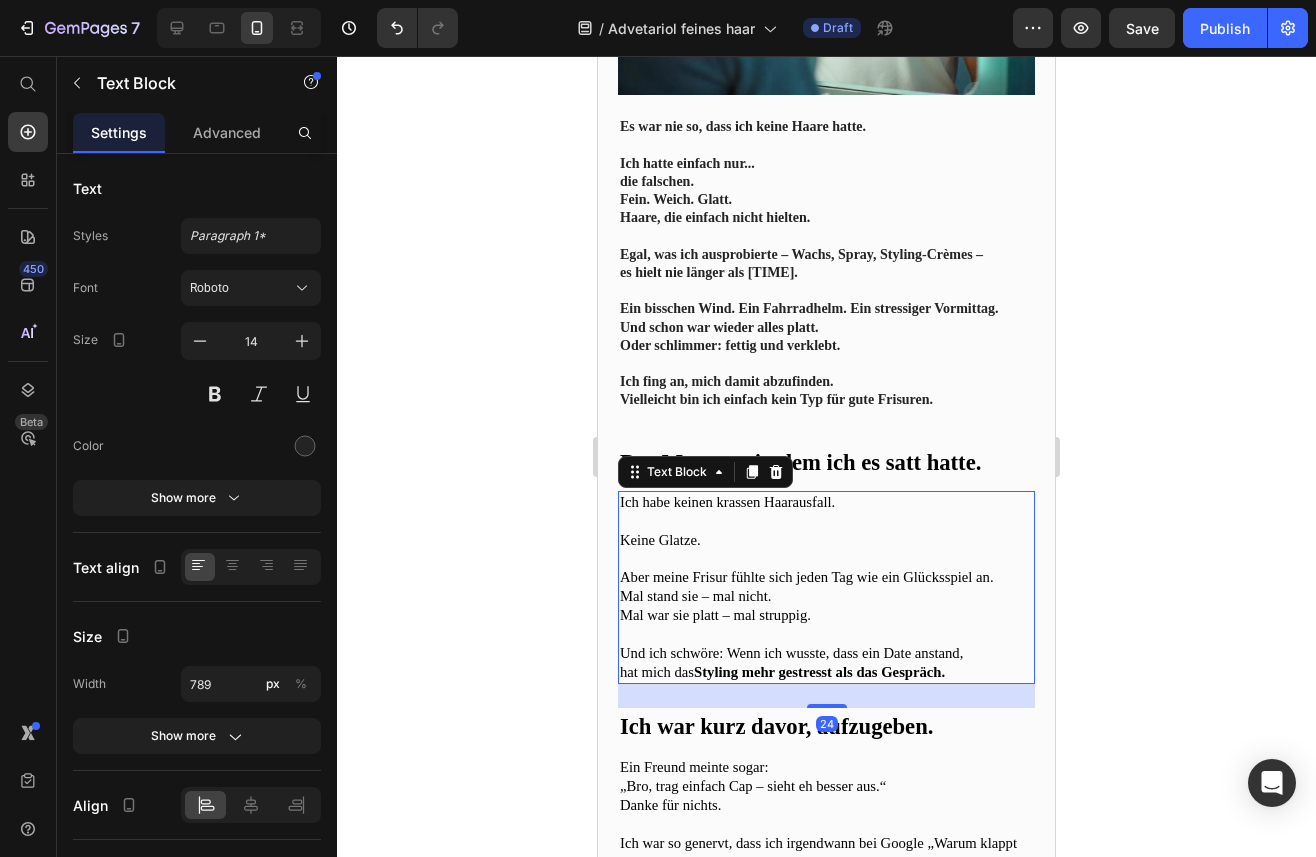 click on "Mal stand sie – mal nicht. Mal war sie platt – mal struppig." at bounding box center (826, 606) 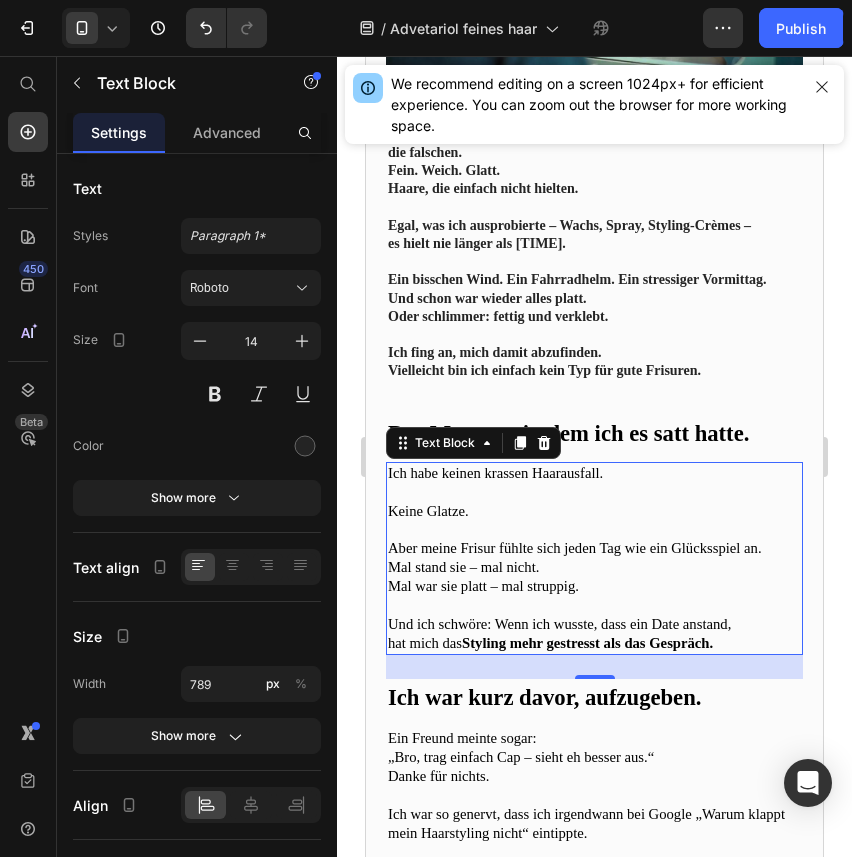 scroll, scrollTop: 682, scrollLeft: 0, axis: vertical 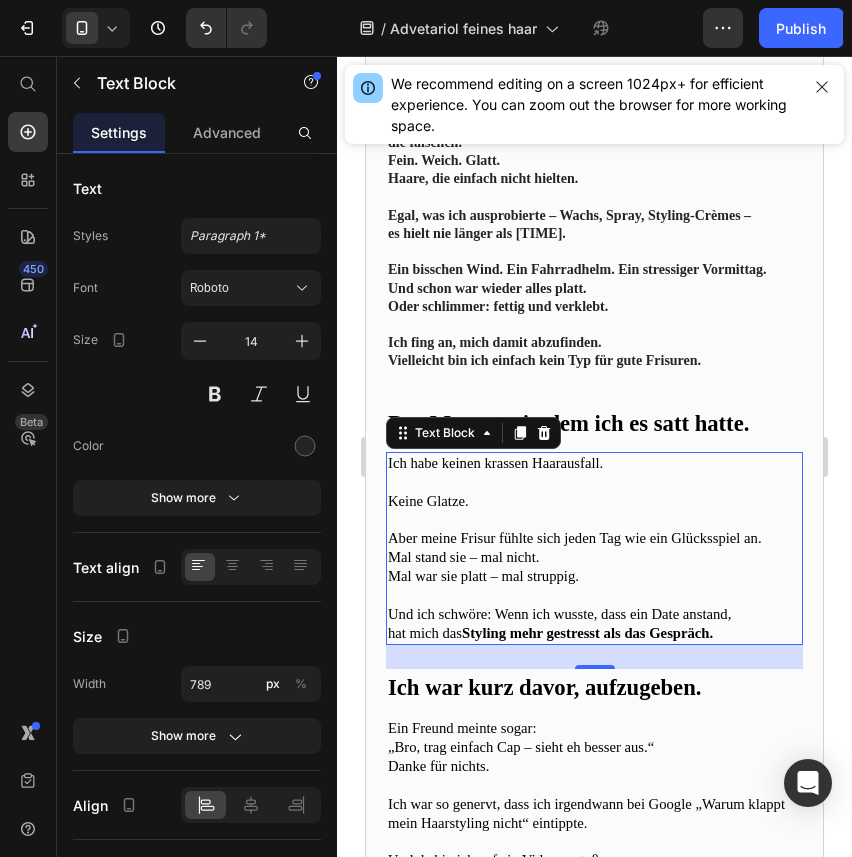 click on "Aber meine Frisur fühlte sich jeden Tag wie ein Glücksspiel an." at bounding box center (575, 538) 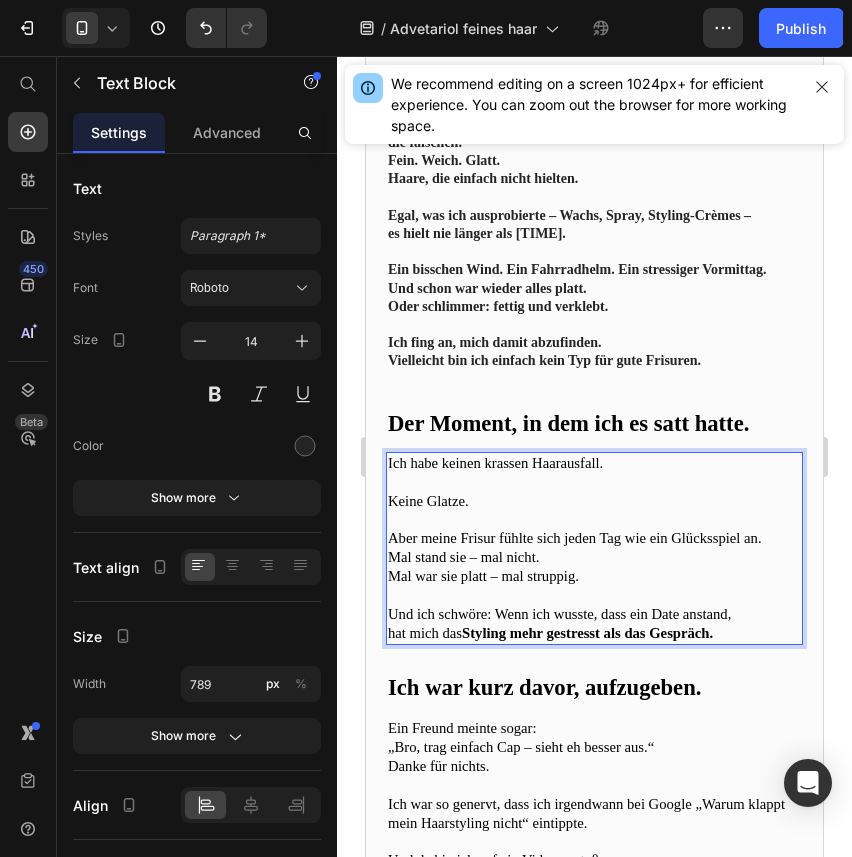 click on "Und ich schwöre: Wenn ich wusste, dass ein Date anstand, hat mich das  Styling mehr gestresst als das Gespräch." at bounding box center (594, 624) 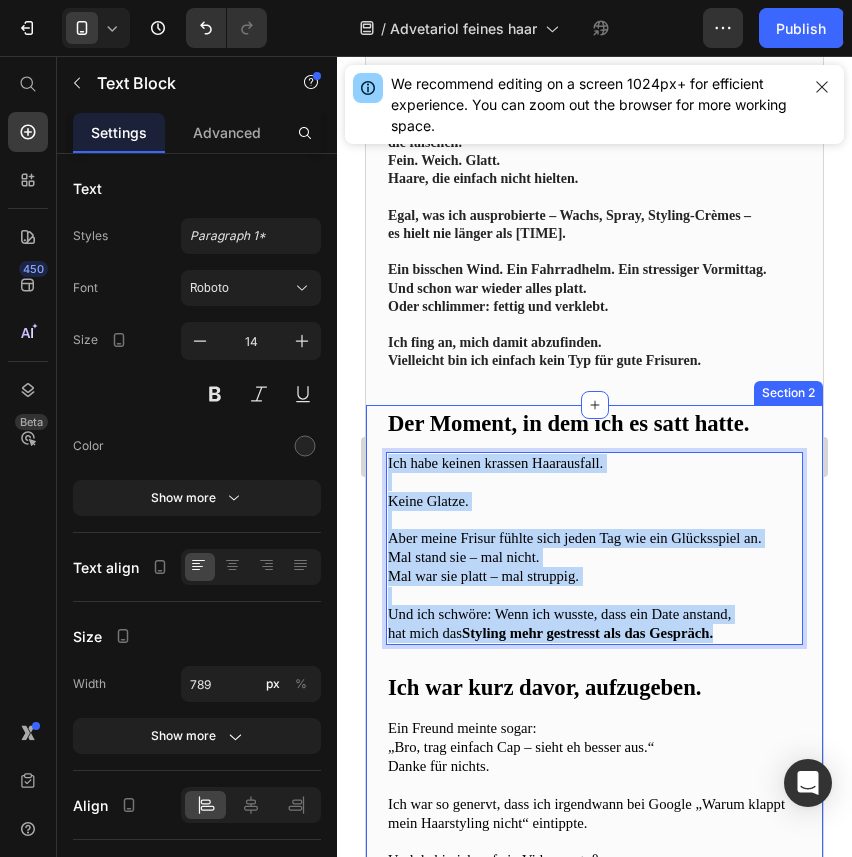 drag, startPoint x: 756, startPoint y: 629, endPoint x: 384, endPoint y: 462, distance: 407.76587 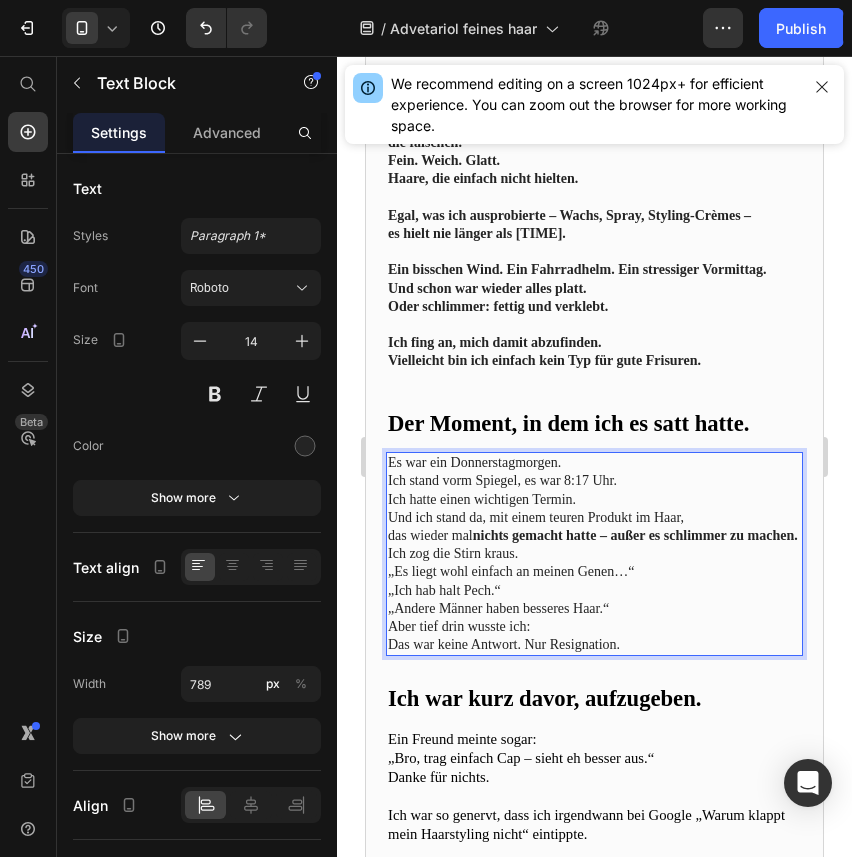 click on "Es war ein Donnerstagmorgen." at bounding box center [594, 463] 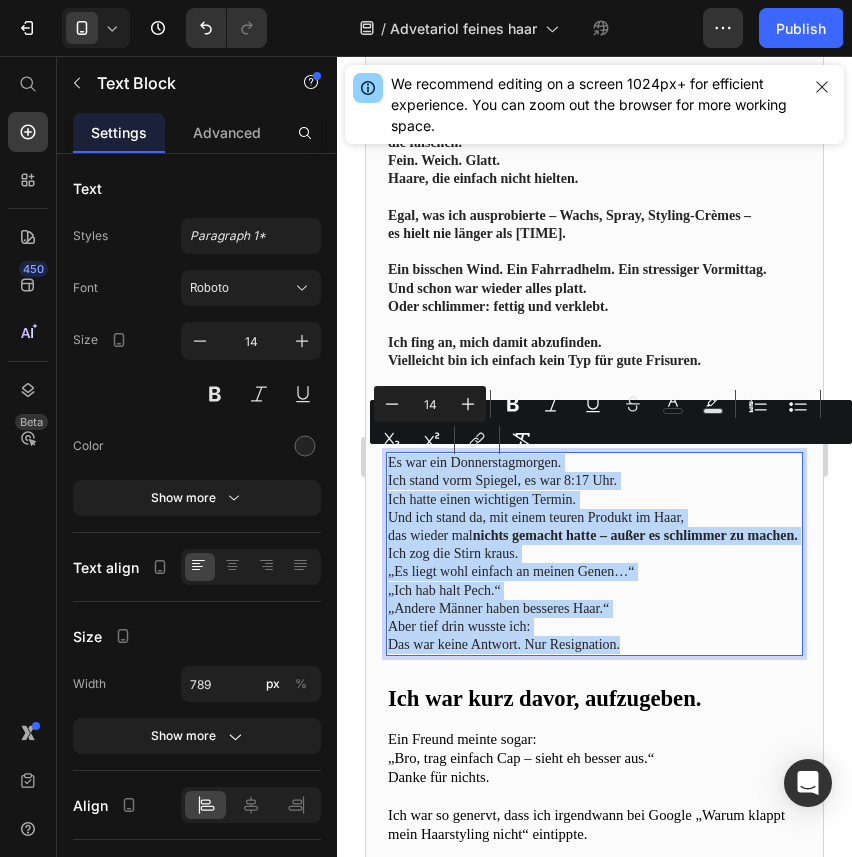 drag, startPoint x: 666, startPoint y: 662, endPoint x: 386, endPoint y: 453, distance: 349.4009 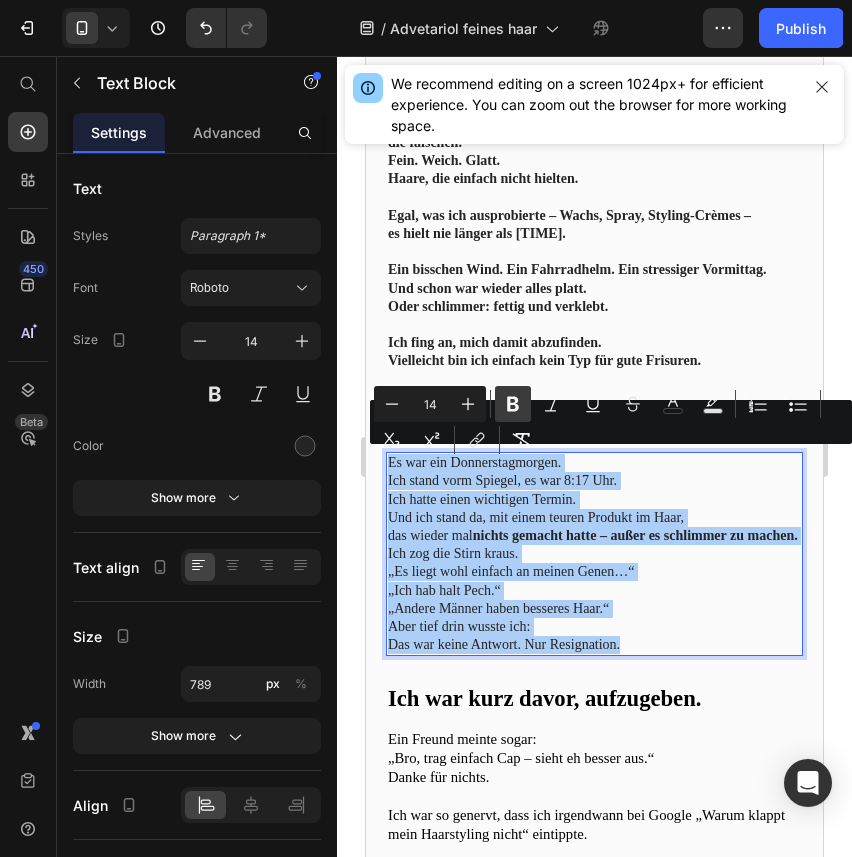 click 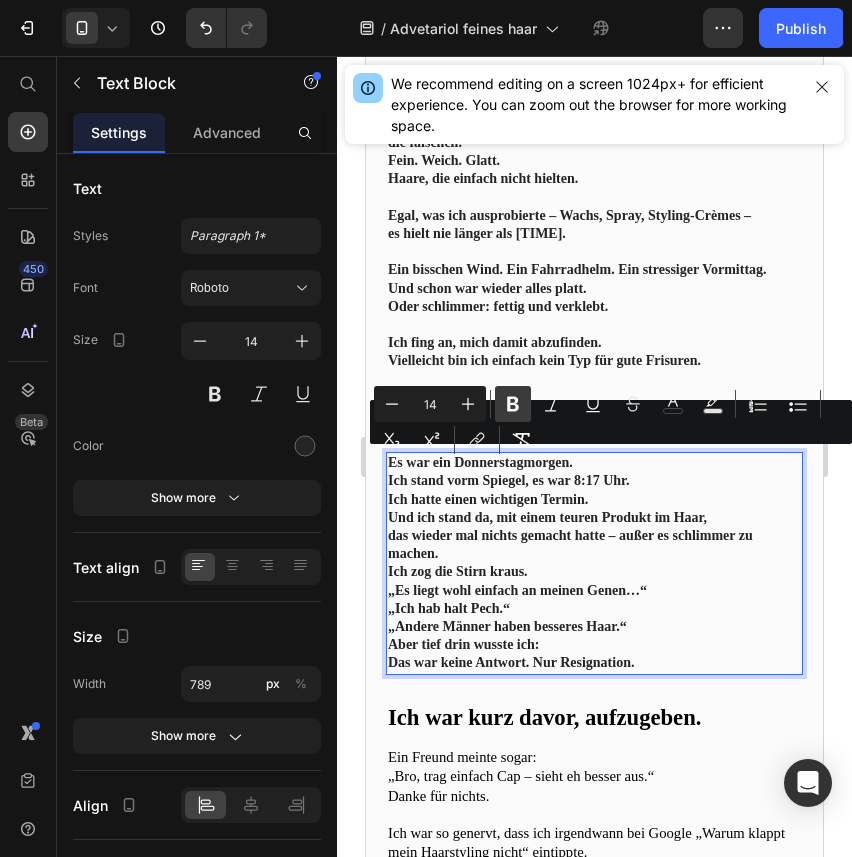 click 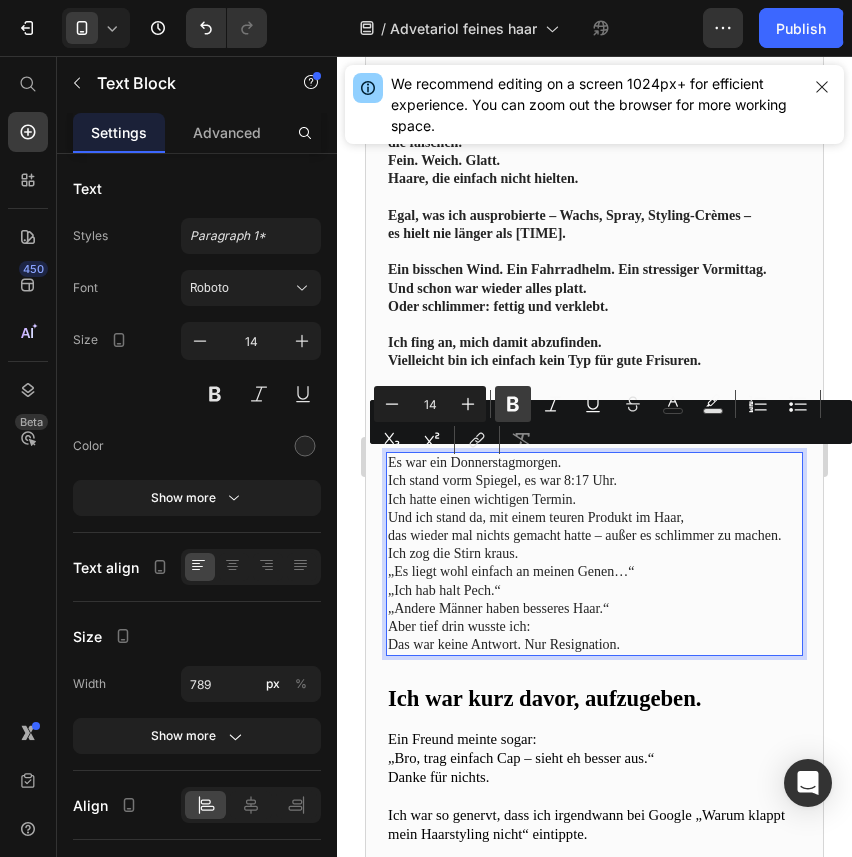click 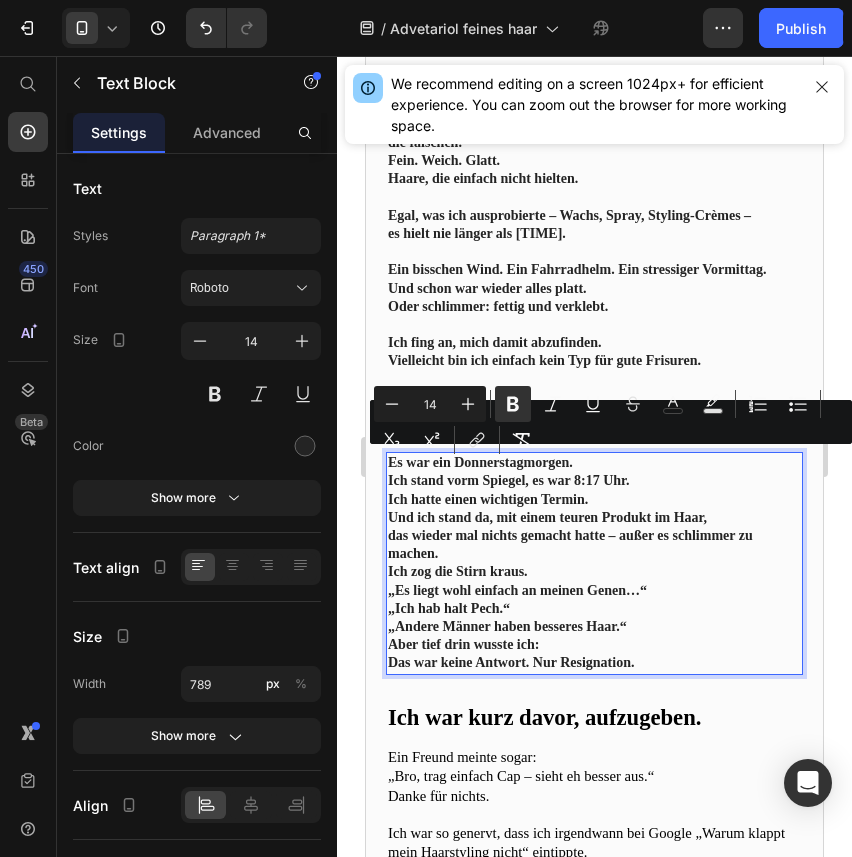 click on "„Es liegt wohl einfach an meinen Genen…“" at bounding box center [517, 590] 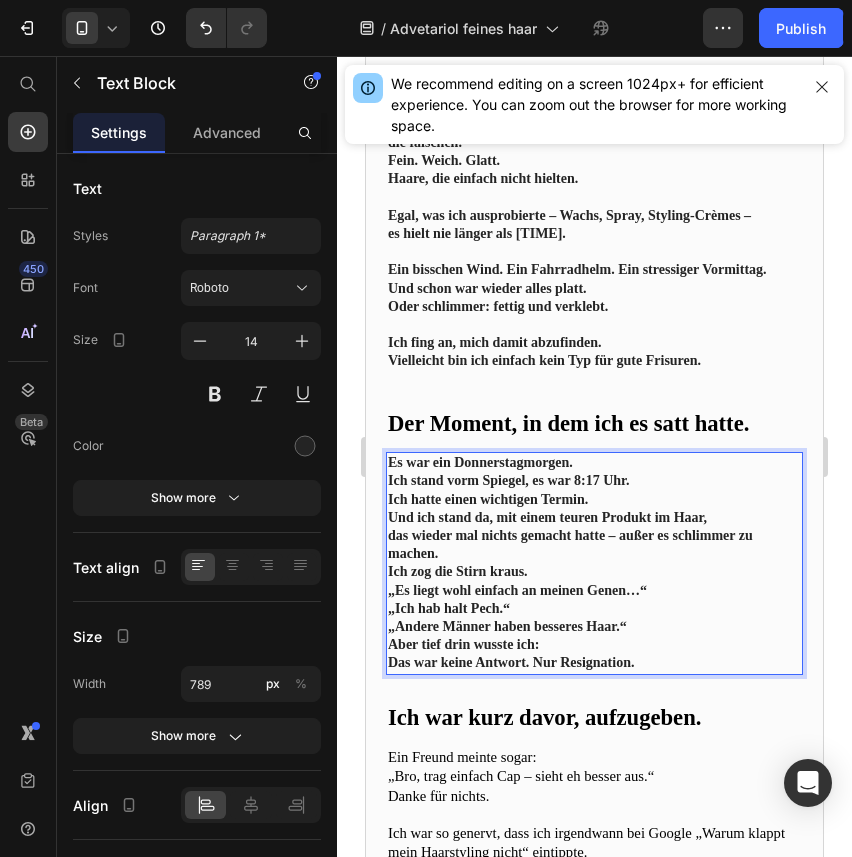 click on "Es war ein Donnerstagmorgen." at bounding box center (594, 463) 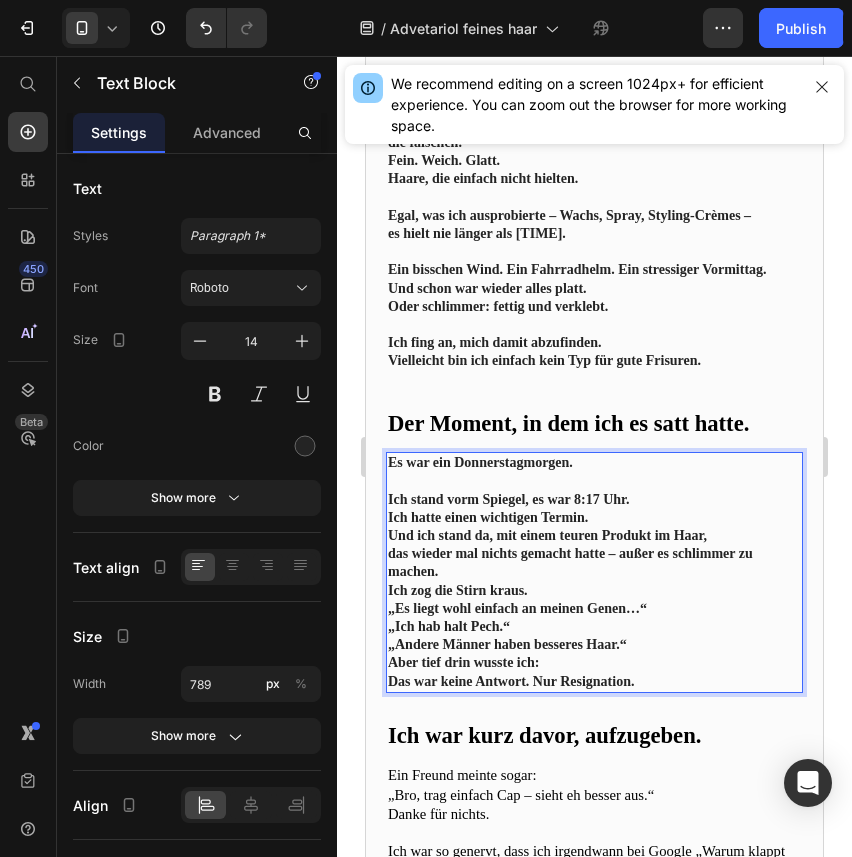 click on "Ich stand vorm Spiegel, es war 8:17 Uhr. Ich hatte einen wichtigen Termin. Und ich stand da, mit einem teuren Produkt im Haar, das wieder mal nichts gemacht hatte – außer es schlimmer zu machen." at bounding box center [594, 536] 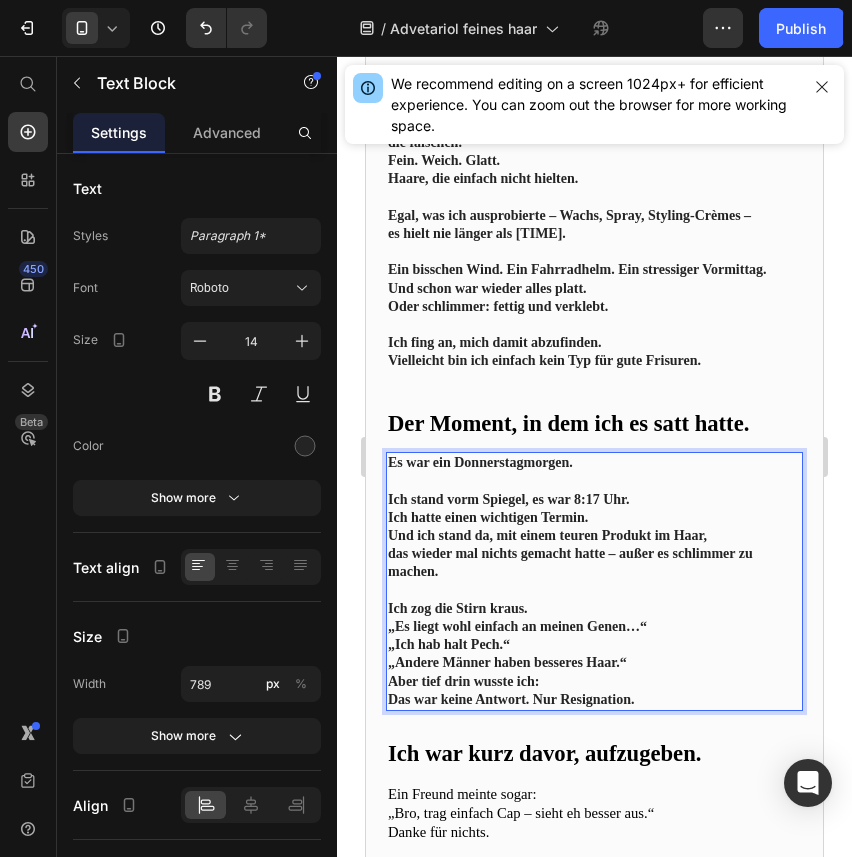 click on "Ich zog die Stirn kraus." at bounding box center (594, 609) 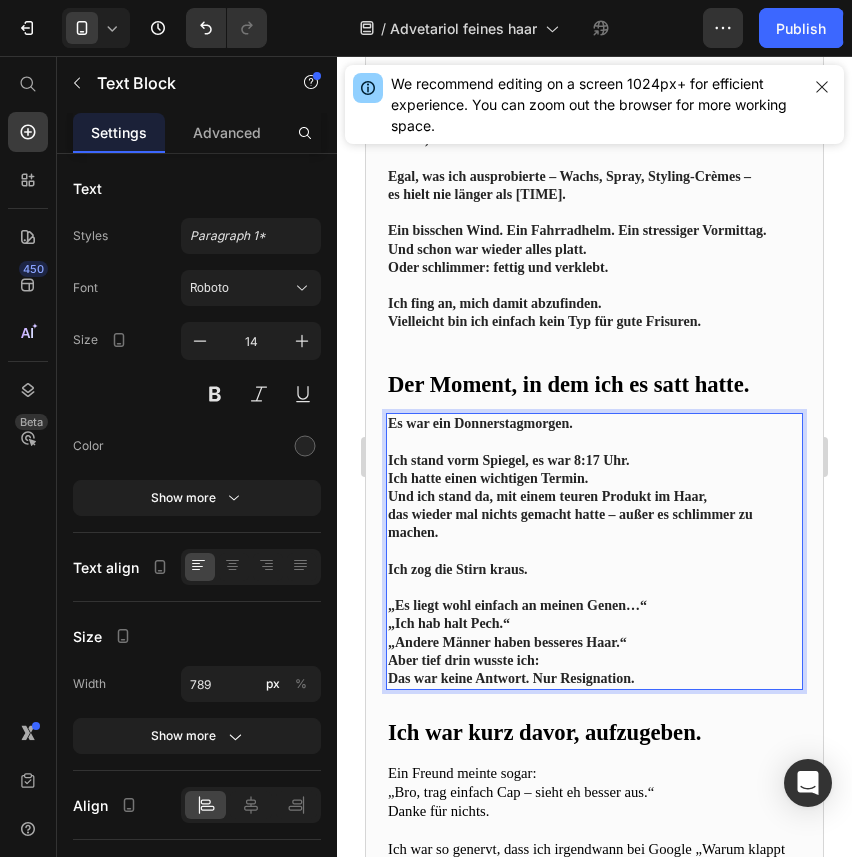 scroll, scrollTop: 733, scrollLeft: 0, axis: vertical 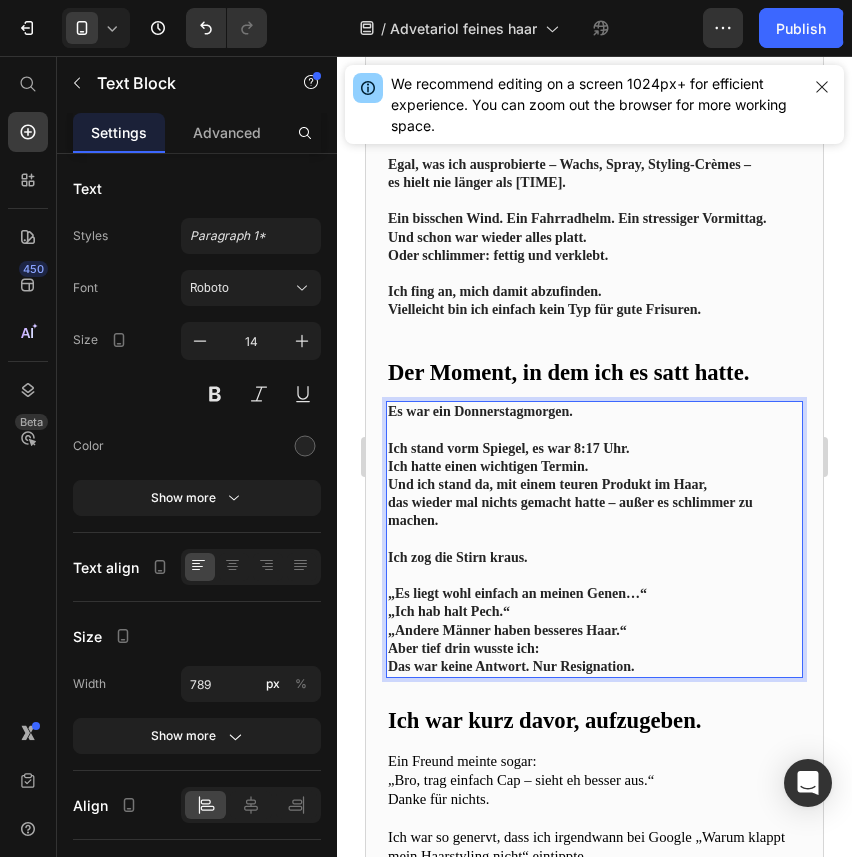 click on "„Es liegt wohl einfach an meinen Genen…“ „Ich hab halt Pech.“ „Andere Männer haben besseres Haar.“" at bounding box center [594, 612] 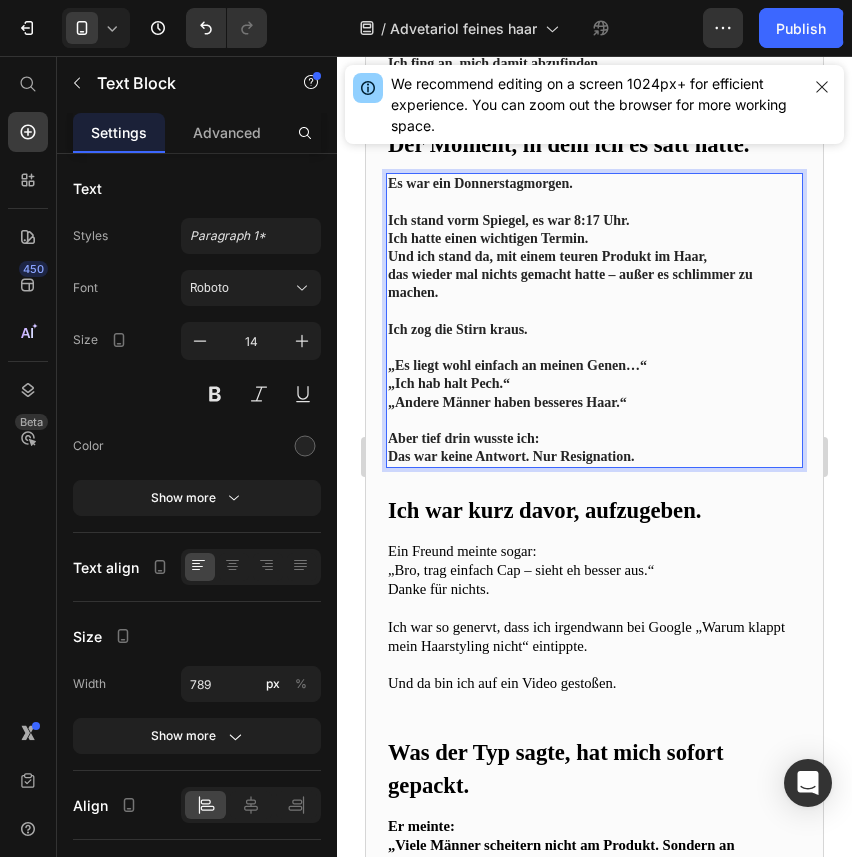 scroll, scrollTop: 974, scrollLeft: 0, axis: vertical 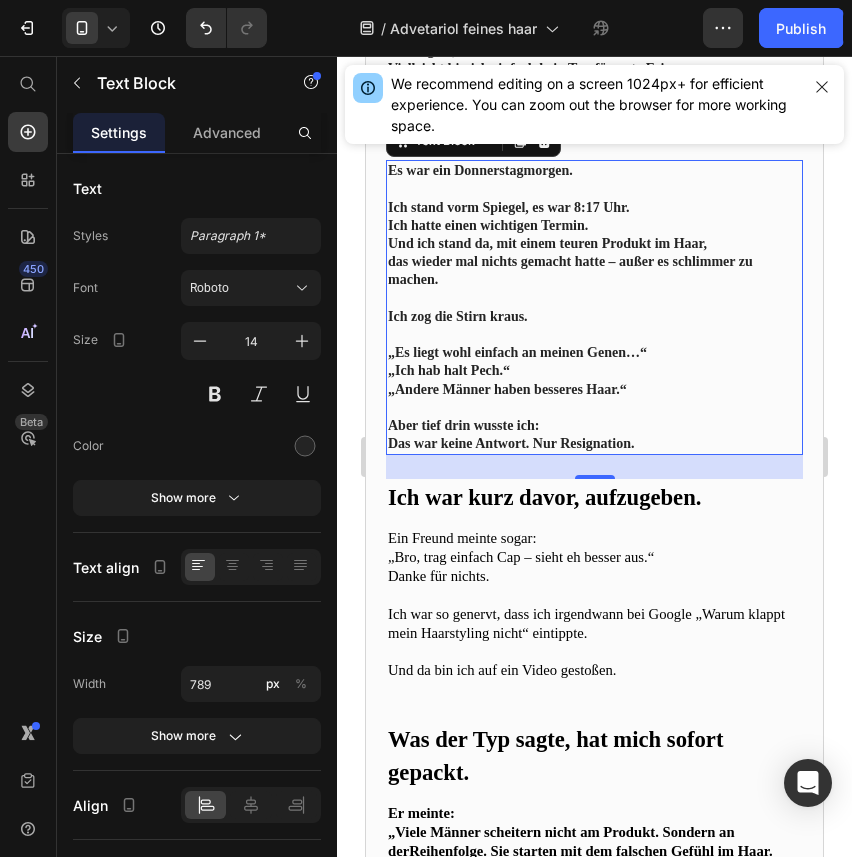 click on "Ich war kurz davor, aufzugeben." at bounding box center (544, 497) 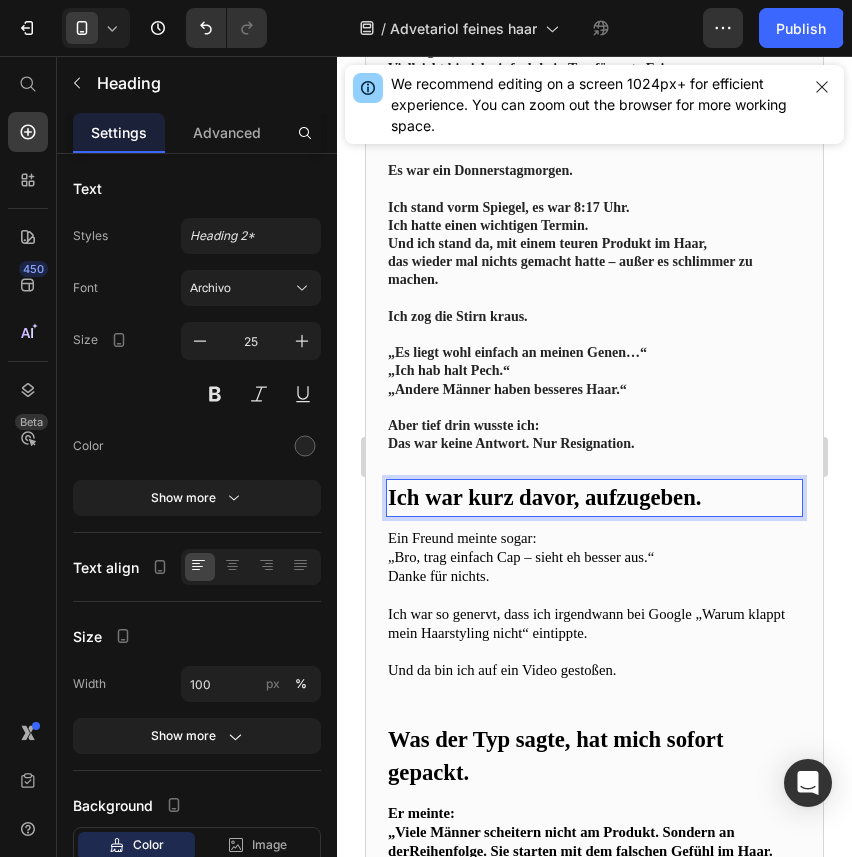 click on "Ich war kurz davor, aufzugeben." at bounding box center [544, 497] 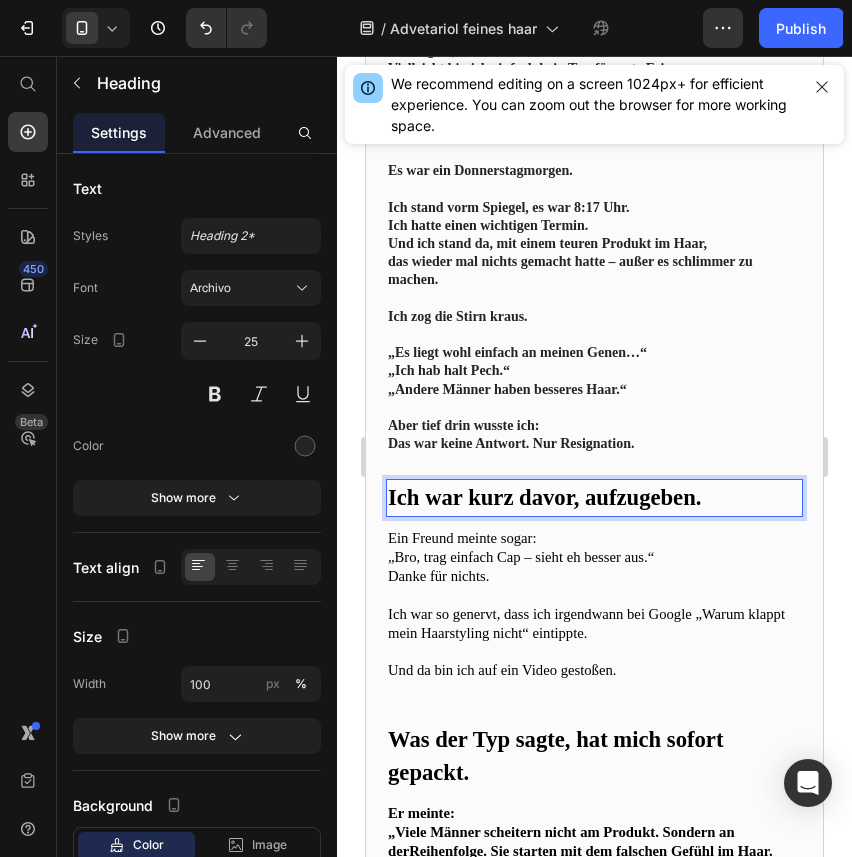 click on "Ich war kurz davor, aufzugeben." at bounding box center [544, 497] 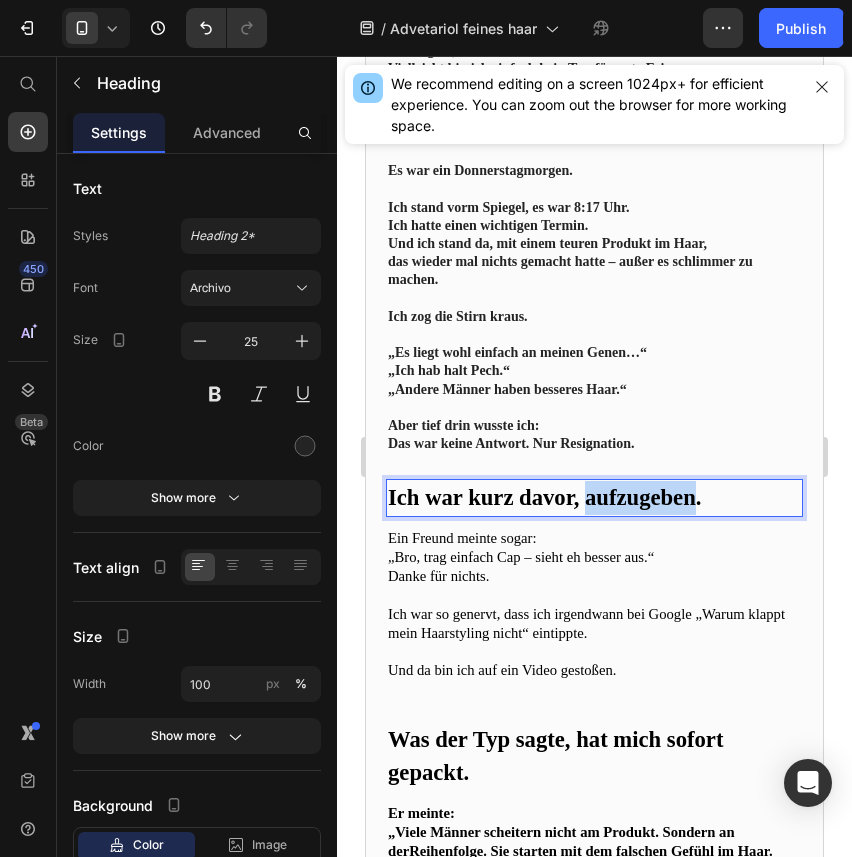 click on "Ich war kurz davor, aufzugeben." at bounding box center (544, 497) 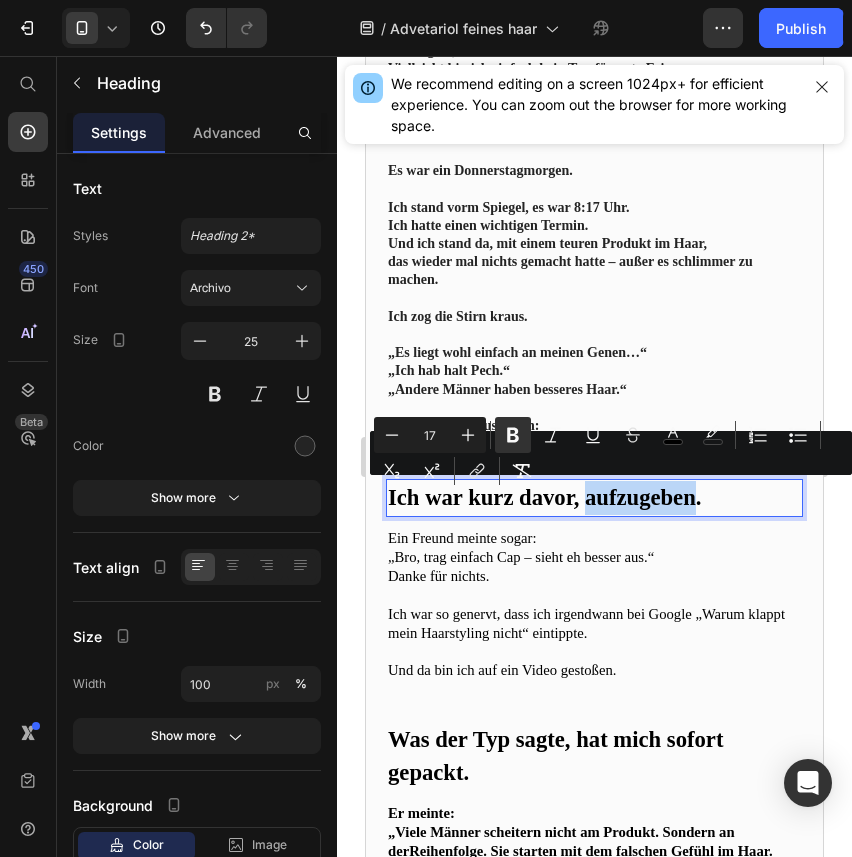 click on "Ich war kurz davor, aufzugeben." at bounding box center [544, 497] 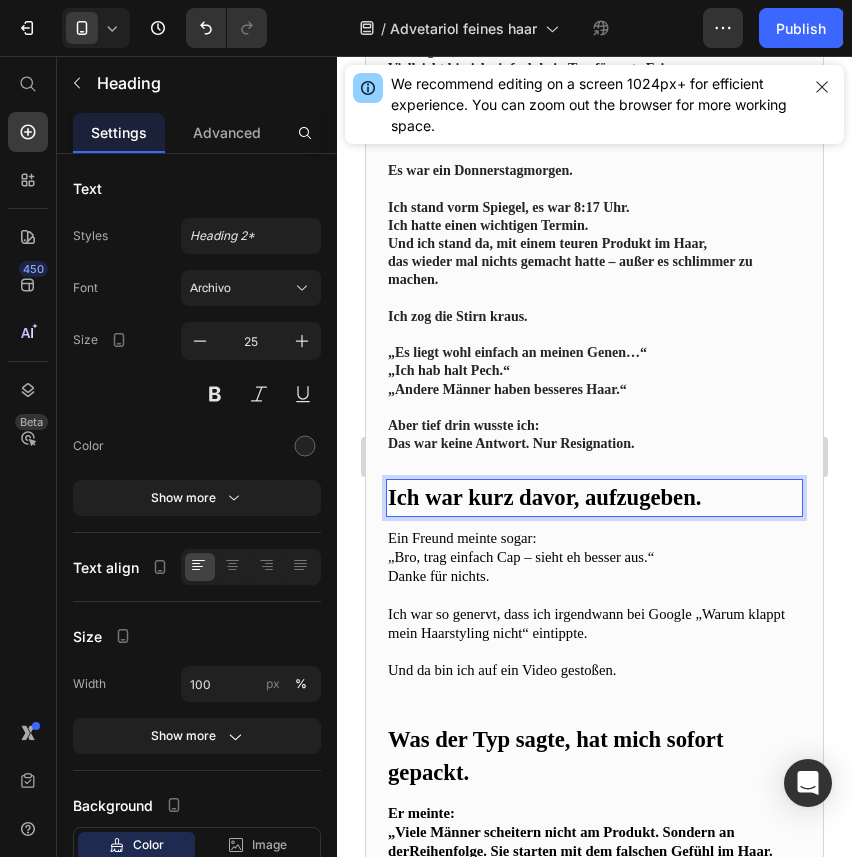 click on "Ich war kurz davor, aufzugeben." at bounding box center (544, 497) 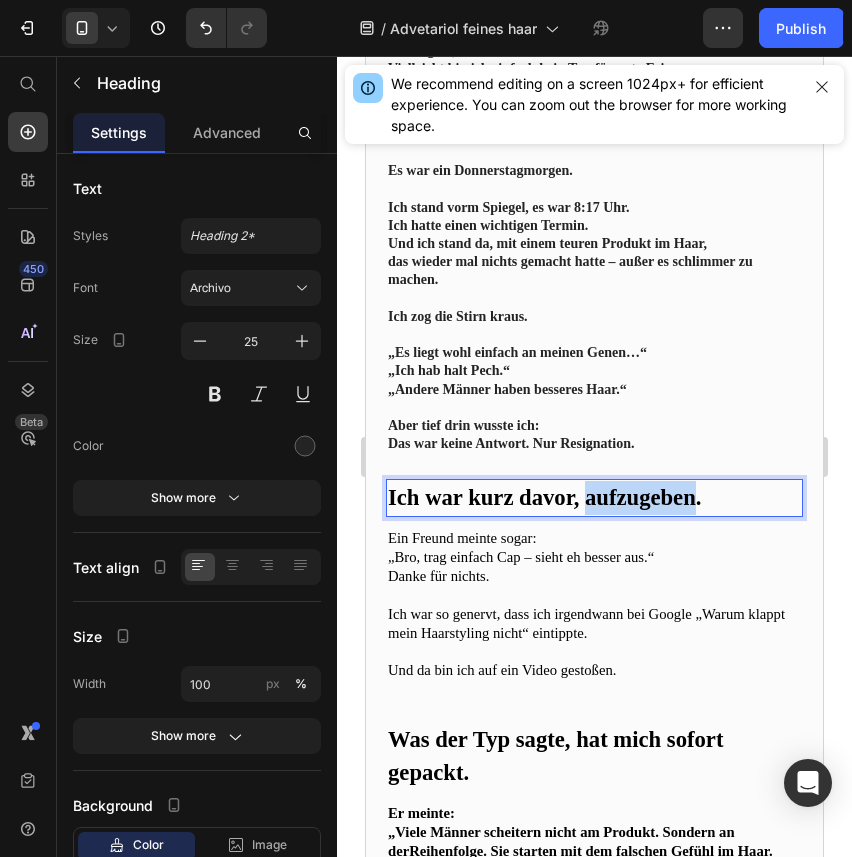click on "Ich war kurz davor, aufzugeben." at bounding box center [544, 497] 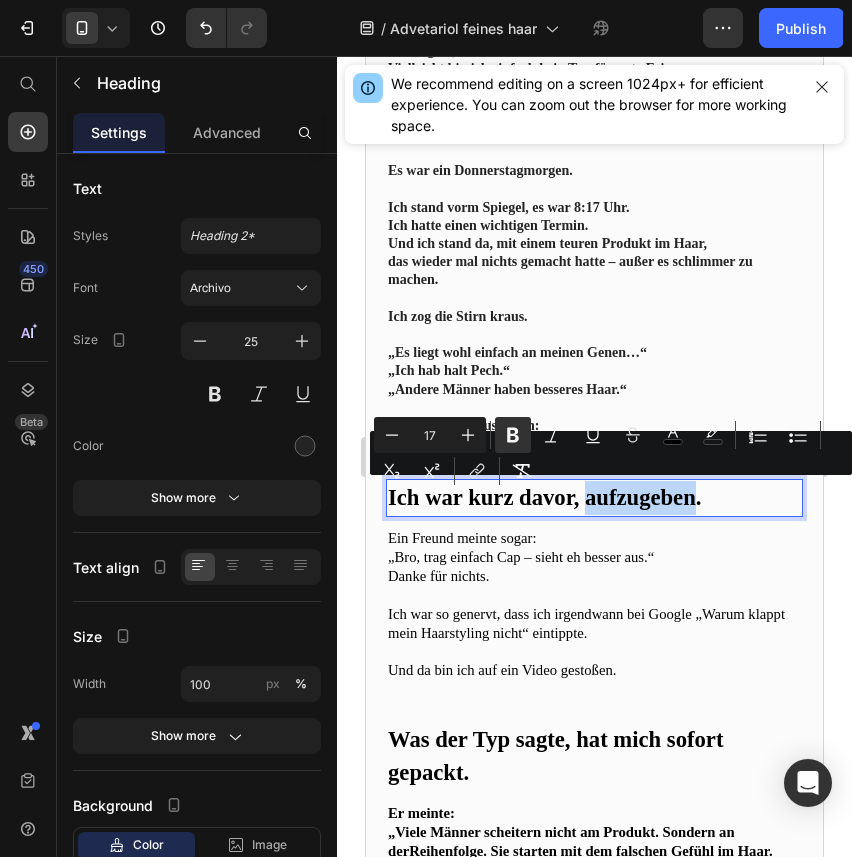 click on "Ich war kurz davor, aufzugeben." at bounding box center (544, 497) 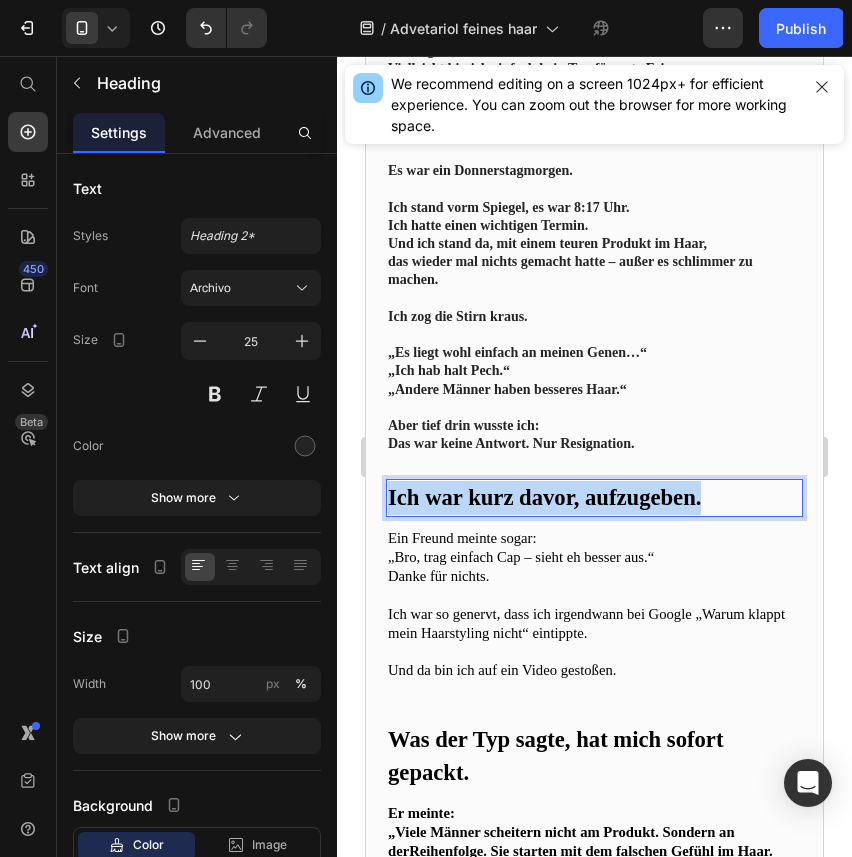 click on "Ich war kurz davor, aufzugeben." at bounding box center (544, 497) 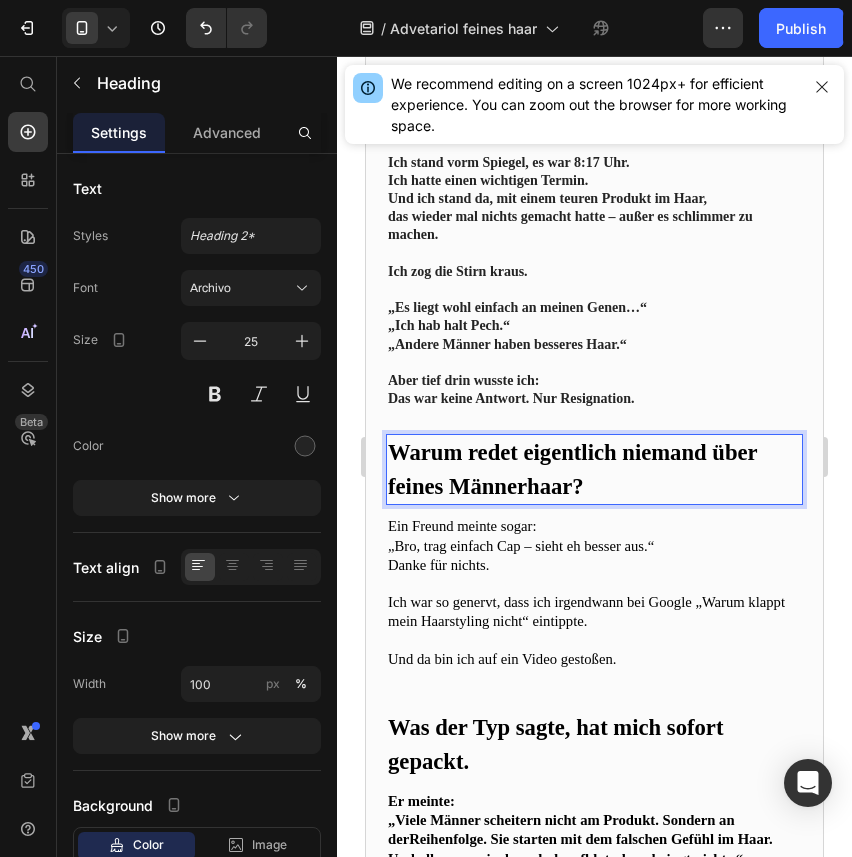 scroll, scrollTop: 1035, scrollLeft: 0, axis: vertical 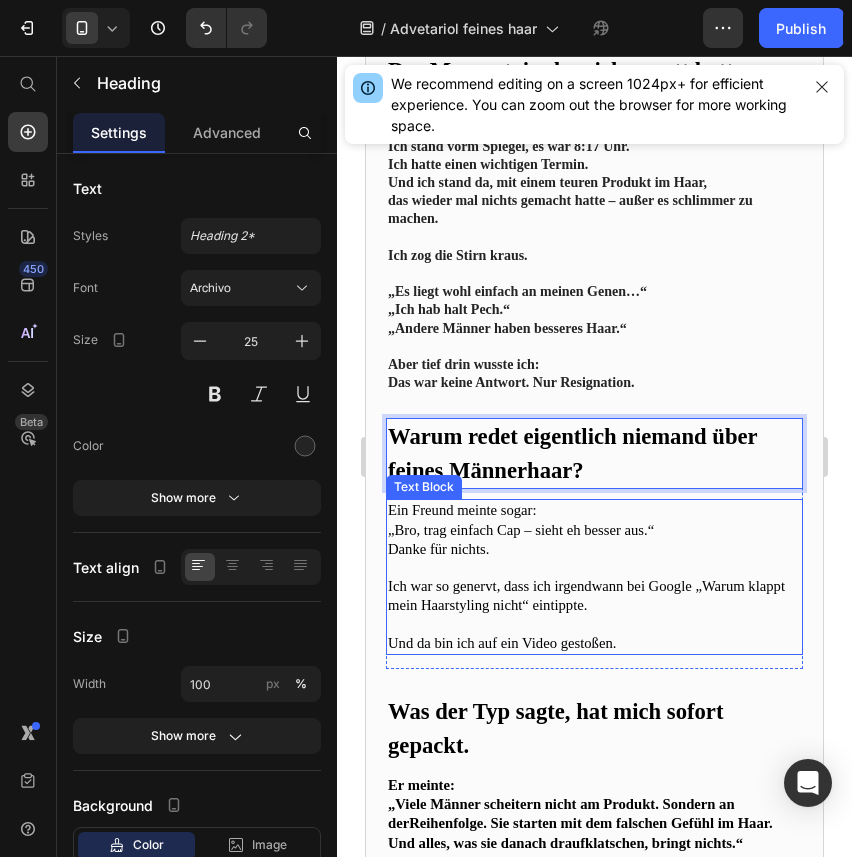 click on "Und da bin ich auf ein Video gestoßen." at bounding box center (594, 643) 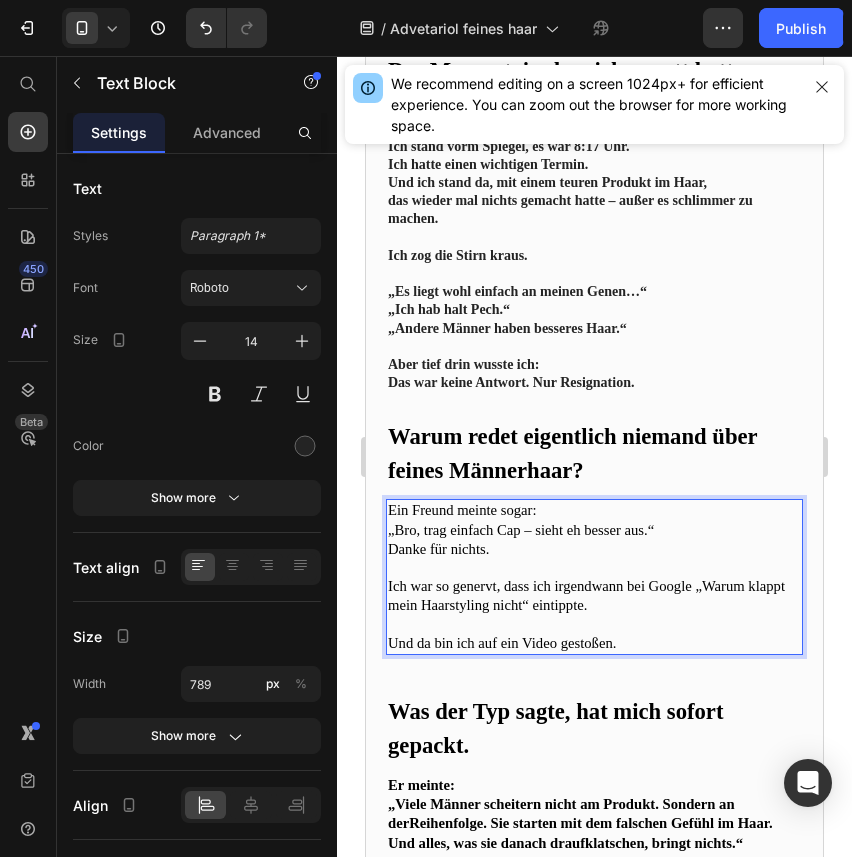 click on "Und da bin ich auf ein Video gestoßen." at bounding box center [594, 643] 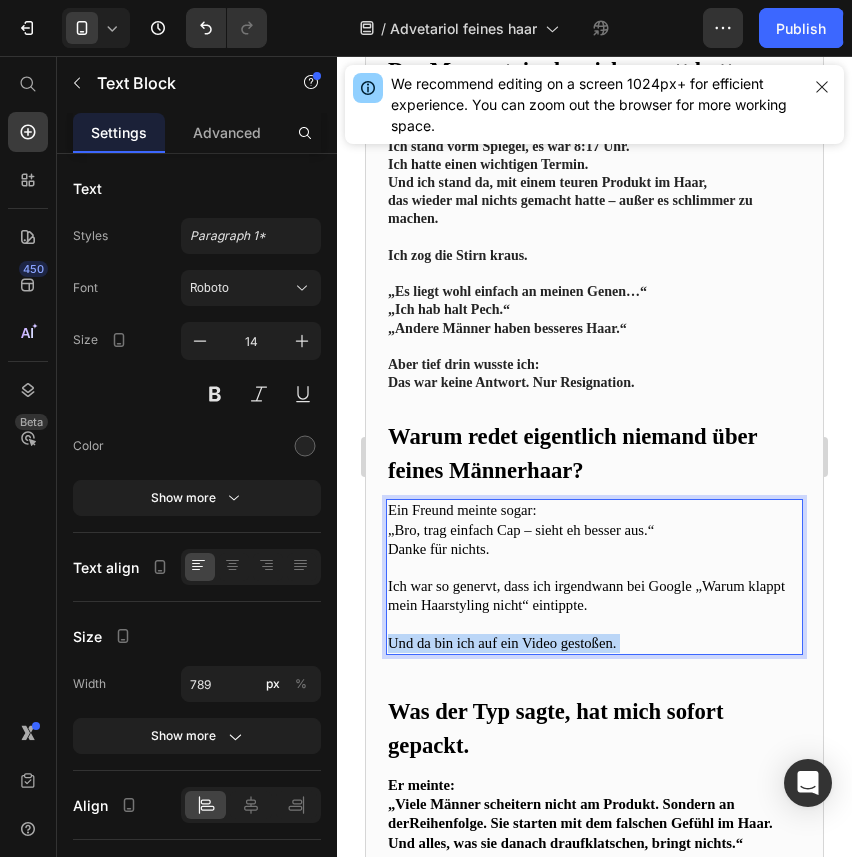 drag, startPoint x: 645, startPoint y: 639, endPoint x: 352, endPoint y: 517, distance: 317.3846 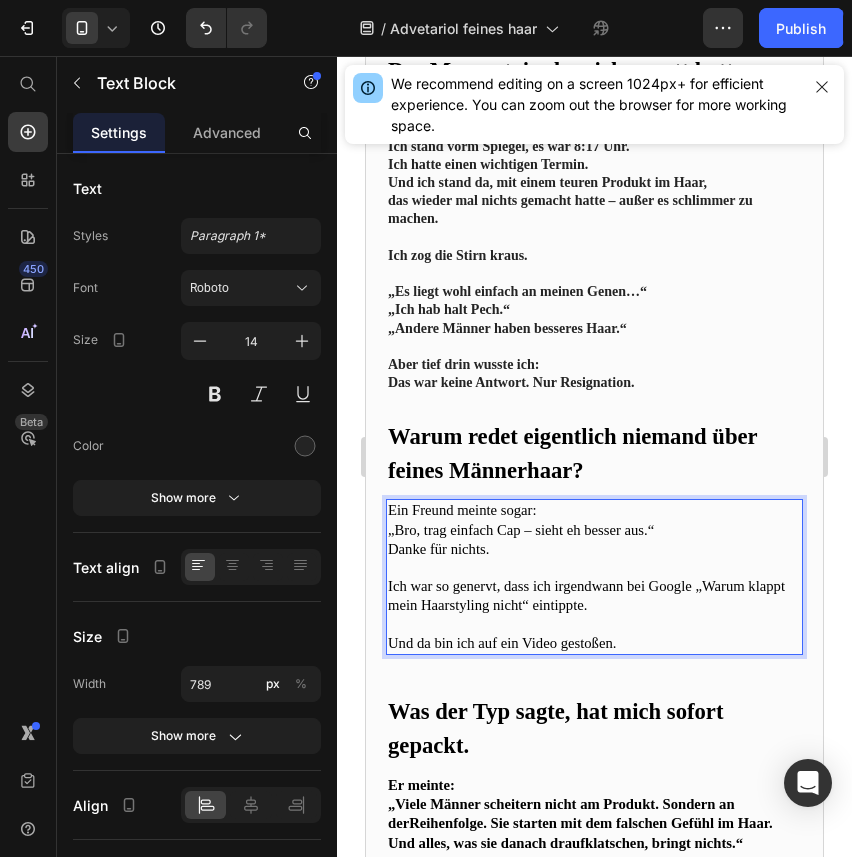 click on "Ein Freund meinte sogar:" at bounding box center [462, 510] 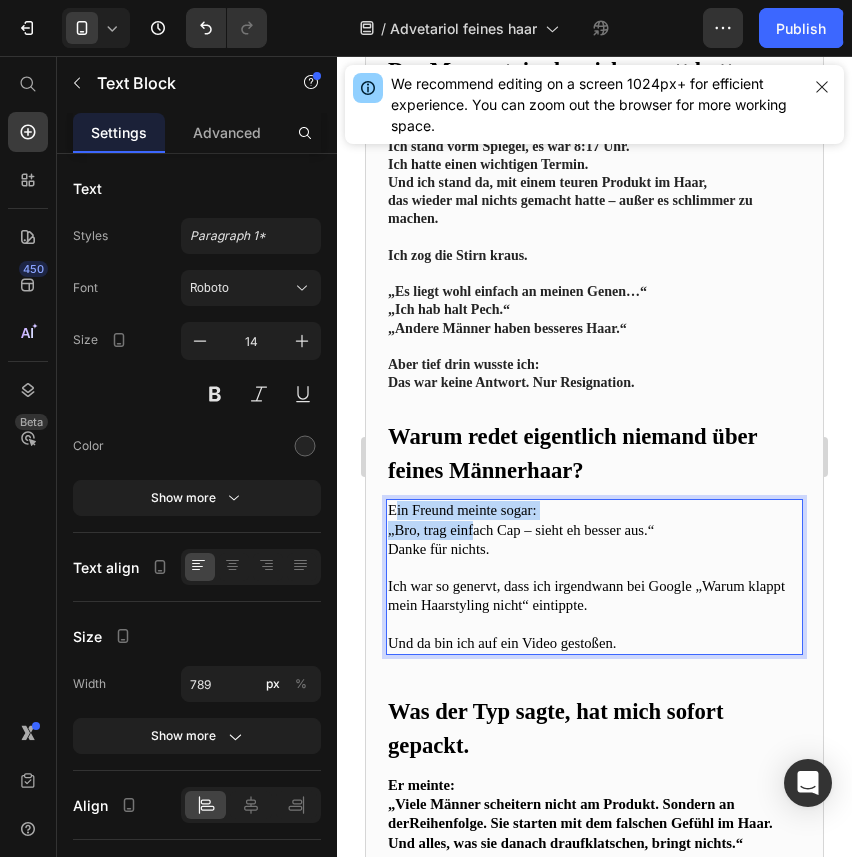 drag, startPoint x: 393, startPoint y: 510, endPoint x: 482, endPoint y: 532, distance: 91.67879 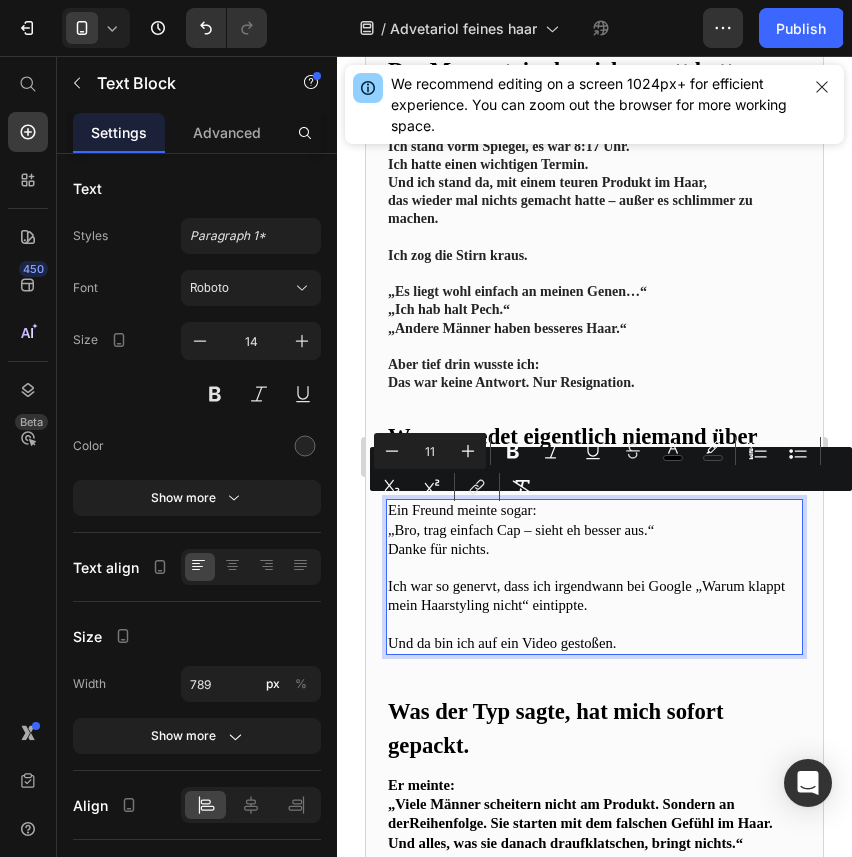 click on "Und da bin ich auf ein Video gestoßen." at bounding box center (502, 643) 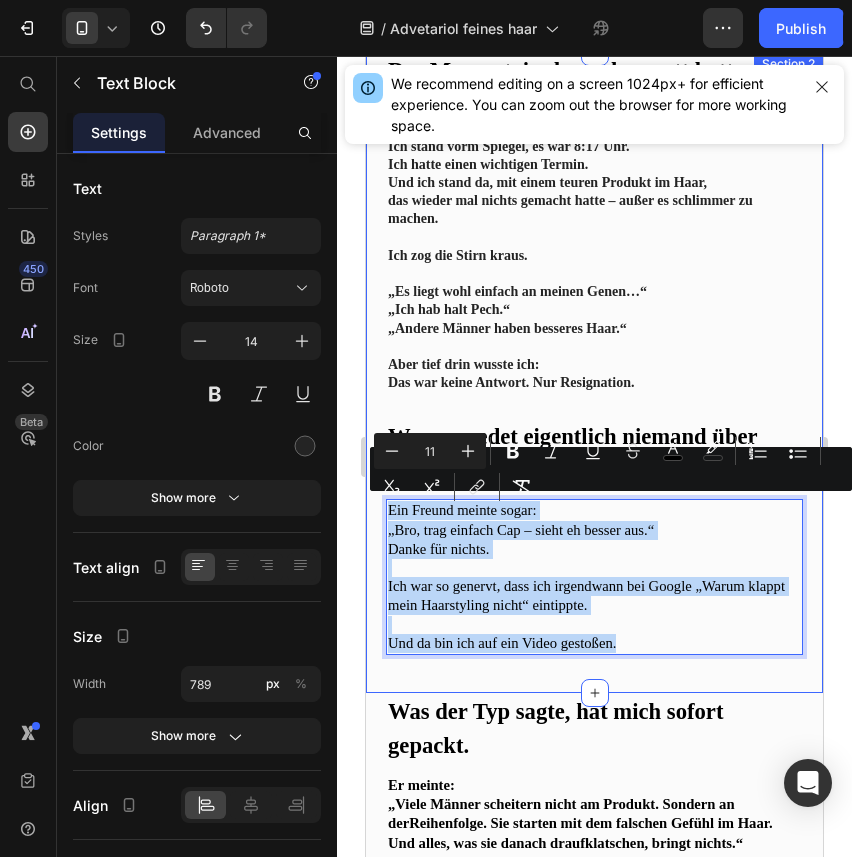 drag, startPoint x: 646, startPoint y: 640, endPoint x: 384, endPoint y: 507, distance: 293.82477 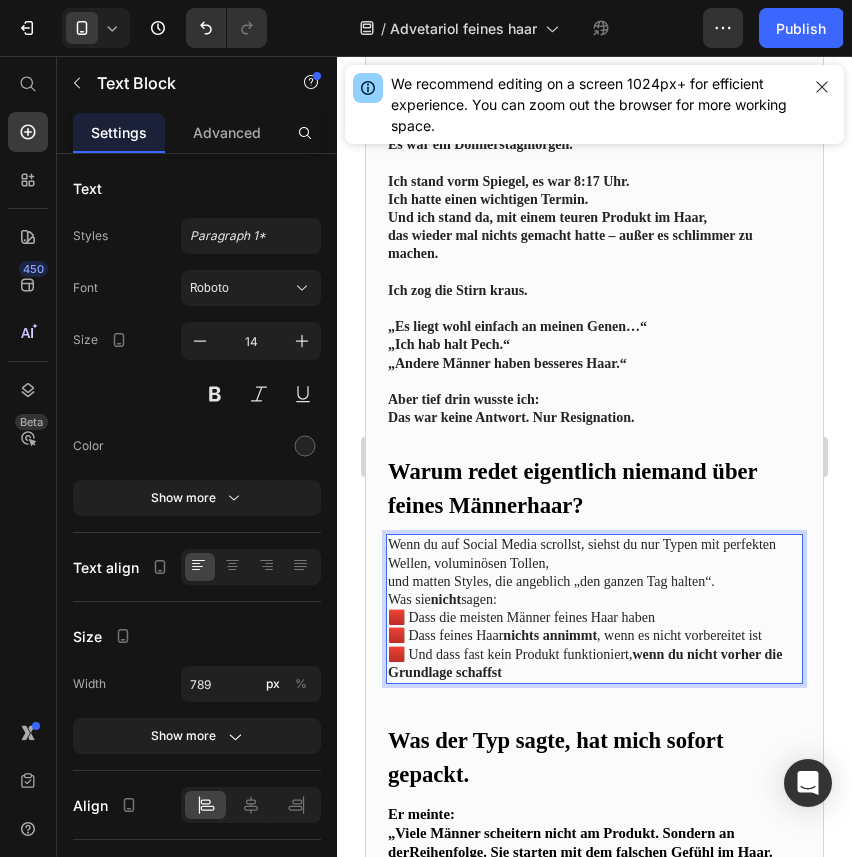 scroll, scrollTop: 1028, scrollLeft: 0, axis: vertical 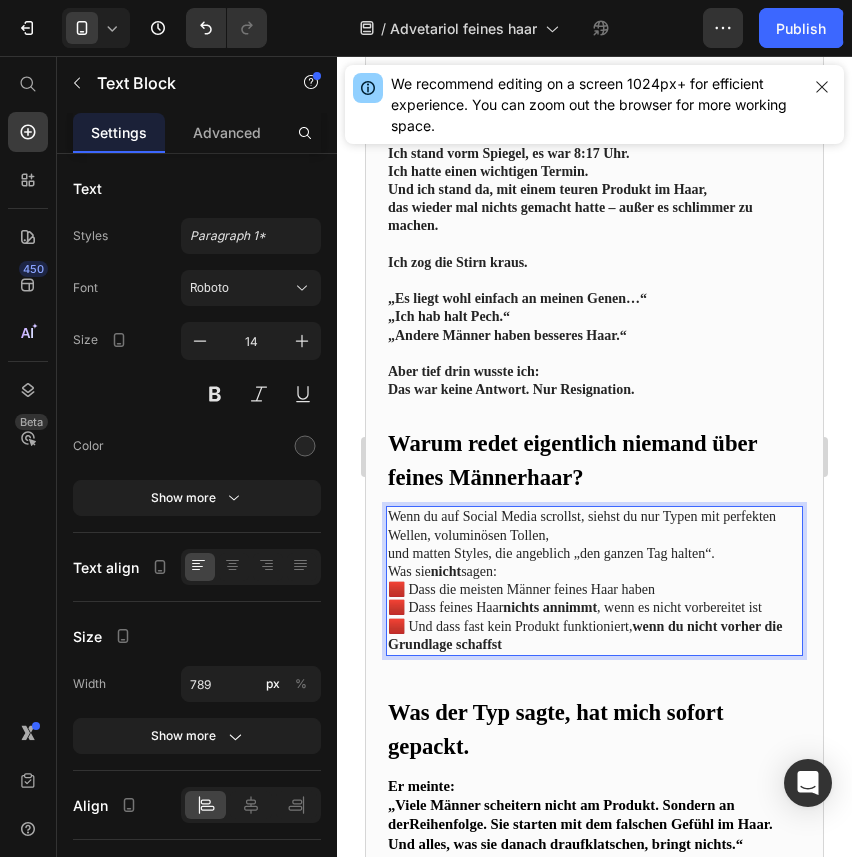 click on "Wenn du auf Social Media scrollst, siehst du nur Typen mit perfekten Wellen, voluminösen Tollen, und matten Styles, die angeblich „den ganzen Tag halten“." at bounding box center (594, 535) 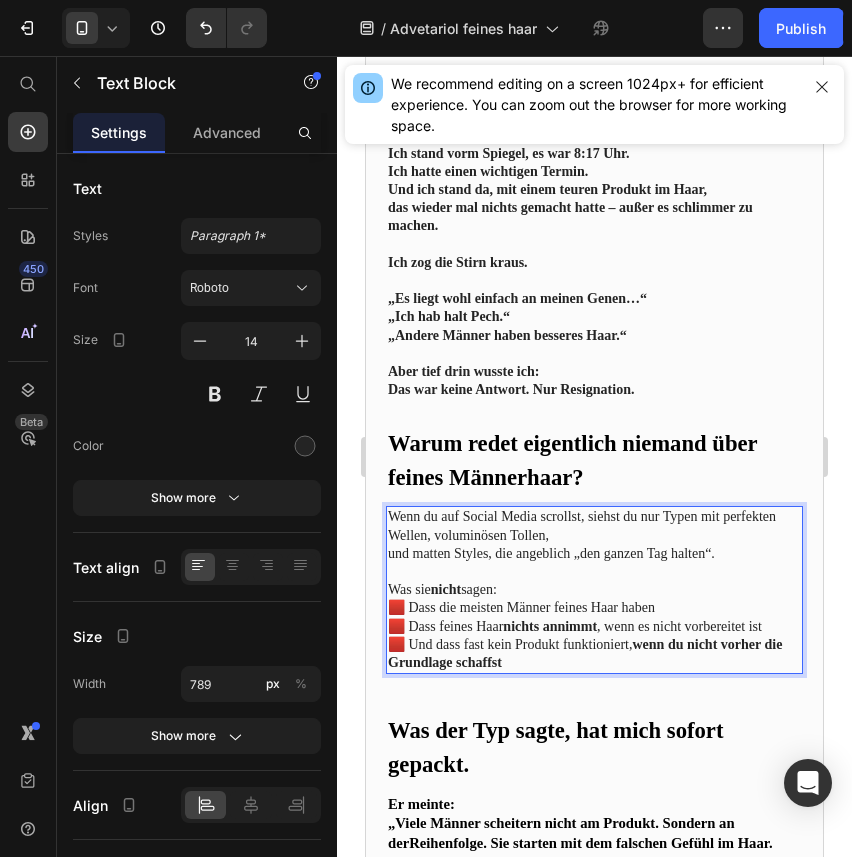 scroll, scrollTop: 1063, scrollLeft: 0, axis: vertical 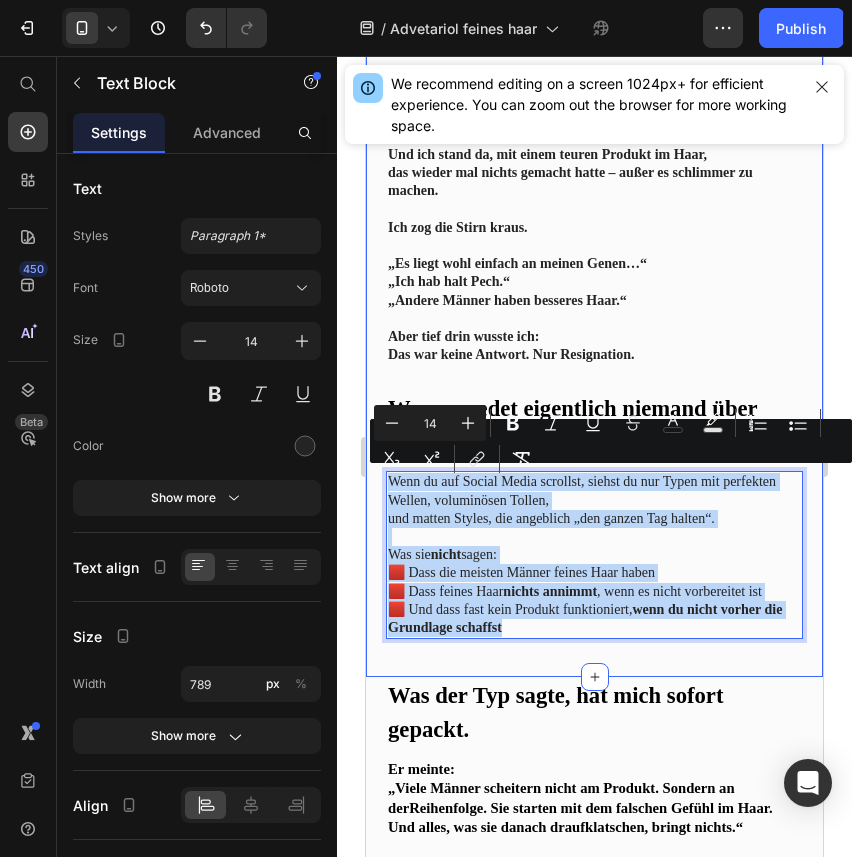 drag, startPoint x: 541, startPoint y: 622, endPoint x: 382, endPoint y: 482, distance: 211.85136 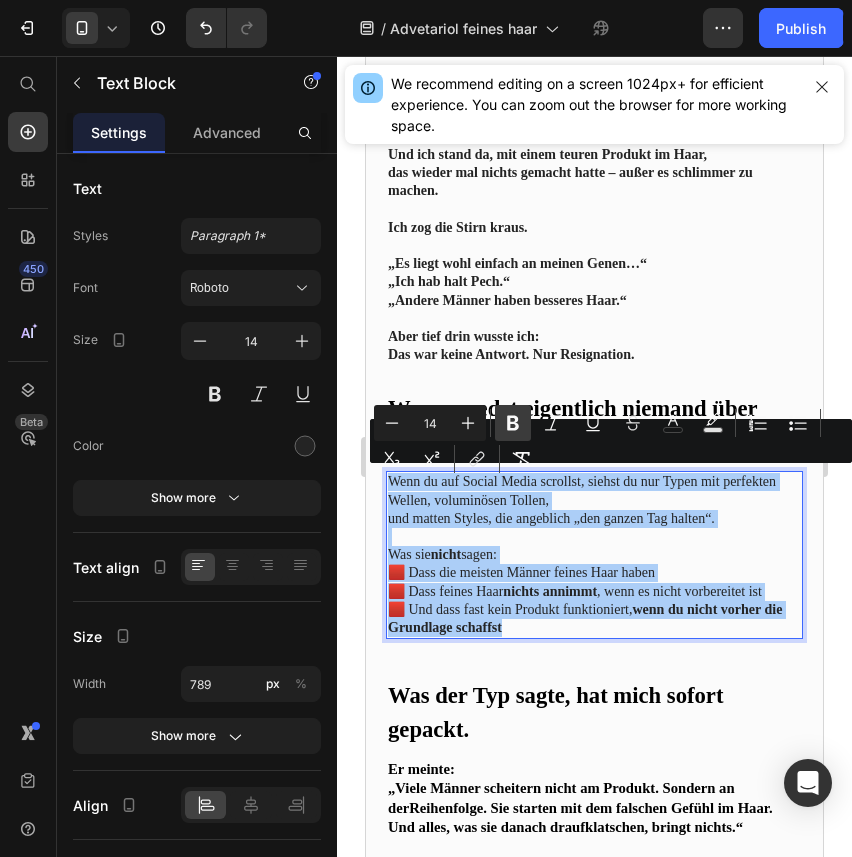 click 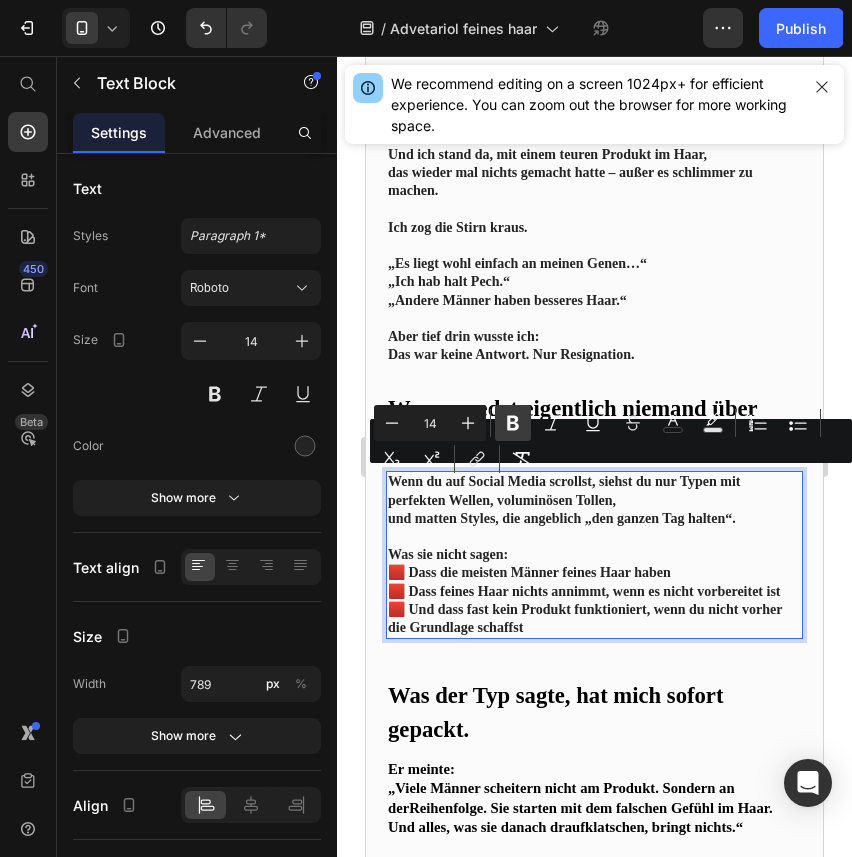 click 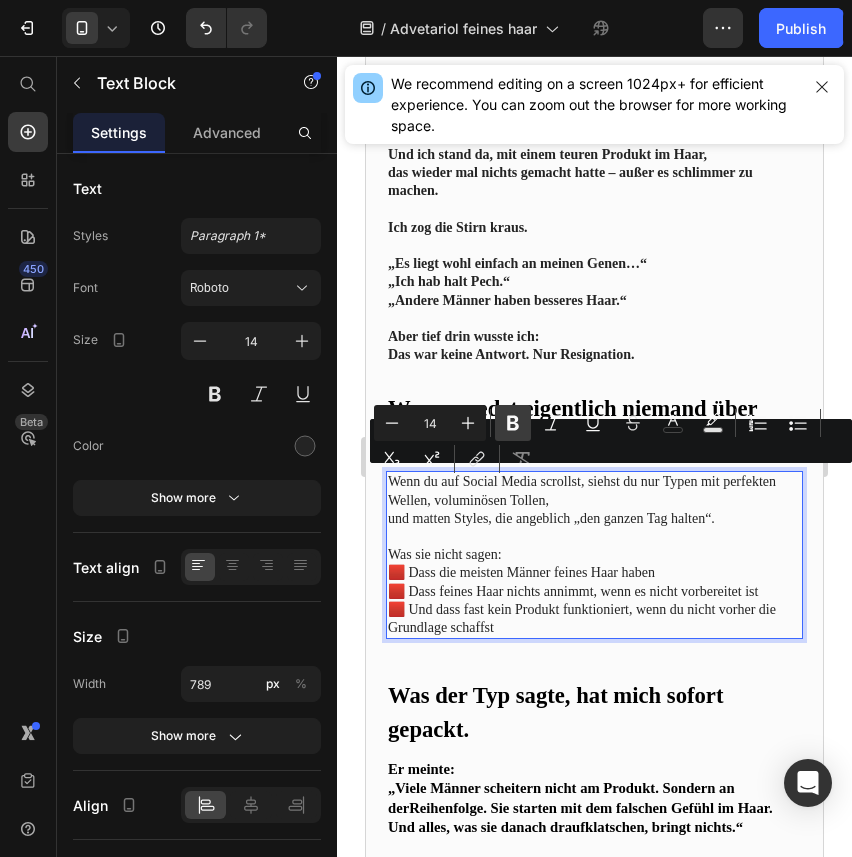 click 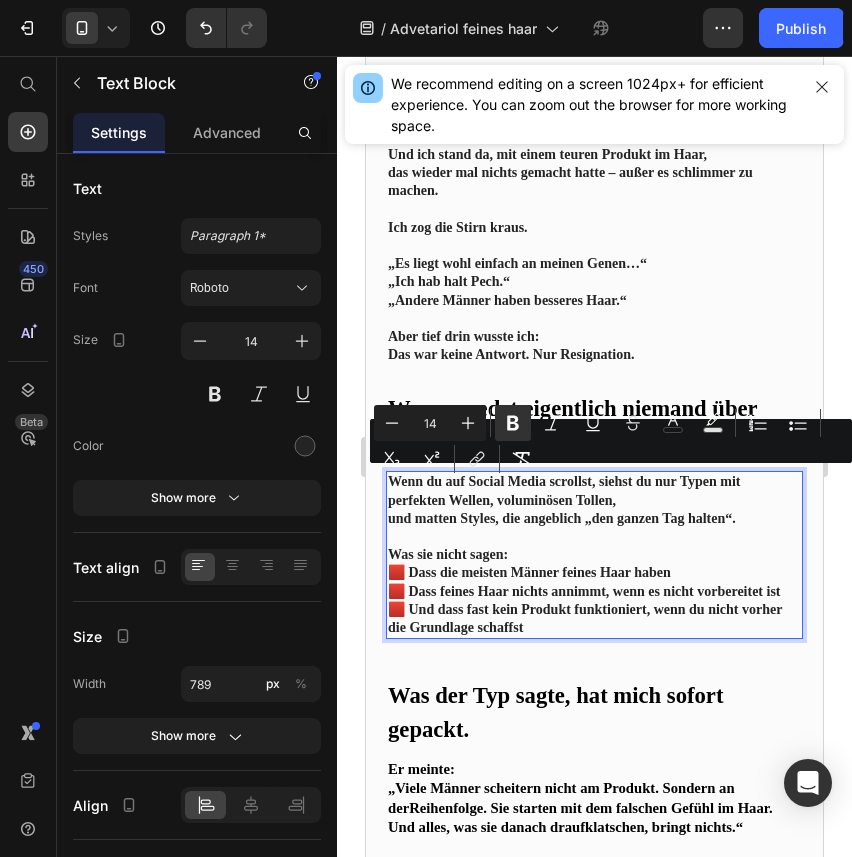 click on "🟥 Dass die meisten Männer feines Haar haben" at bounding box center [529, 572] 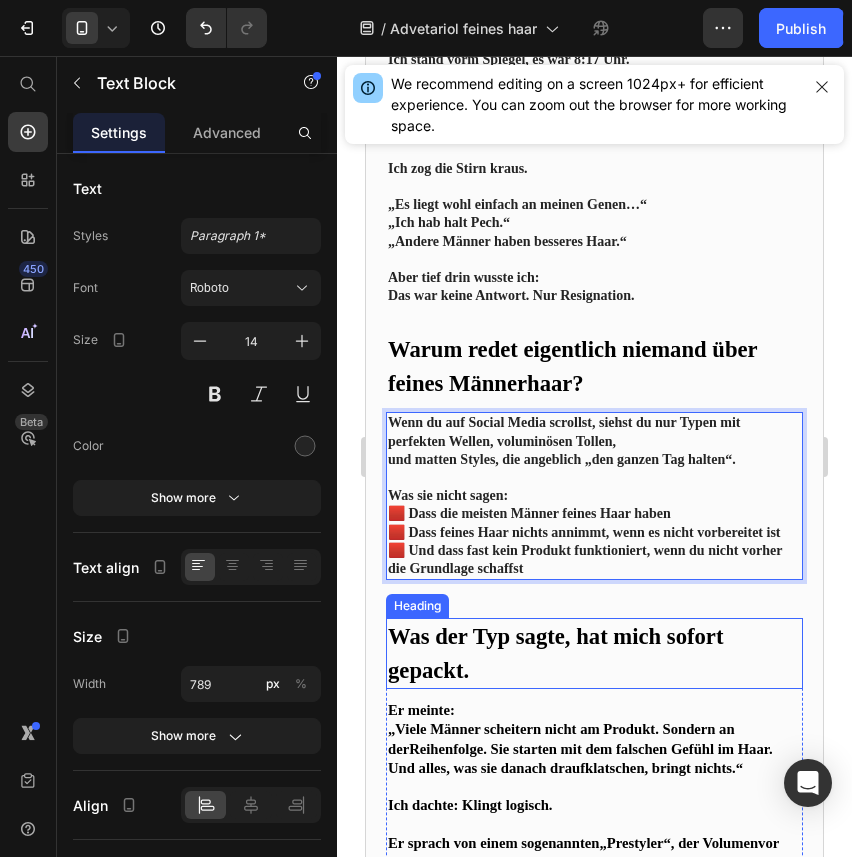 scroll, scrollTop: 1123, scrollLeft: 0, axis: vertical 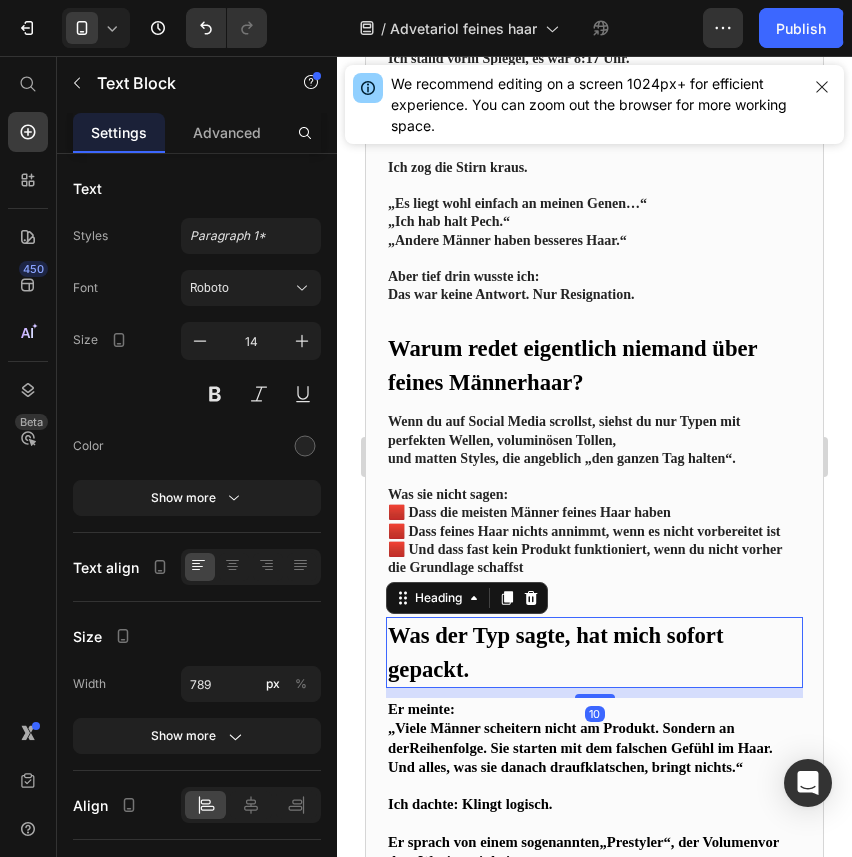 click on "Was der Typ sagte, hat mich sofort gepackt." at bounding box center (594, 652) 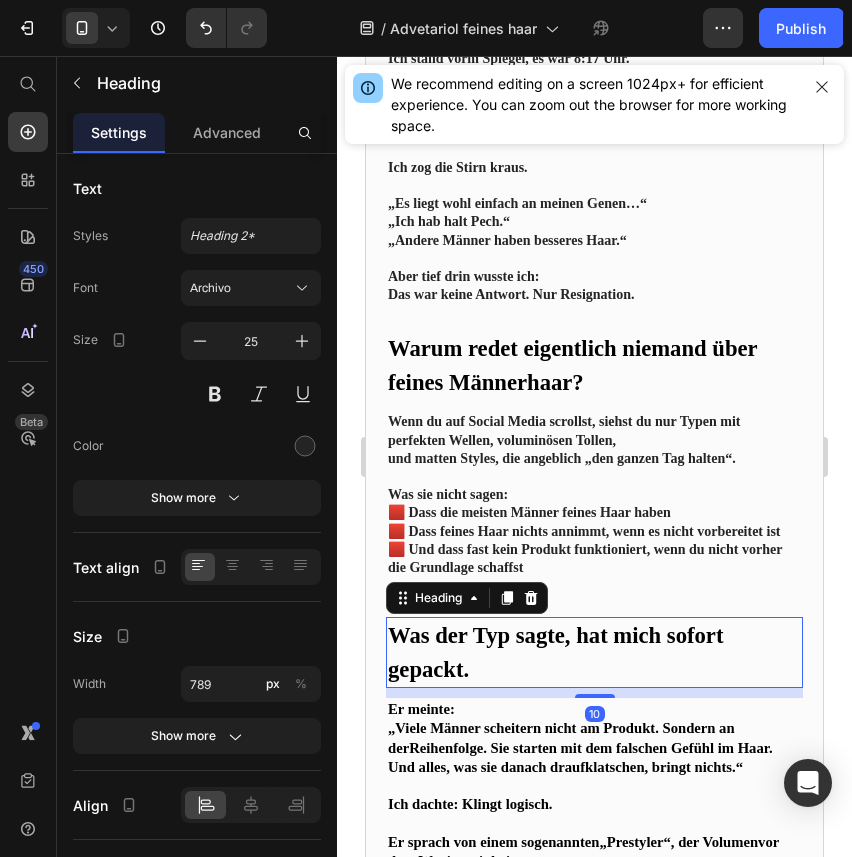click on "Was der Typ sagte, hat mich sofort gepackt." at bounding box center (594, 652) 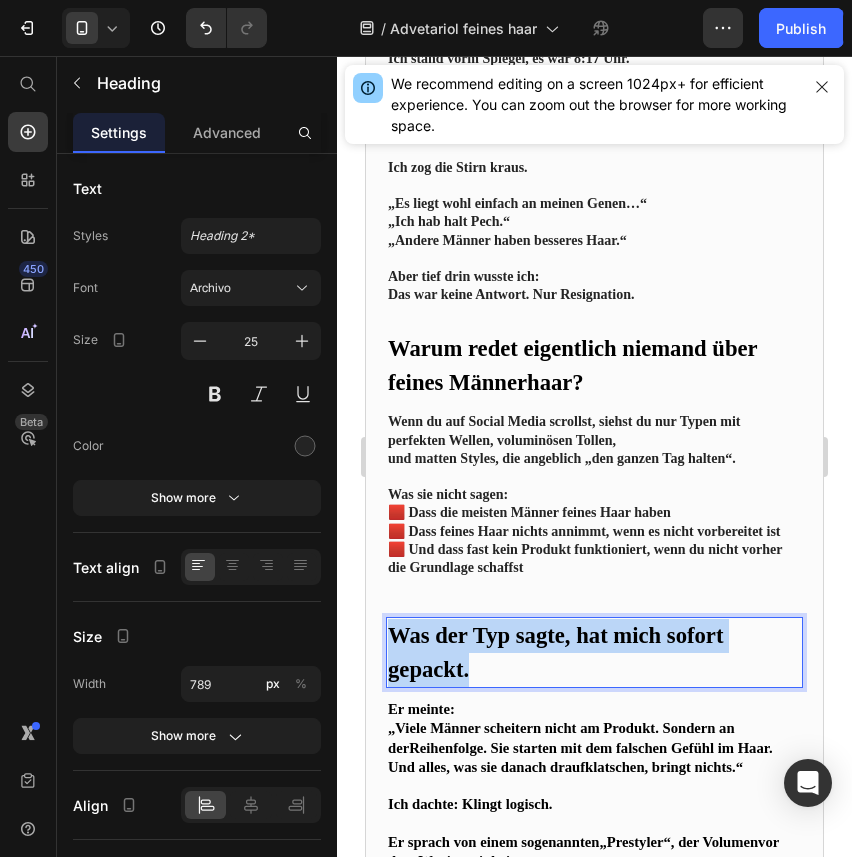 drag, startPoint x: 473, startPoint y: 667, endPoint x: 392, endPoint y: 631, distance: 88.63972 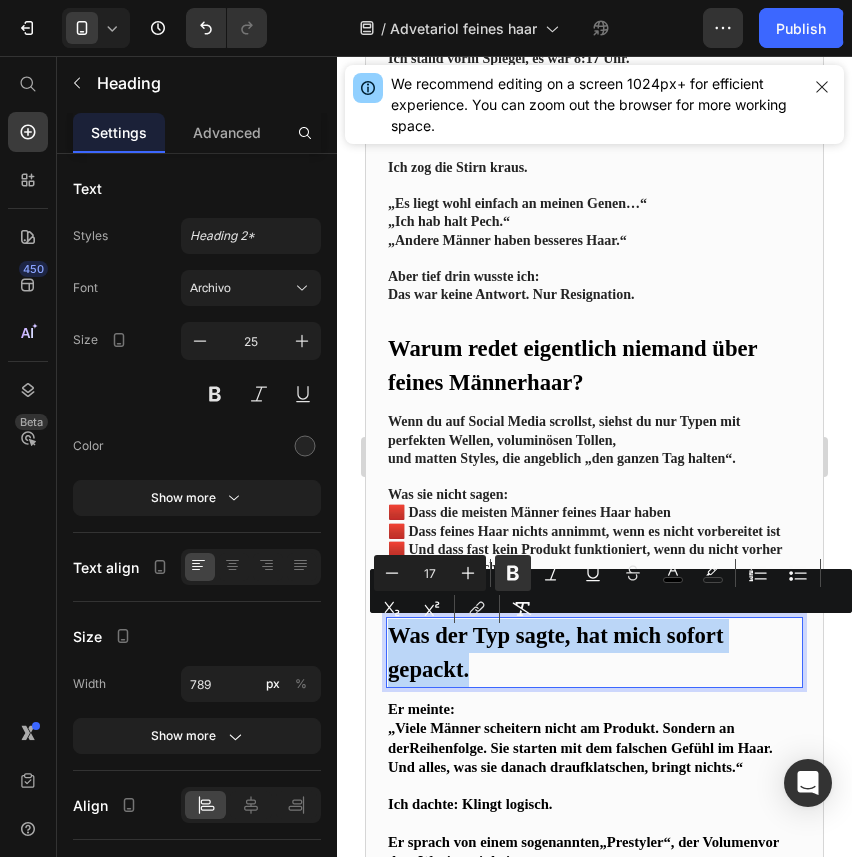 type on "25" 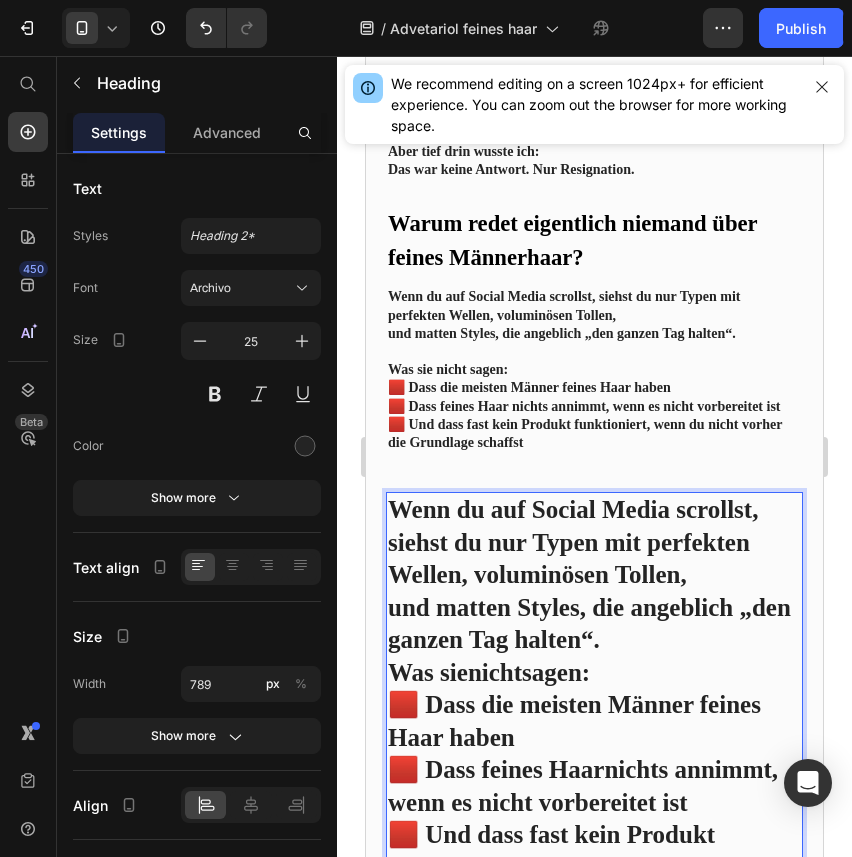 scroll, scrollTop: 1324, scrollLeft: 0, axis: vertical 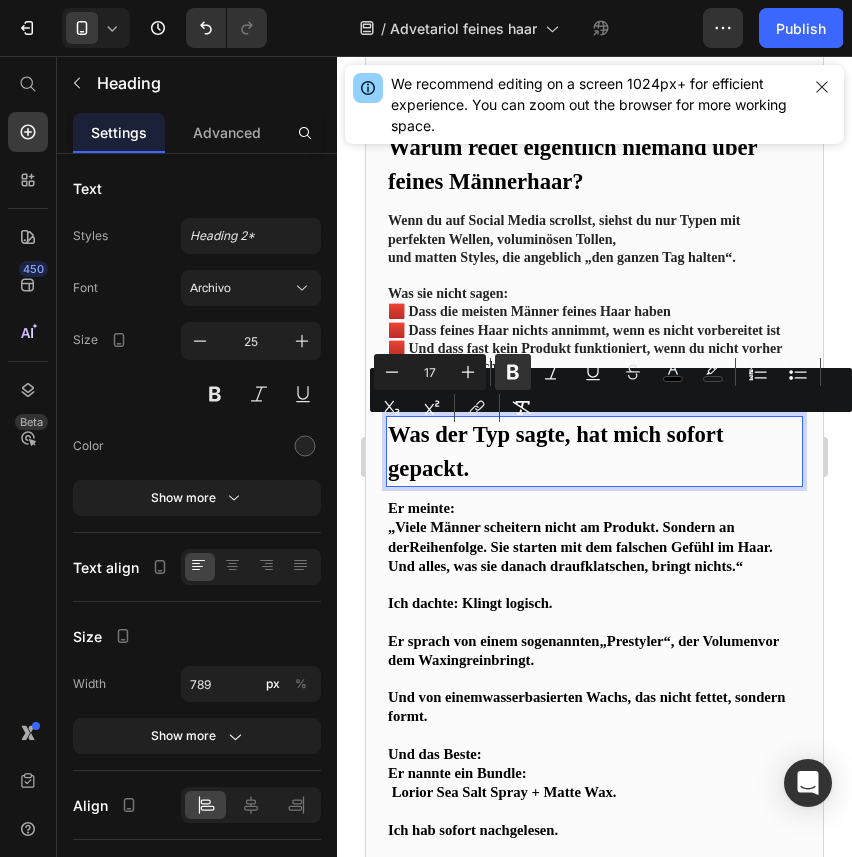click on "Was der Typ sagte, hat mich sofort gepackt." at bounding box center (594, 451) 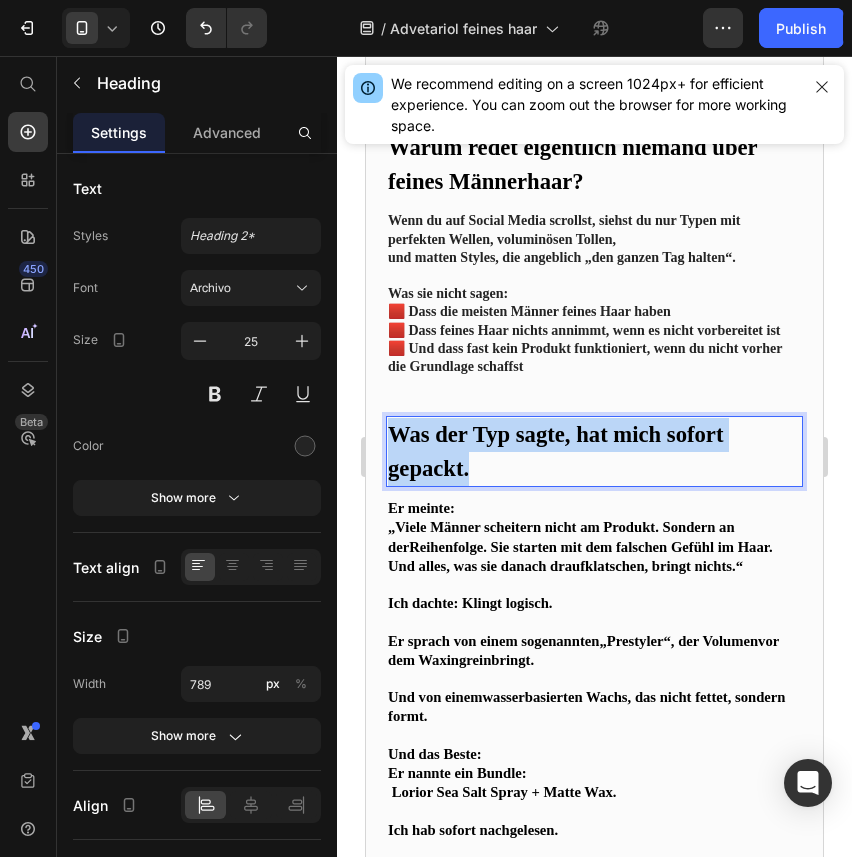 drag, startPoint x: 492, startPoint y: 461, endPoint x: 390, endPoint y: 430, distance: 106.60675 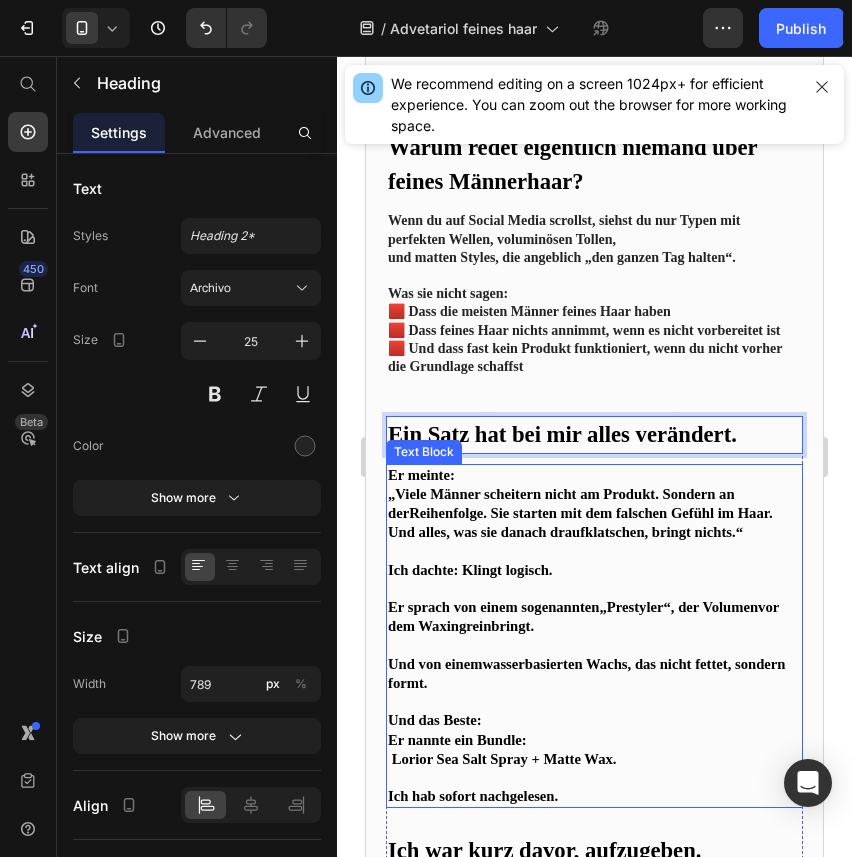 click on "„Viele Männer scheitern nicht am Produkt. Sondern an der  Reihenfolge . Sie starten mit dem falschen Gefühl im Haar. Und alles, was sie danach draufklatschen, bringt nichts.“" at bounding box center (594, 514) 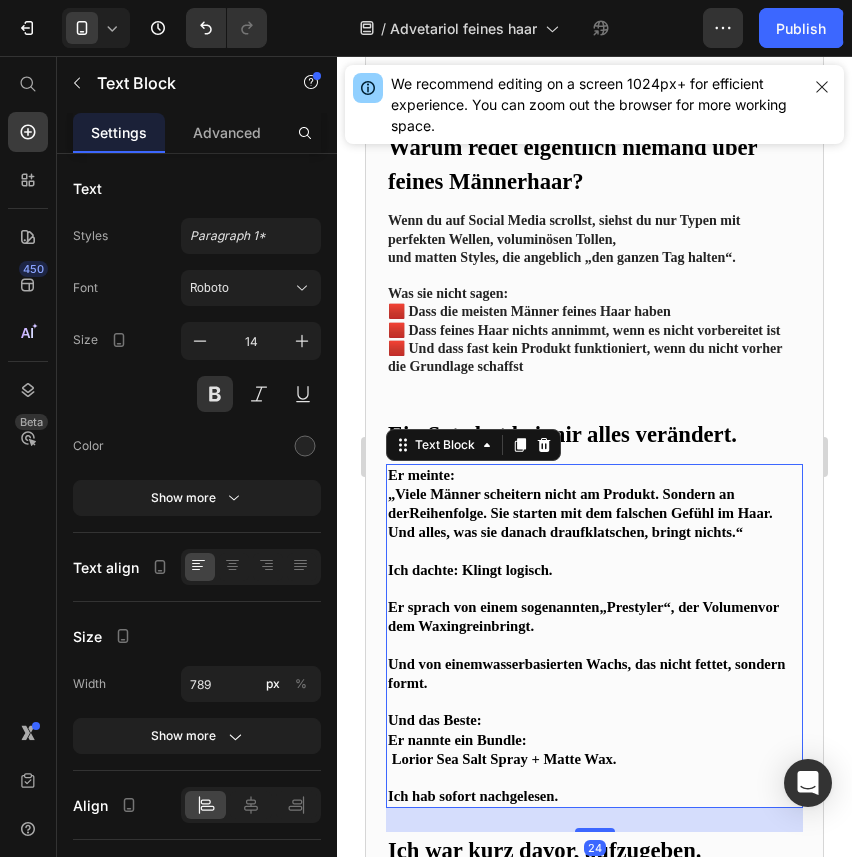 click on "Er meinte:" at bounding box center (421, 475) 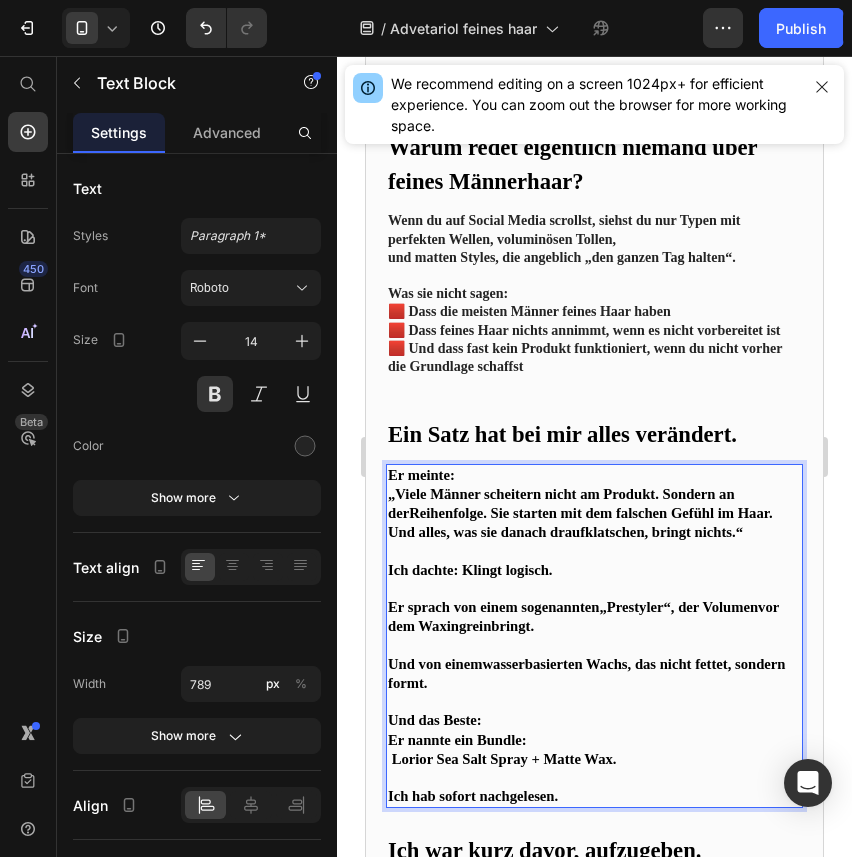 click on "Er meinte:" at bounding box center (421, 475) 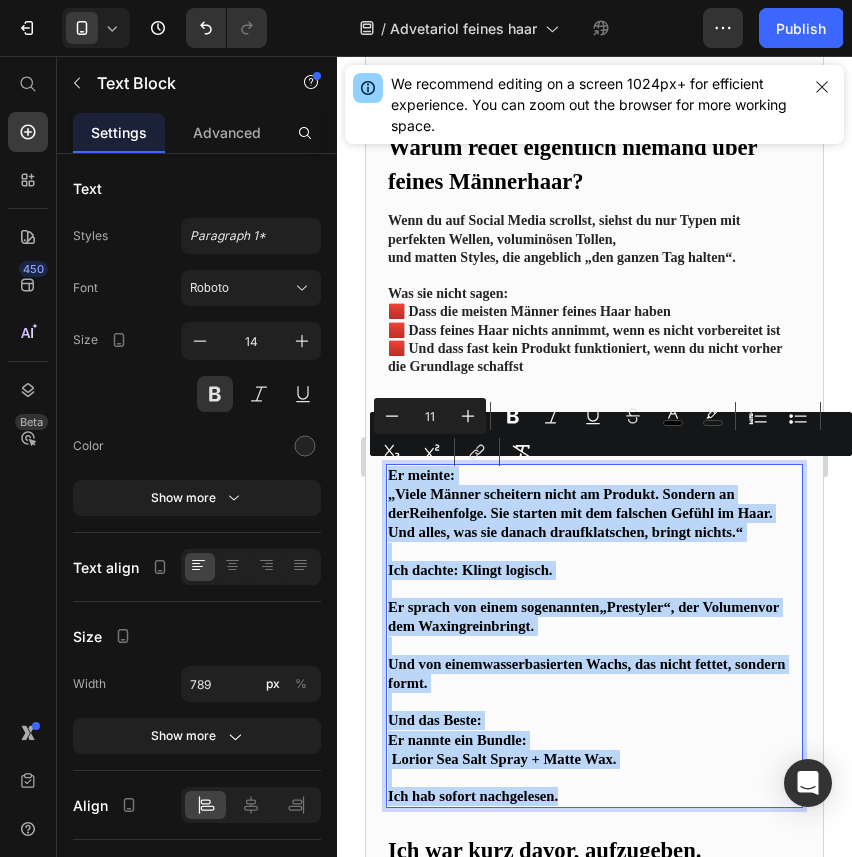 drag, startPoint x: 389, startPoint y: 473, endPoint x: 609, endPoint y: 789, distance: 385.04025 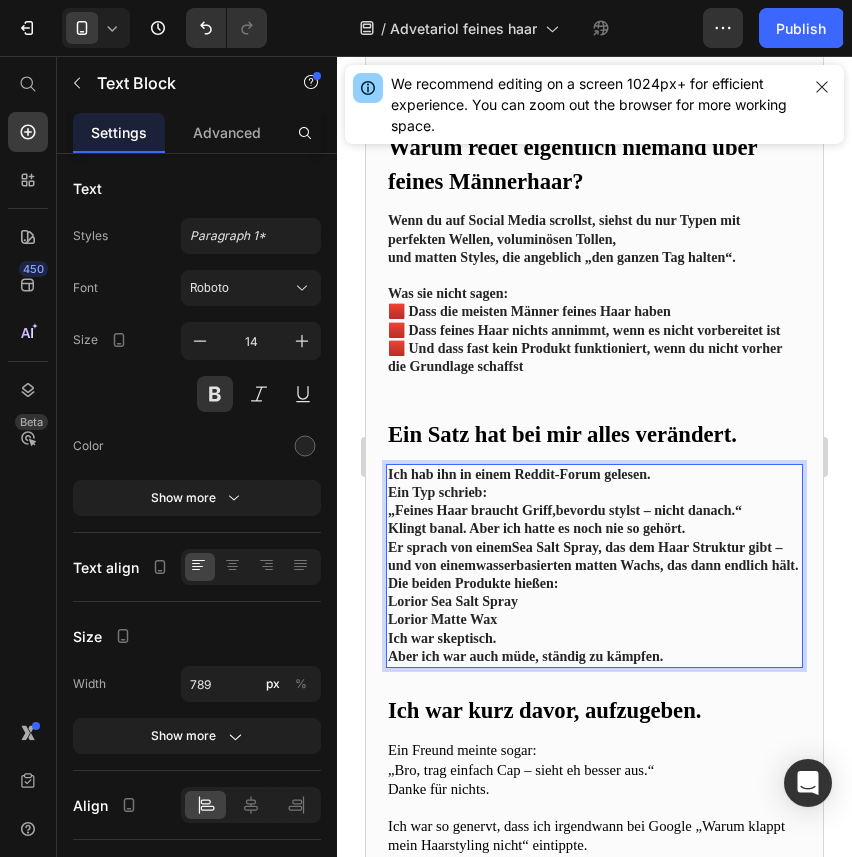 click on "„Feines Haar braucht Griff,  bevor  du stylst – nicht danach.“" at bounding box center [594, 511] 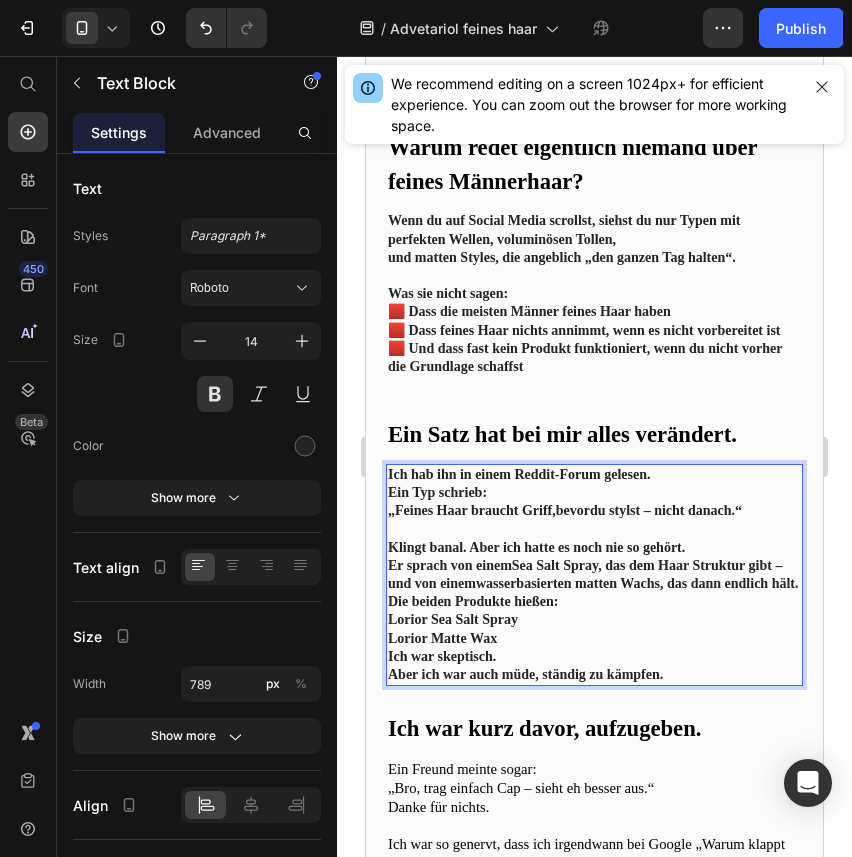 click on "Klingt banal. Aber ich hatte es noch nie so gehört." at bounding box center (594, 548) 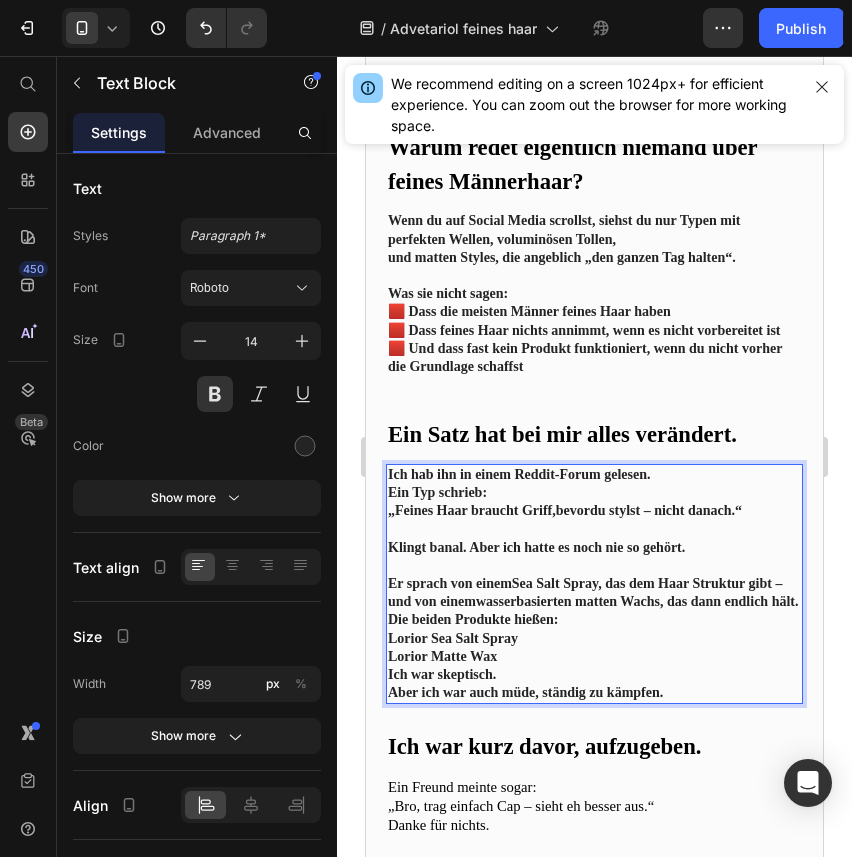 click on "Er sprach von einem  Sea Salt Spray , das dem Haar Struktur gibt – und von einem  wasserbasierten matten Wachs , das dann endlich hält." at bounding box center (594, 593) 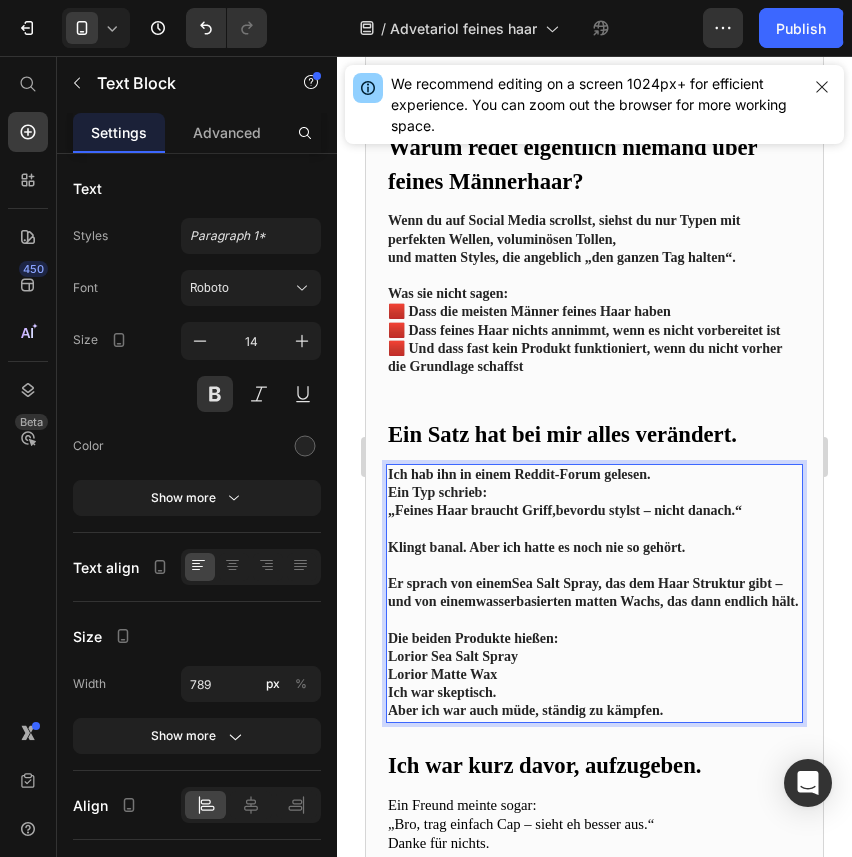 scroll, scrollTop: 1376, scrollLeft: 0, axis: vertical 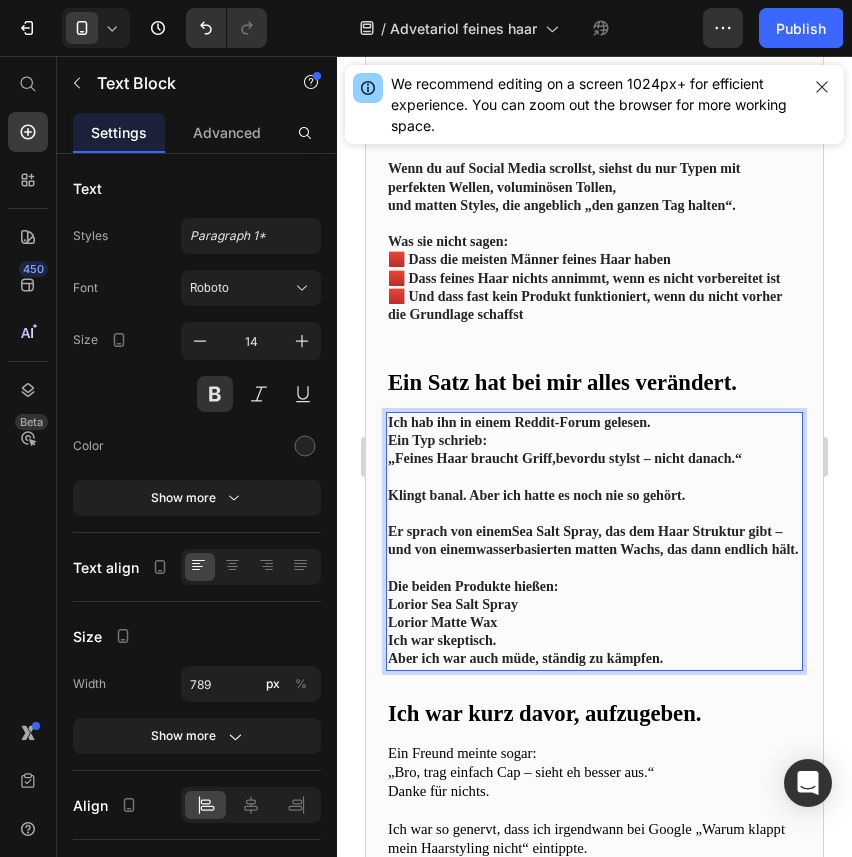 click on "Lorior Sea Salt Spray Lorior Matte Wax" at bounding box center (594, 614) 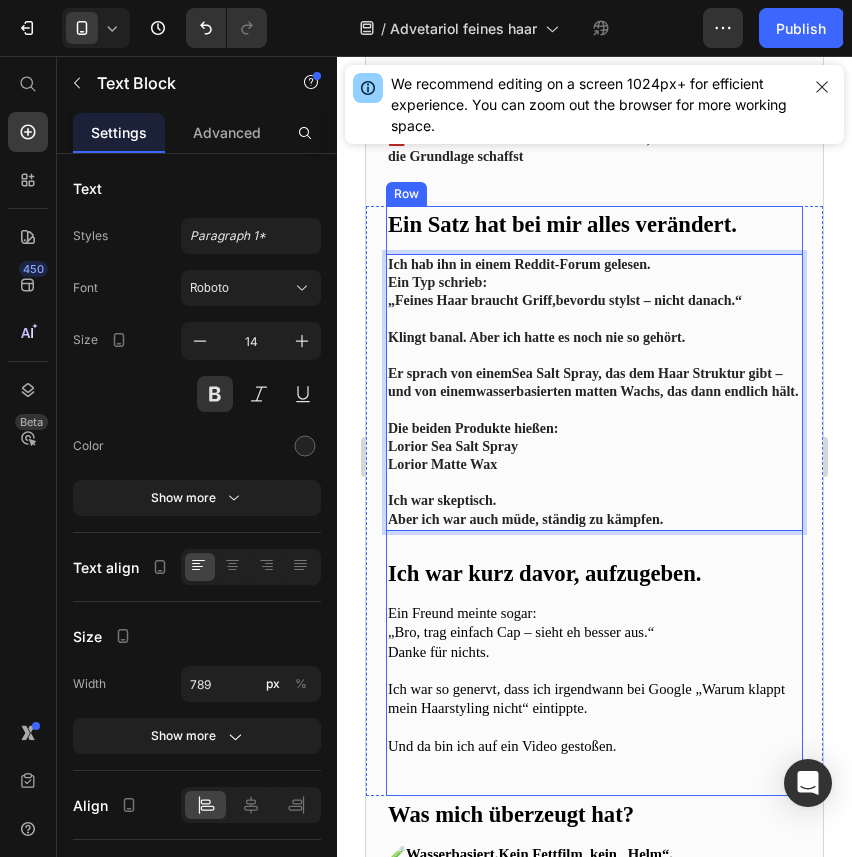 scroll, scrollTop: 1537, scrollLeft: 0, axis: vertical 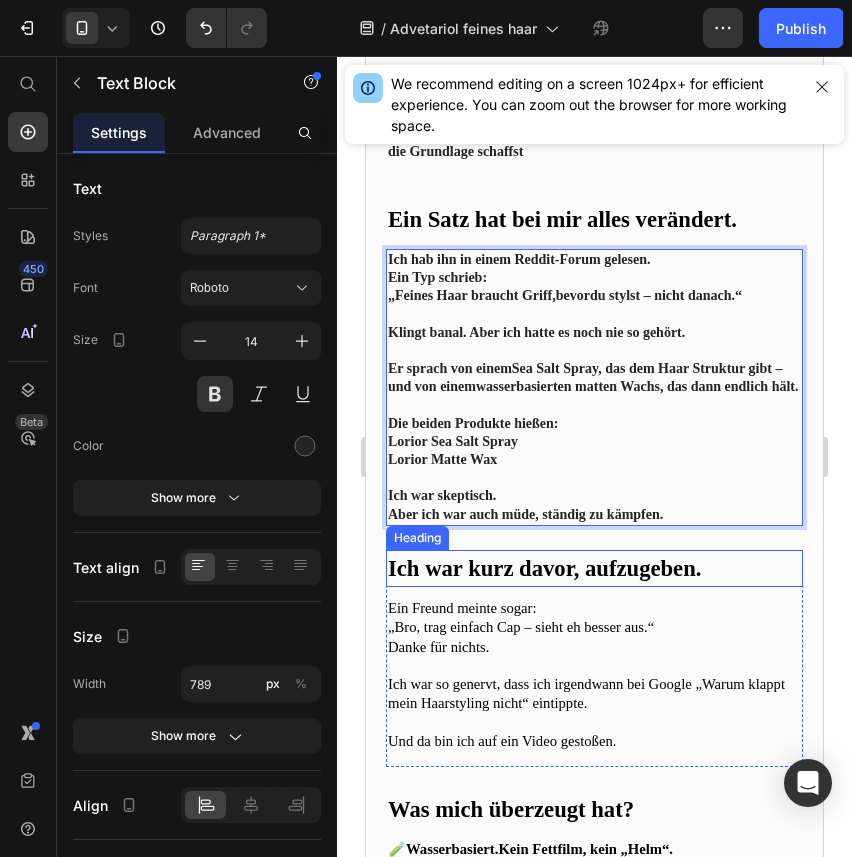 click on "Ich war kurz davor, aufzugeben." at bounding box center (544, 568) 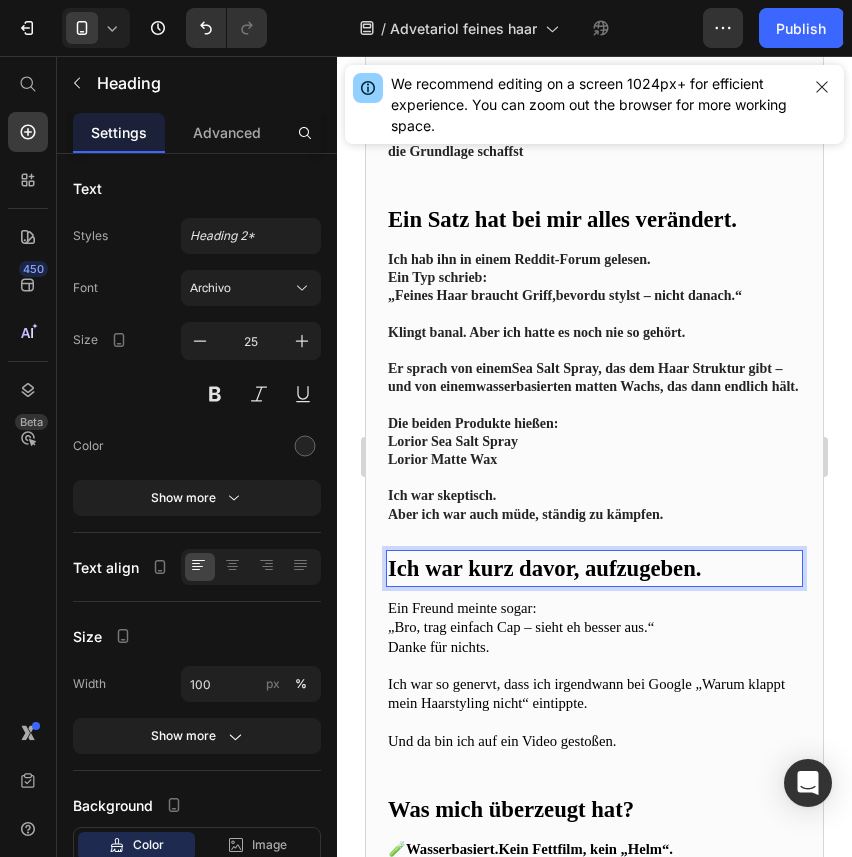 click on "Ich war kurz davor, aufzugeben." at bounding box center (544, 568) 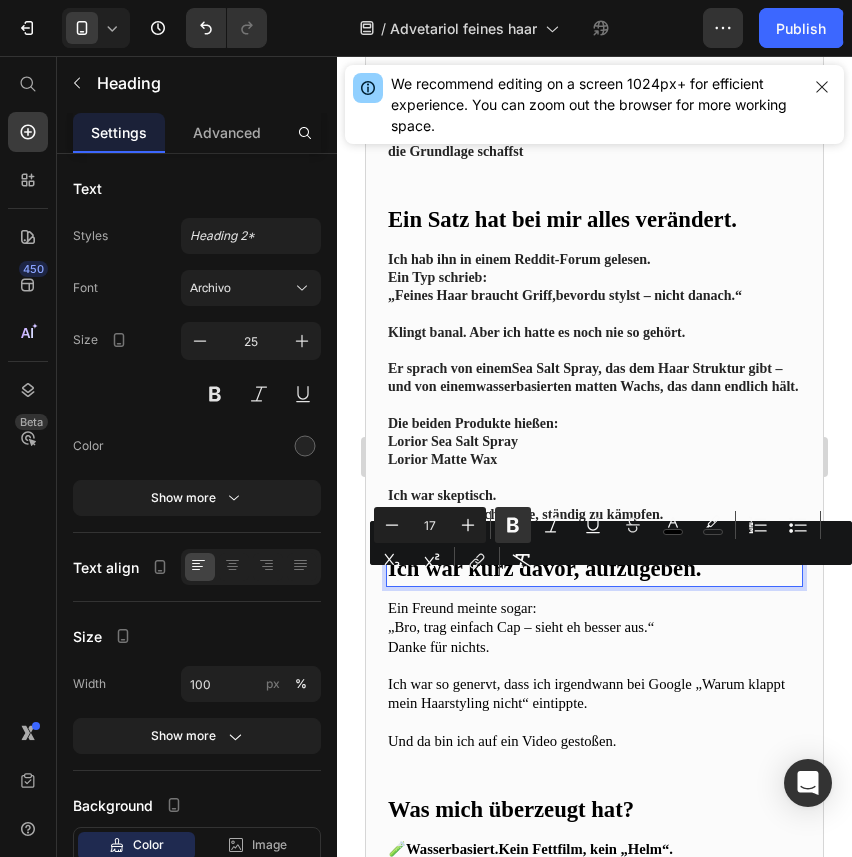 click on "Ich war kurz davor, aufzugeben." at bounding box center [544, 568] 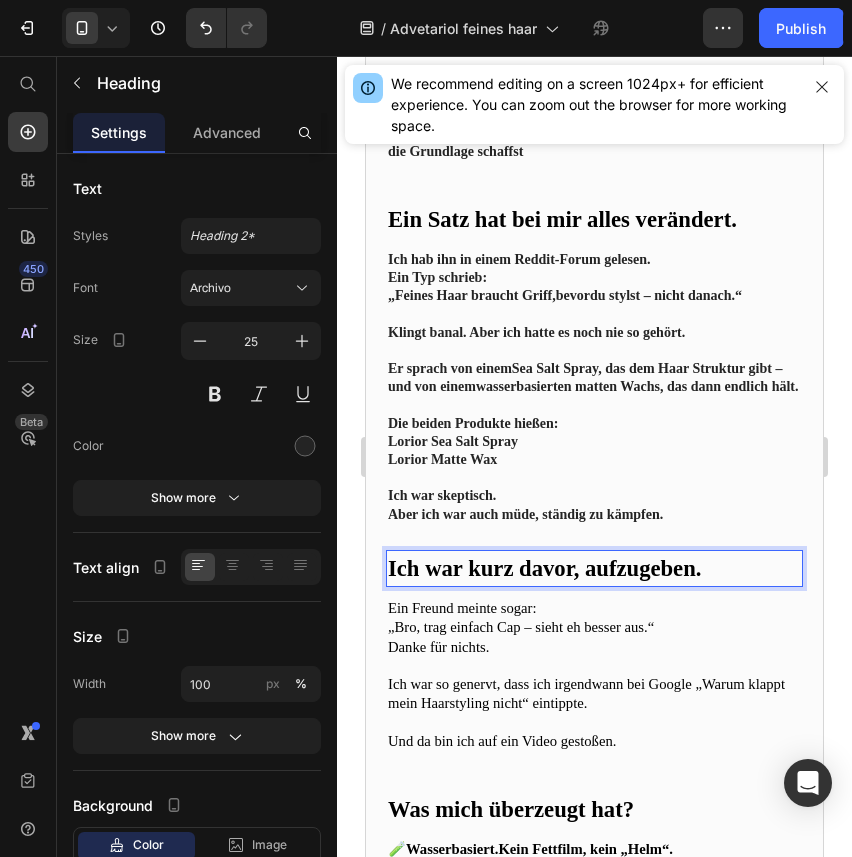 click on "Ich war kurz davor, aufzugeben." at bounding box center [544, 568] 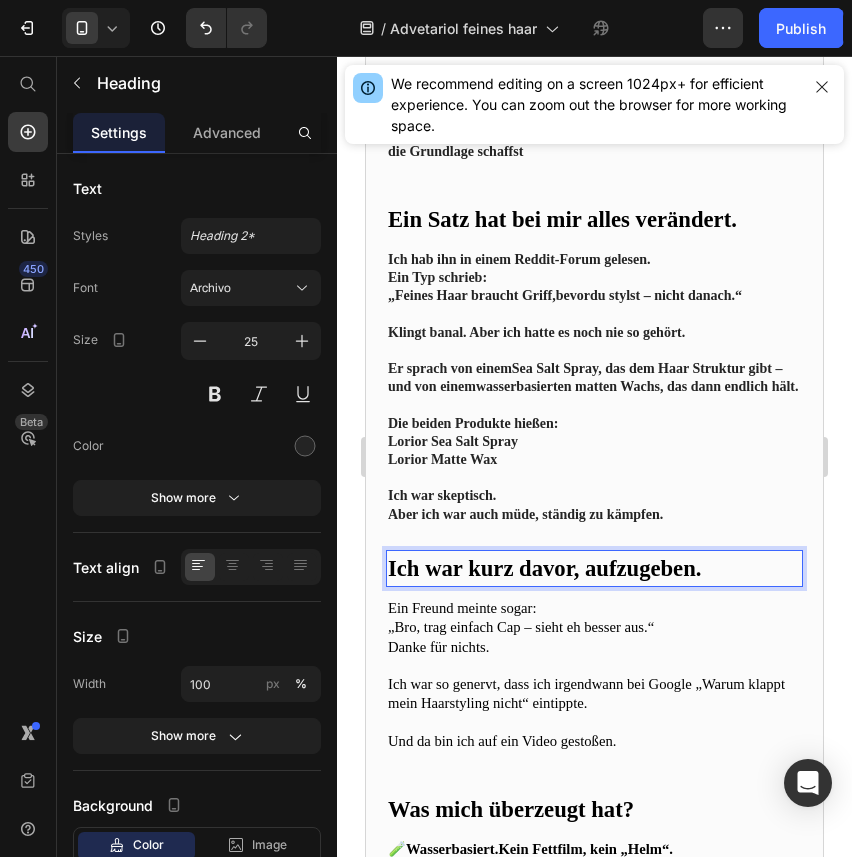 click on "Ich war kurz davor, aufzugeben." at bounding box center [544, 568] 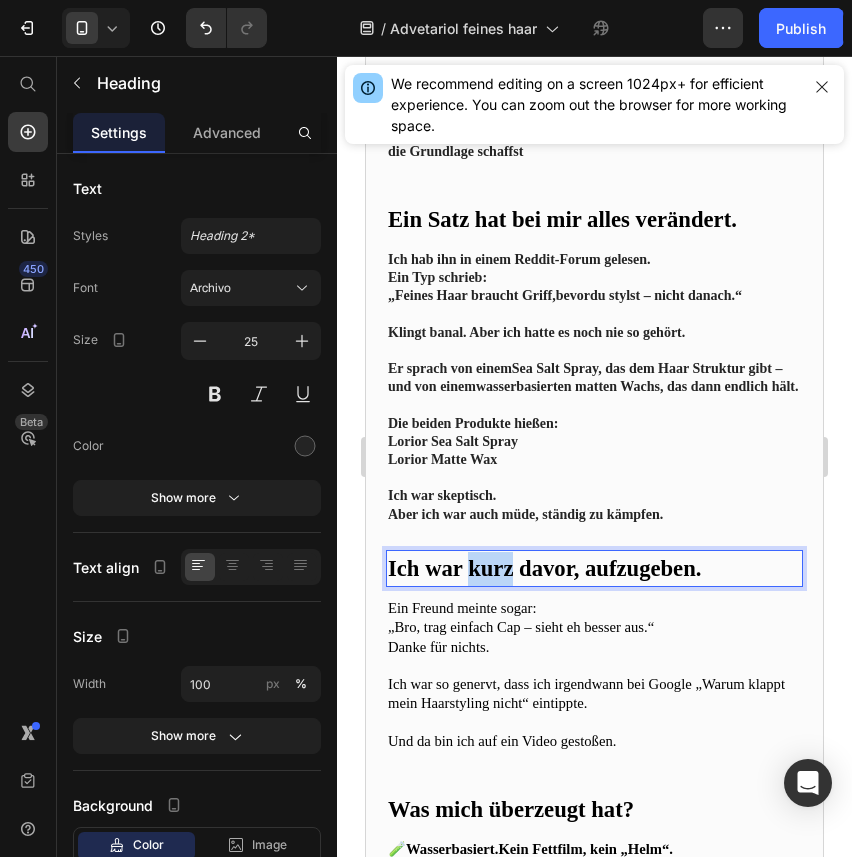click on "Ich war kurz davor, aufzugeben." at bounding box center (544, 568) 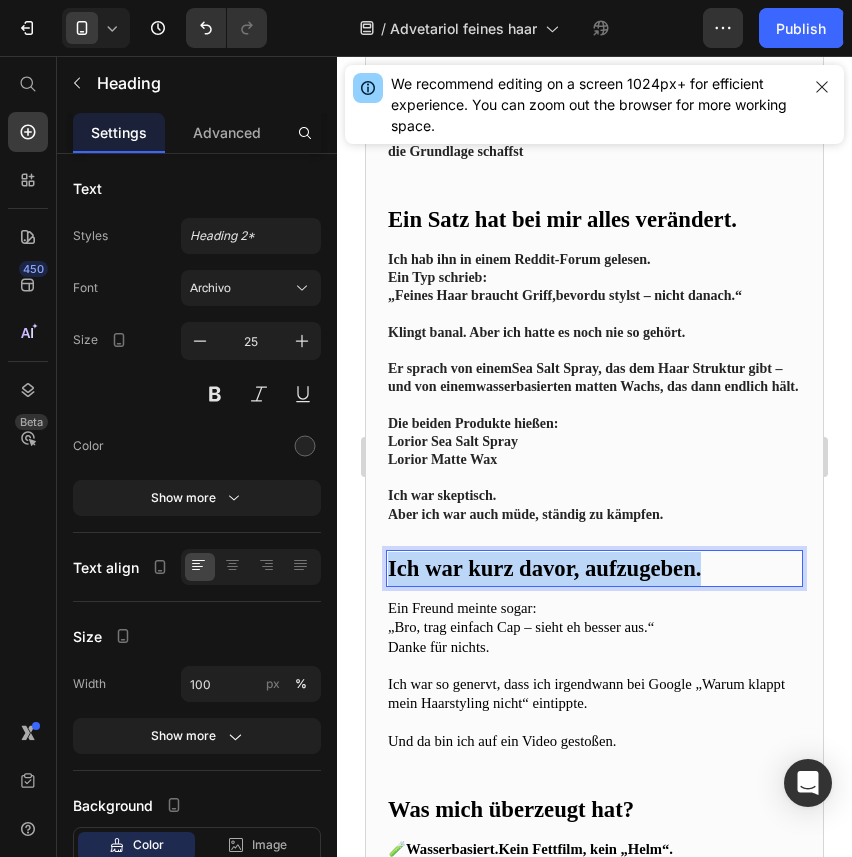 click on "Ich war kurz davor, aufzugeben." at bounding box center [544, 568] 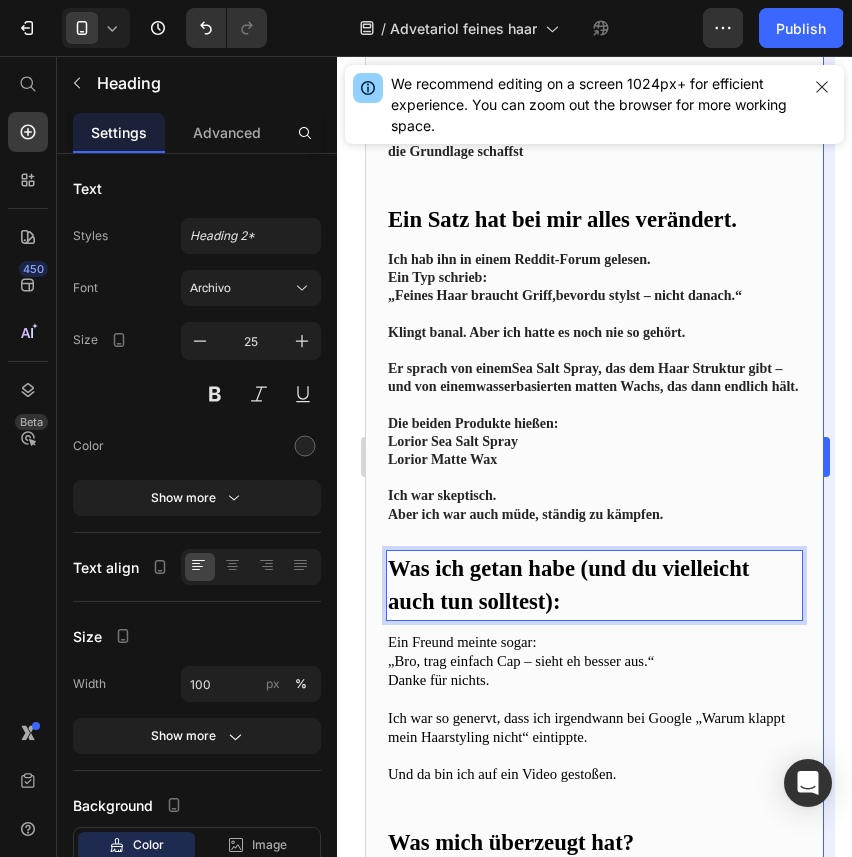 scroll, scrollTop: 1601, scrollLeft: 0, axis: vertical 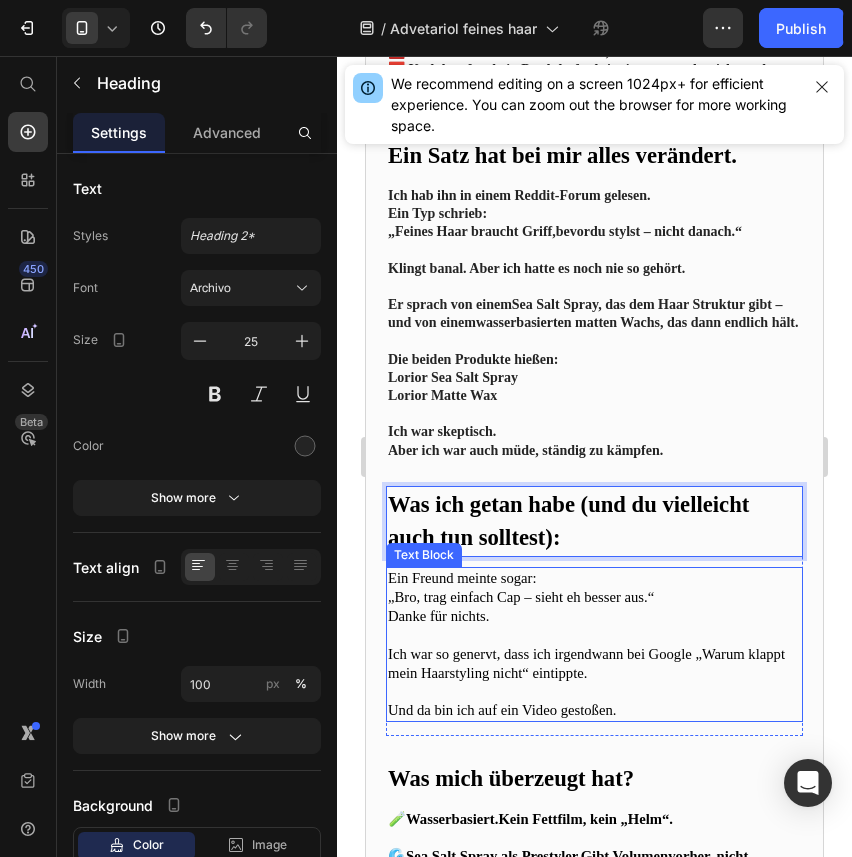 click on "Und da bin ich auf ein Video gestoßen." at bounding box center [594, 710] 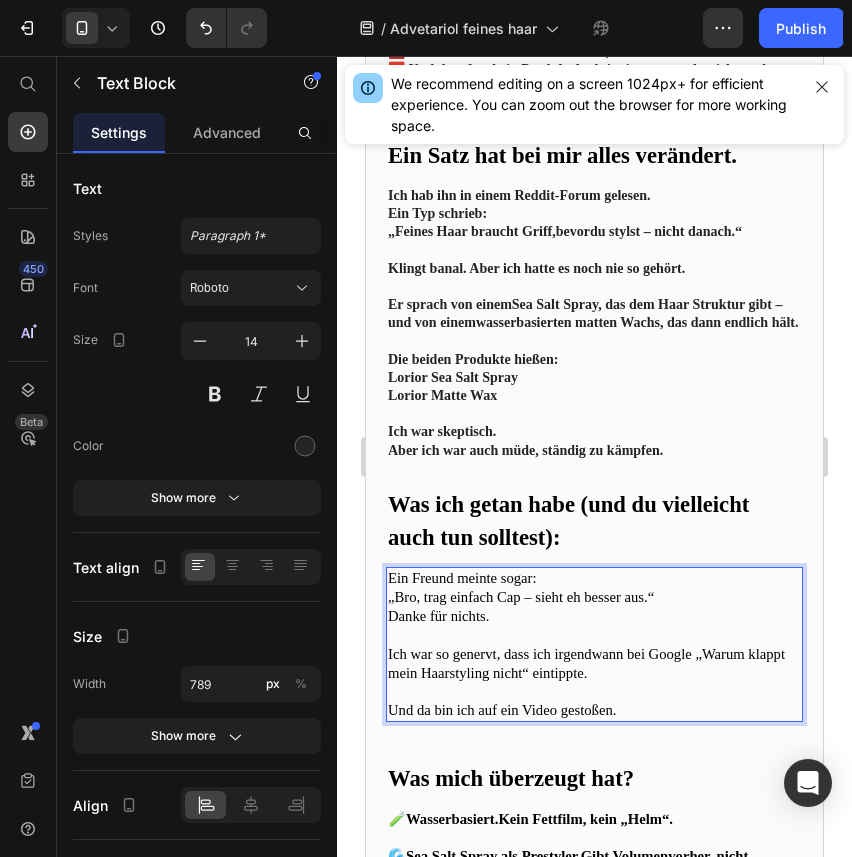 click on "Und da bin ich auf ein Video gestoßen." at bounding box center [594, 710] 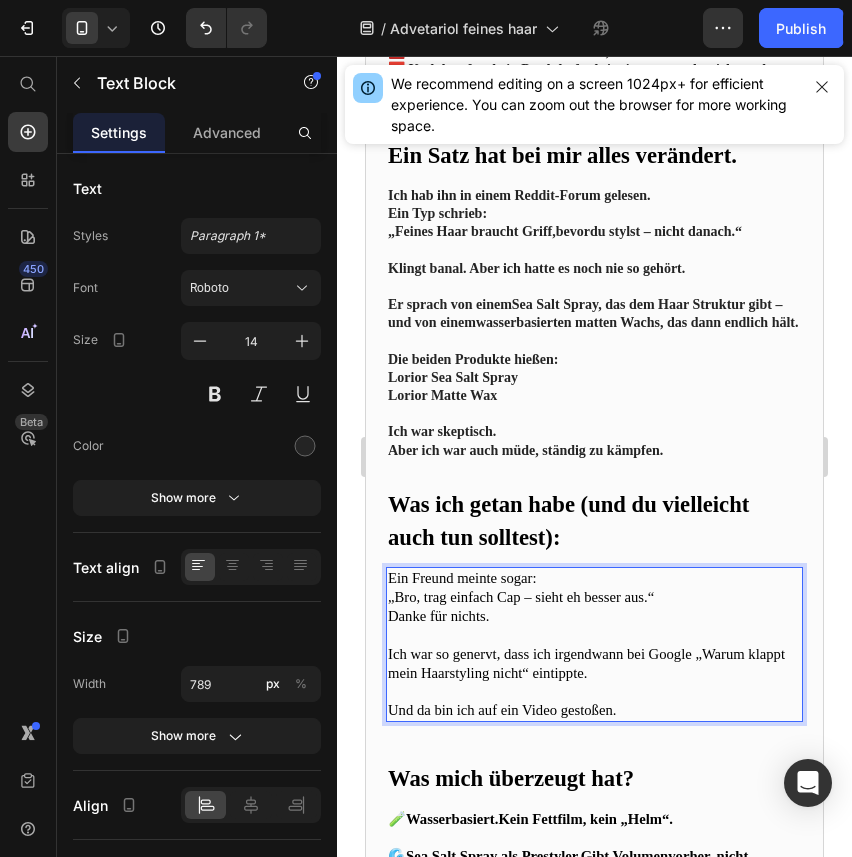 click on "Und da bin ich auf ein Video gestoßen." at bounding box center (594, 710) 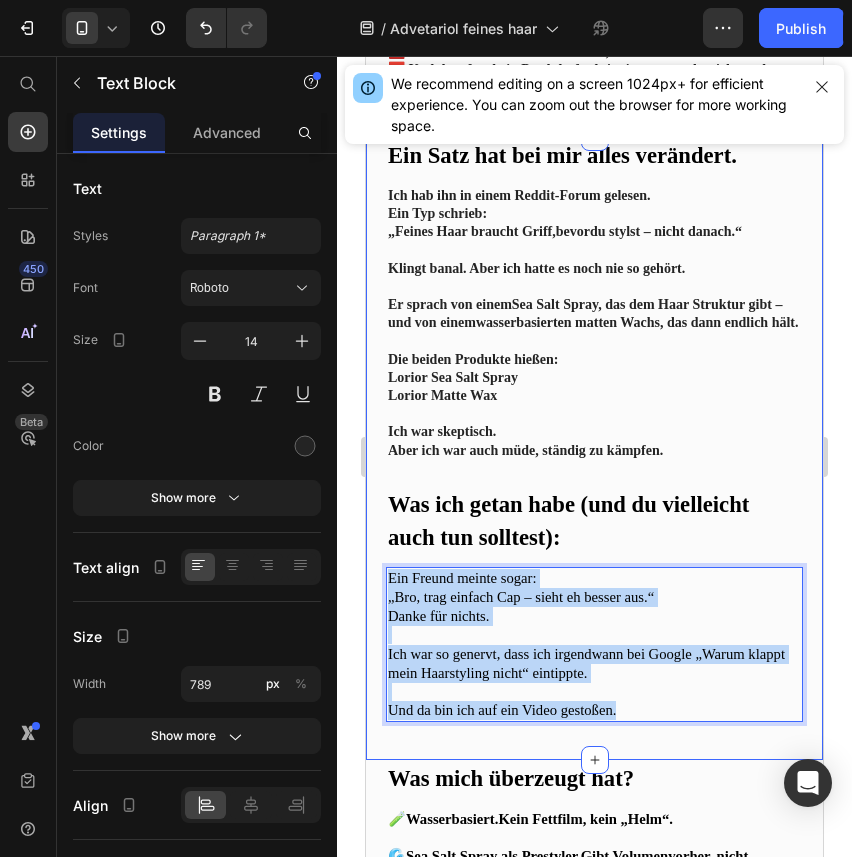 drag, startPoint x: 645, startPoint y: 725, endPoint x: 382, endPoint y: 591, distance: 295.16943 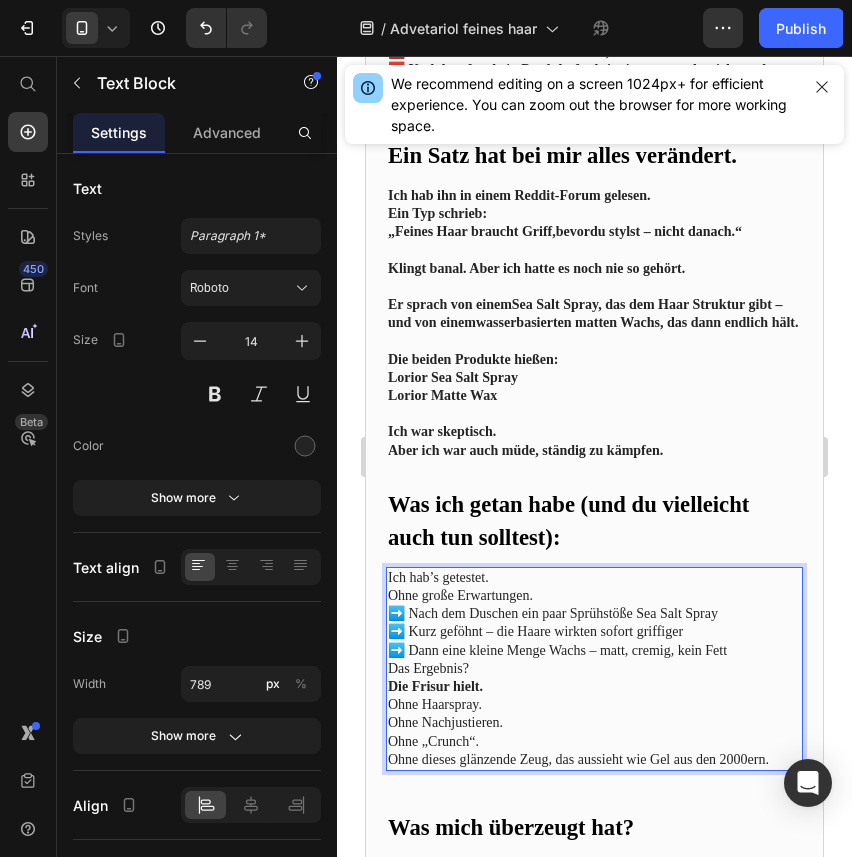 click on "Ich hab’s getestet. Ohne große Erwartungen." at bounding box center (594, 587) 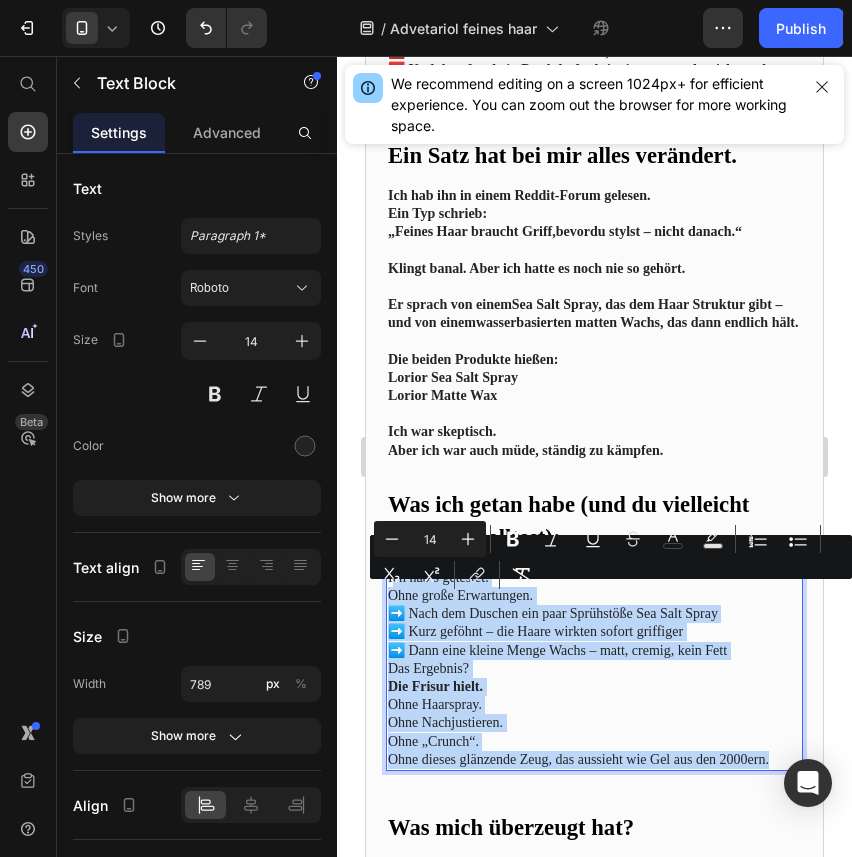 drag, startPoint x: 468, startPoint y: 793, endPoint x: 758, endPoint y: 645, distance: 325.58255 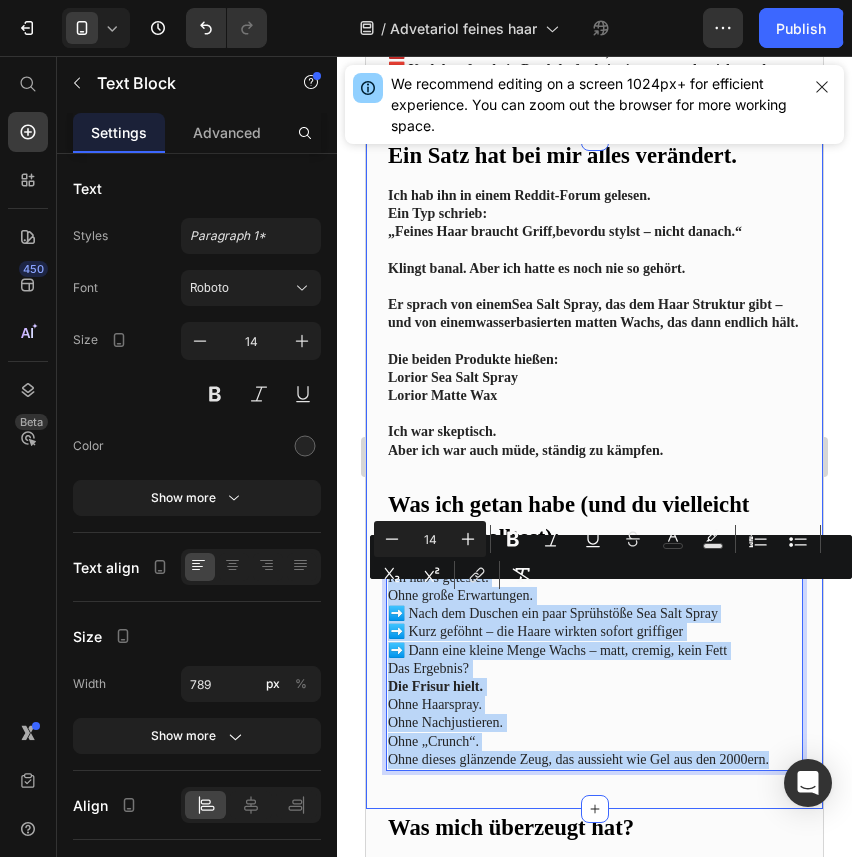 drag, startPoint x: 457, startPoint y: 798, endPoint x: 369, endPoint y: 586, distance: 229.53867 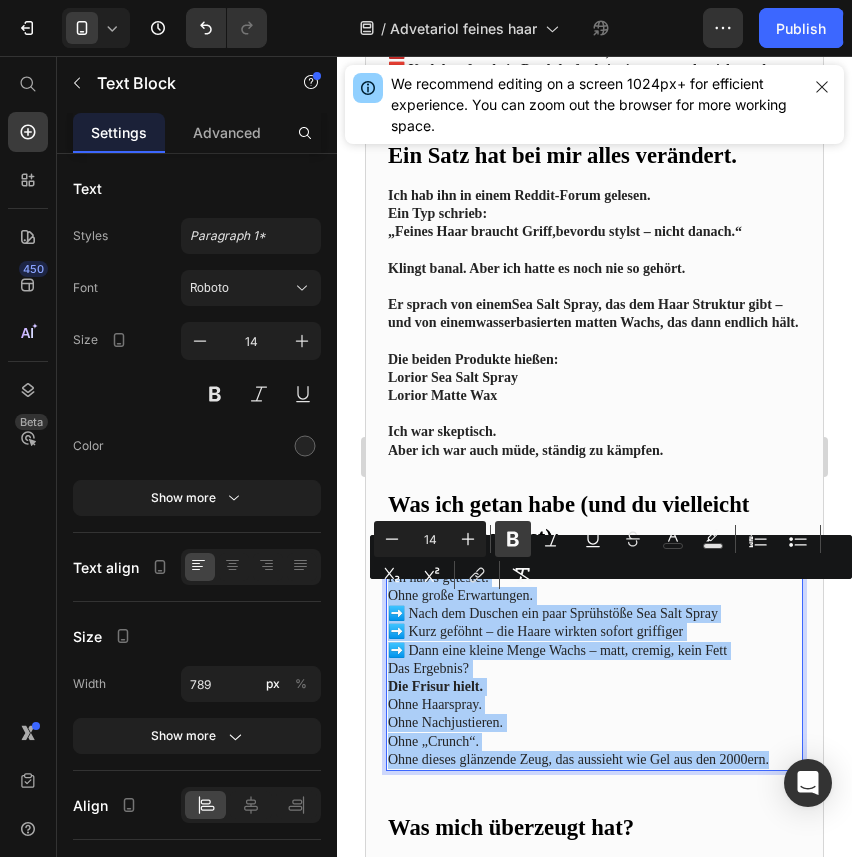 click 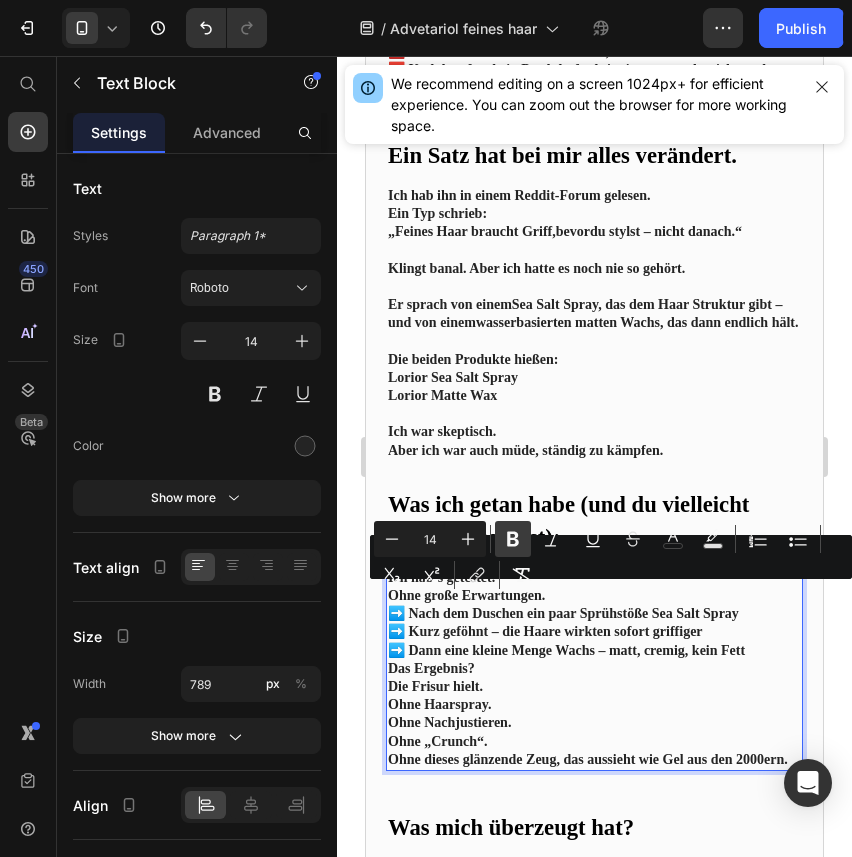 click 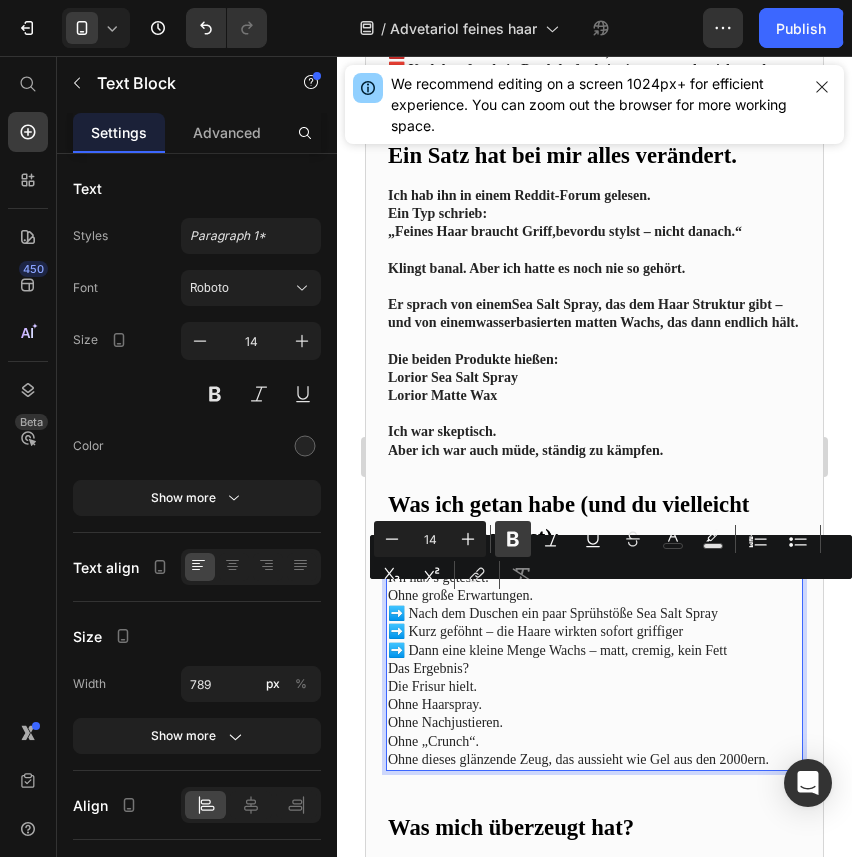 click 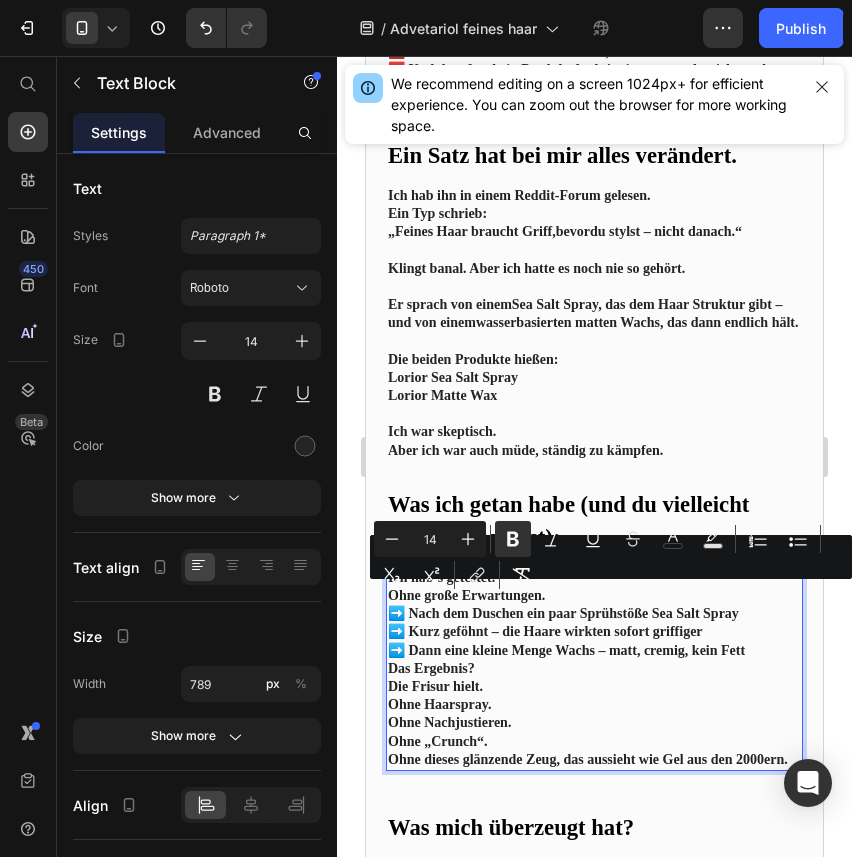 click on "Die Frisur hielt. Ohne Haarspray. Ohne Nachjustieren. Ohne „Crunch“. Ohne dieses glänzende Zeug, das aussieht wie Gel aus den 2000ern." at bounding box center [594, 723] 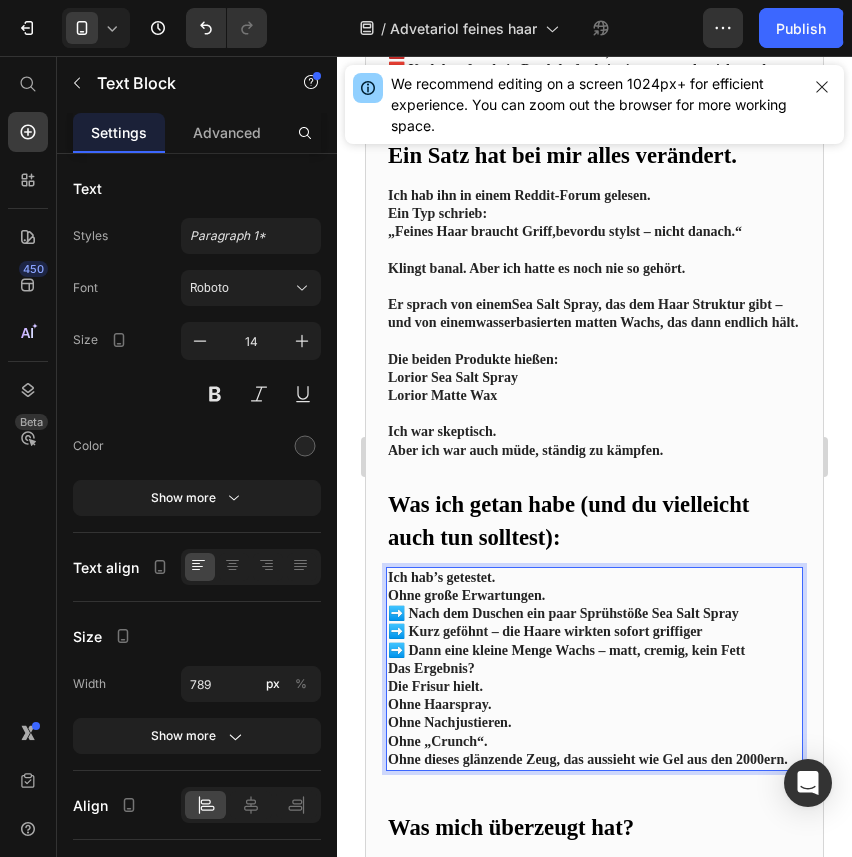 click on "Ich hab’s getestet. Ohne große Erwartungen." at bounding box center (594, 587) 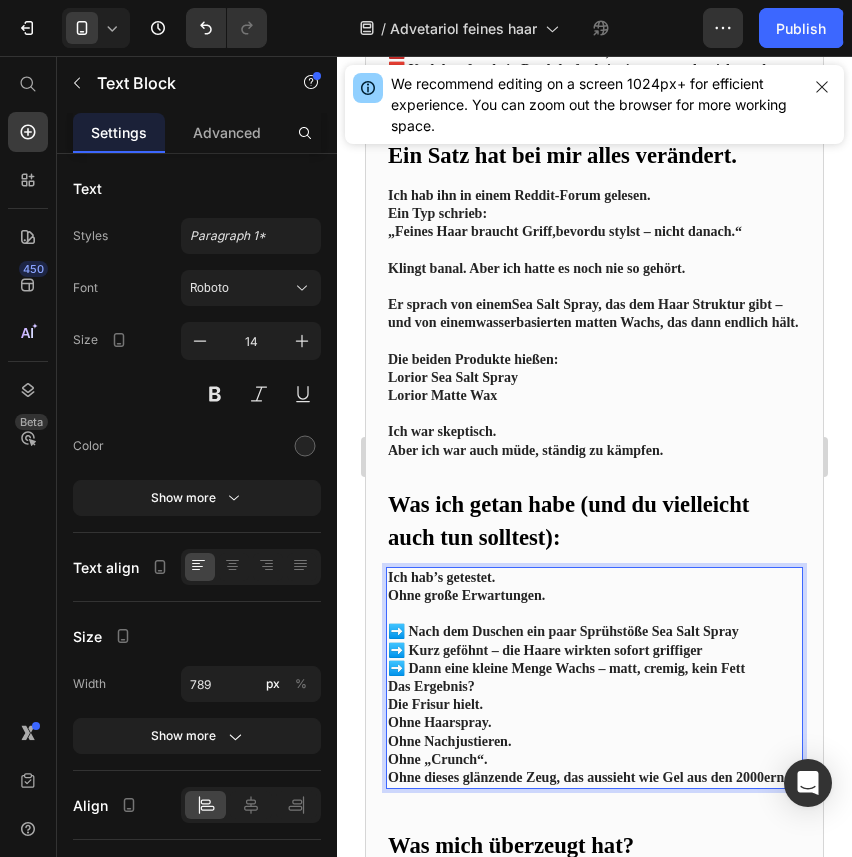 click on "➡️ Nach dem Duschen ein paar Sprühstöße Sea Salt Spray ➡️ Kurz geföhnt – die Haare wirkten sofort griffiger ➡️ Dann eine kleine Menge Wachs – matt, cremig, kein Fett" at bounding box center (594, 650) 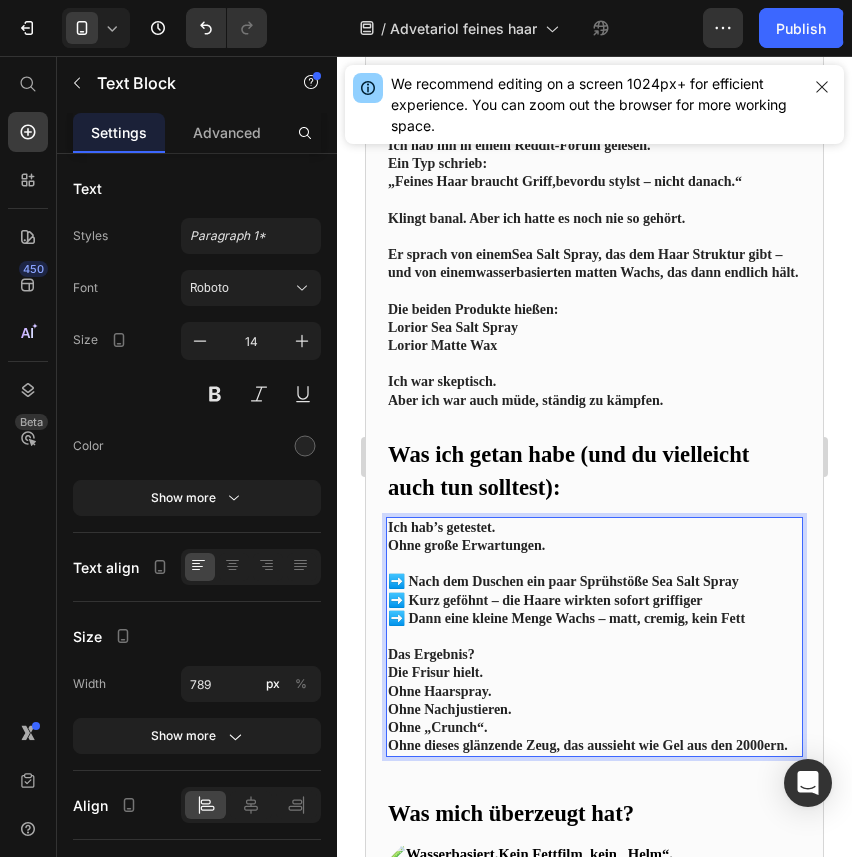 scroll, scrollTop: 1656, scrollLeft: 0, axis: vertical 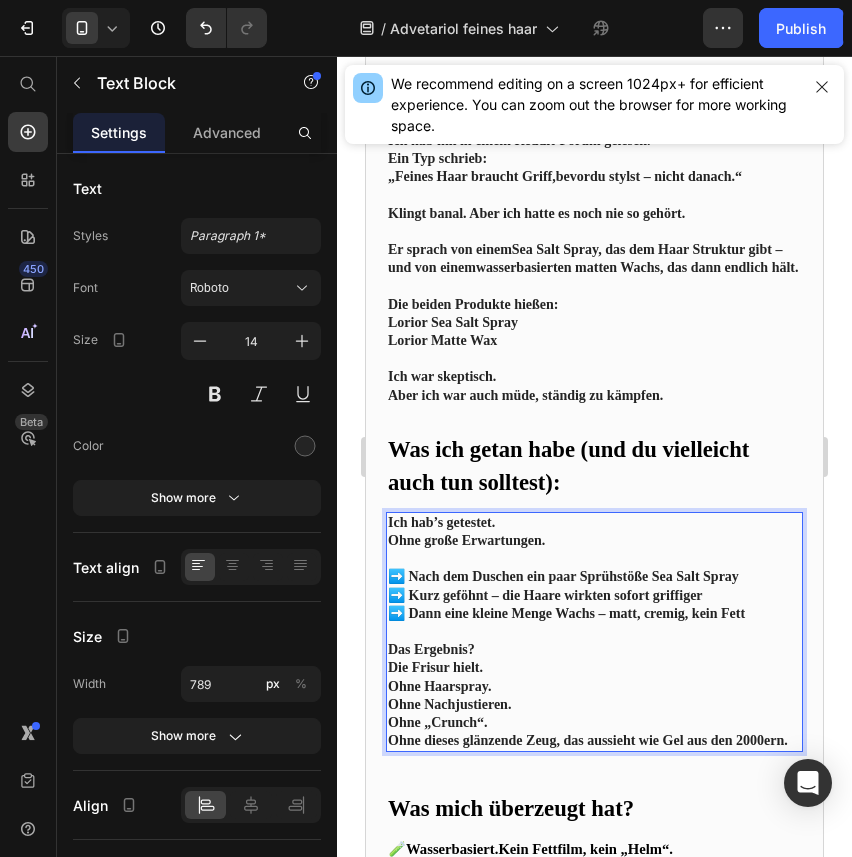 click on "Das Ergebnis?" at bounding box center (594, 650) 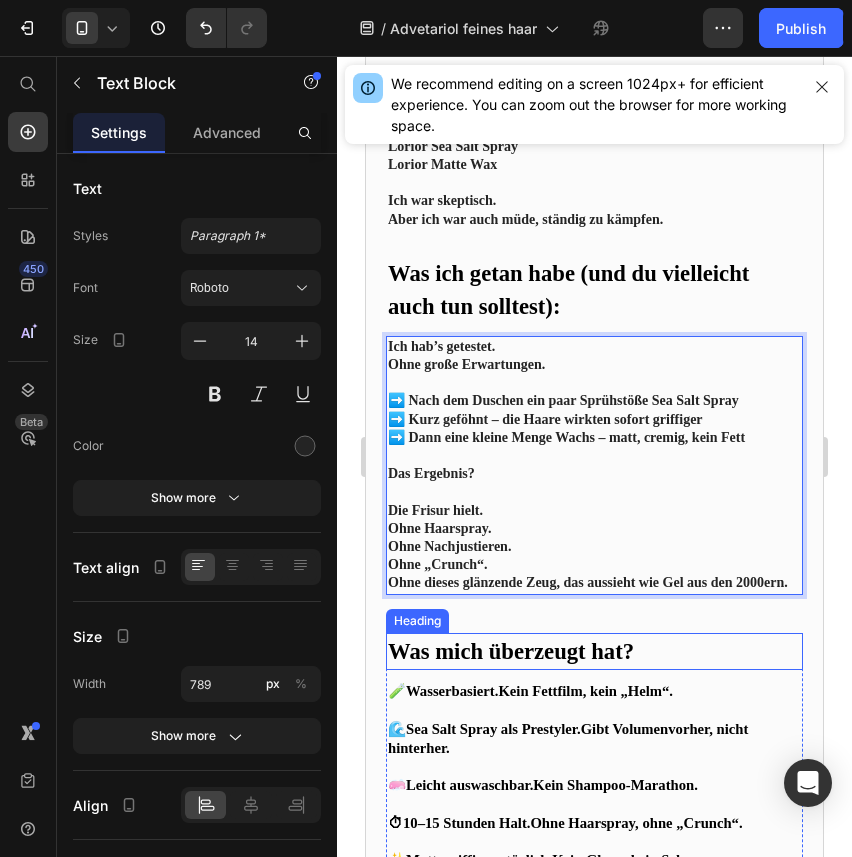 scroll, scrollTop: 2108, scrollLeft: 0, axis: vertical 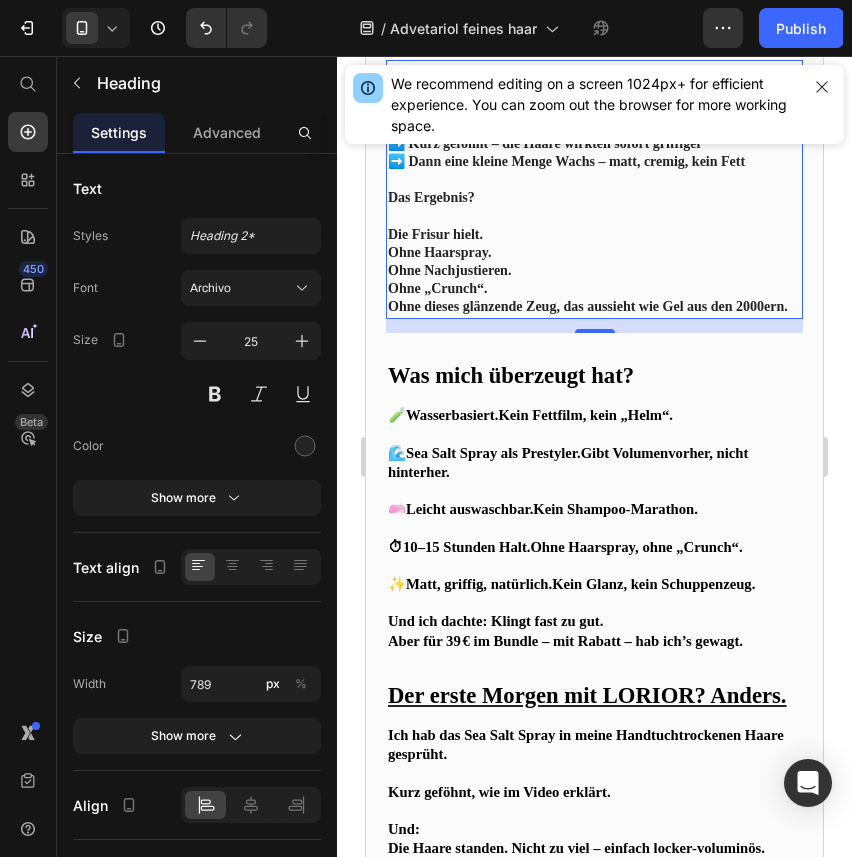 click on "Was mich überzeugt hat?" at bounding box center [511, 375] 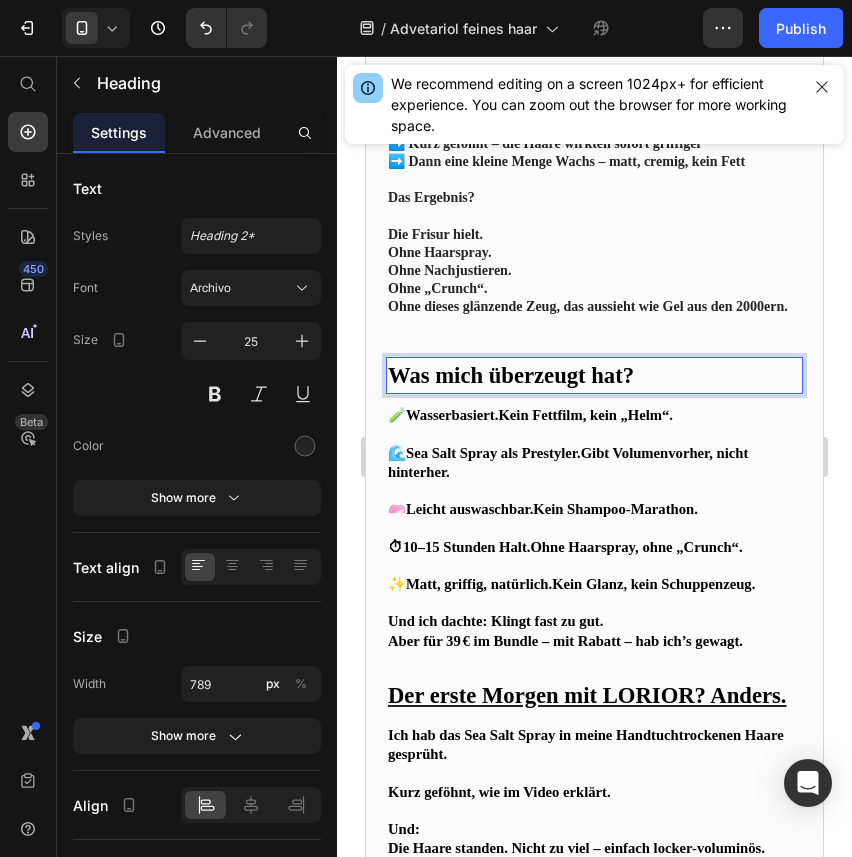 click on "Was mich überzeugt hat?" at bounding box center (511, 375) 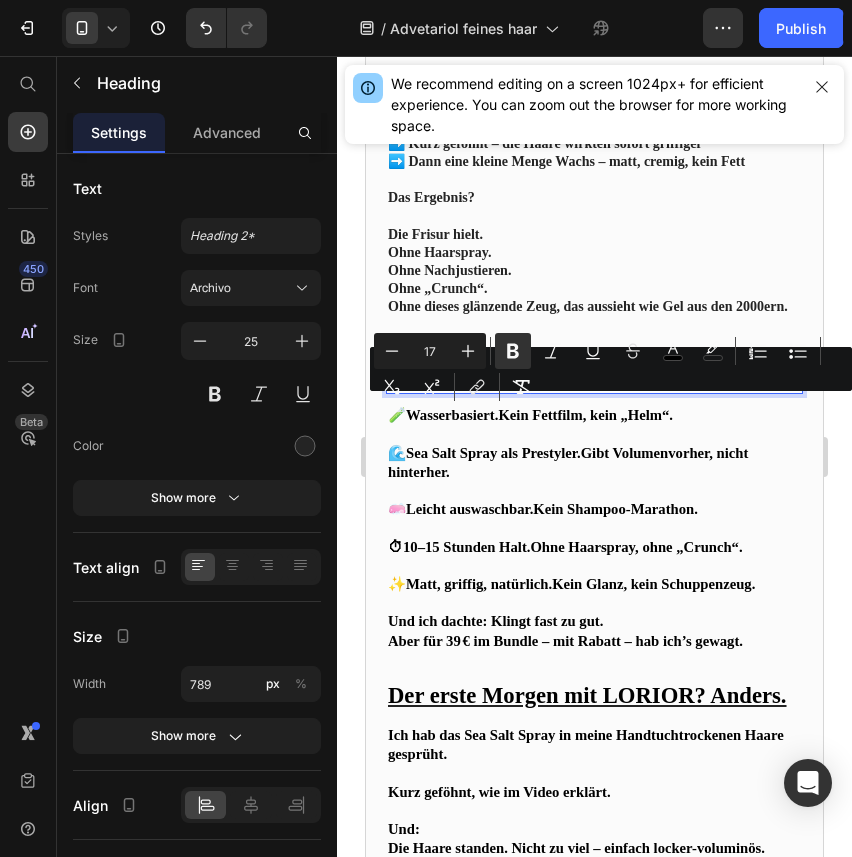 click on "Was mich überzeugt hat?" at bounding box center [511, 375] 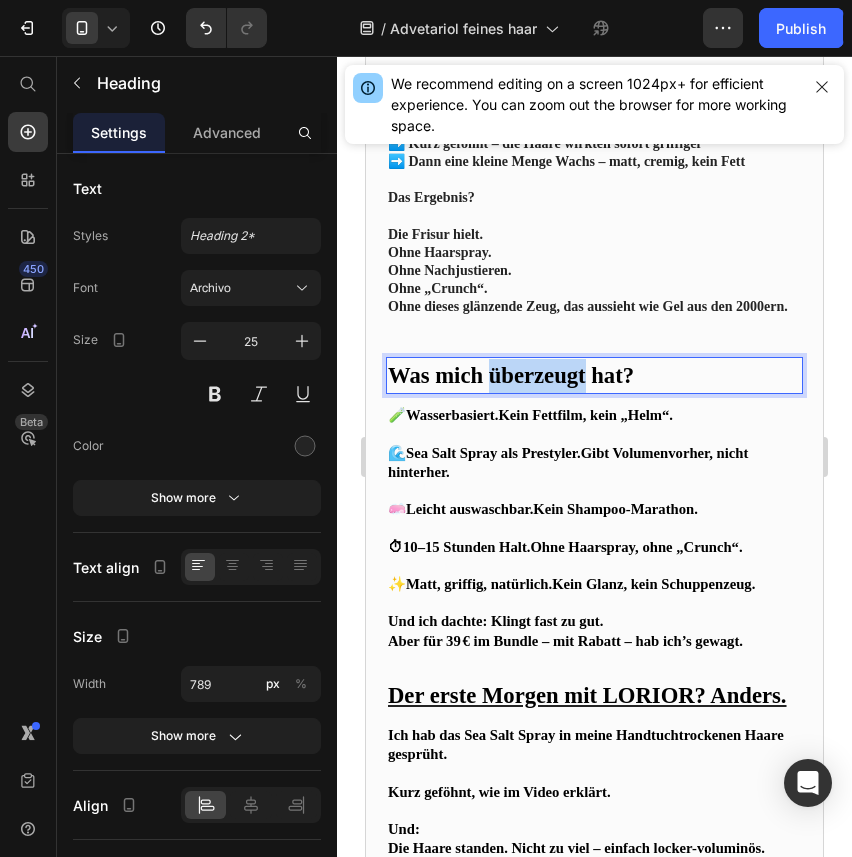 click on "Was mich überzeugt hat?" at bounding box center (511, 375) 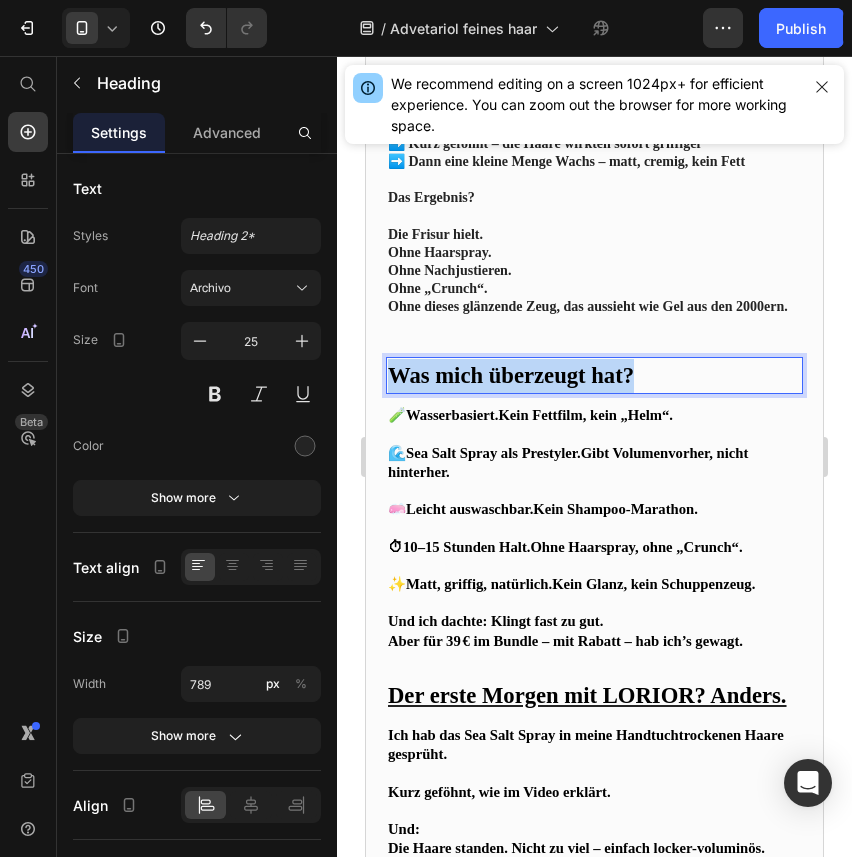 click on "Was mich überzeugt hat?" at bounding box center [511, 375] 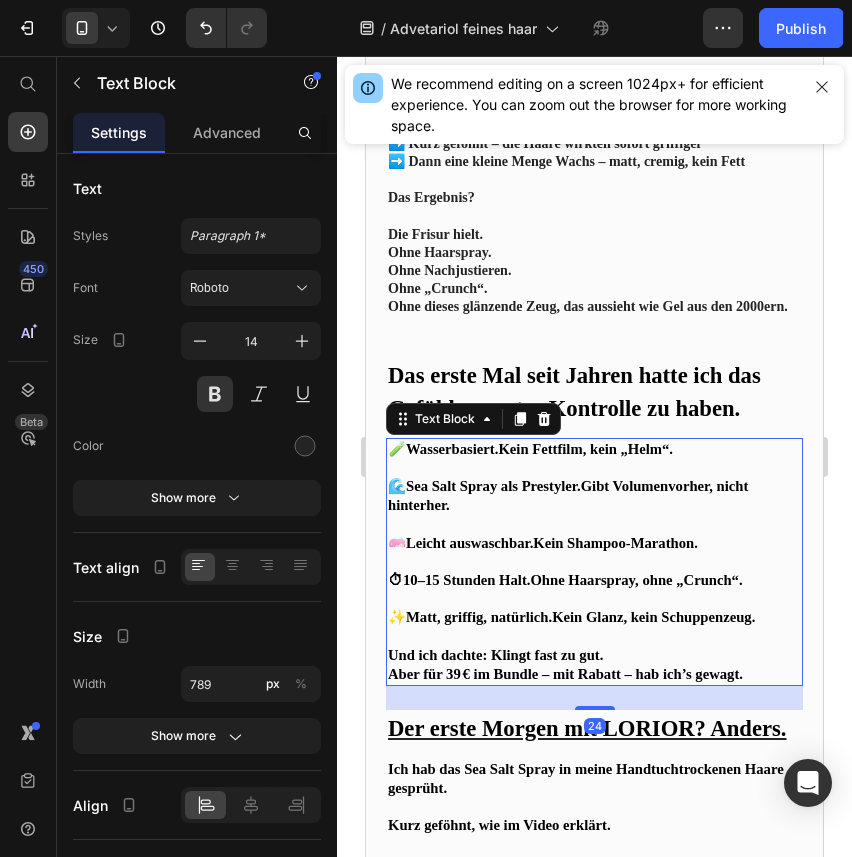 click on "🧪  Wasserbasiert.  Kein Fettfilm, kein „Helm“." at bounding box center (530, 449) 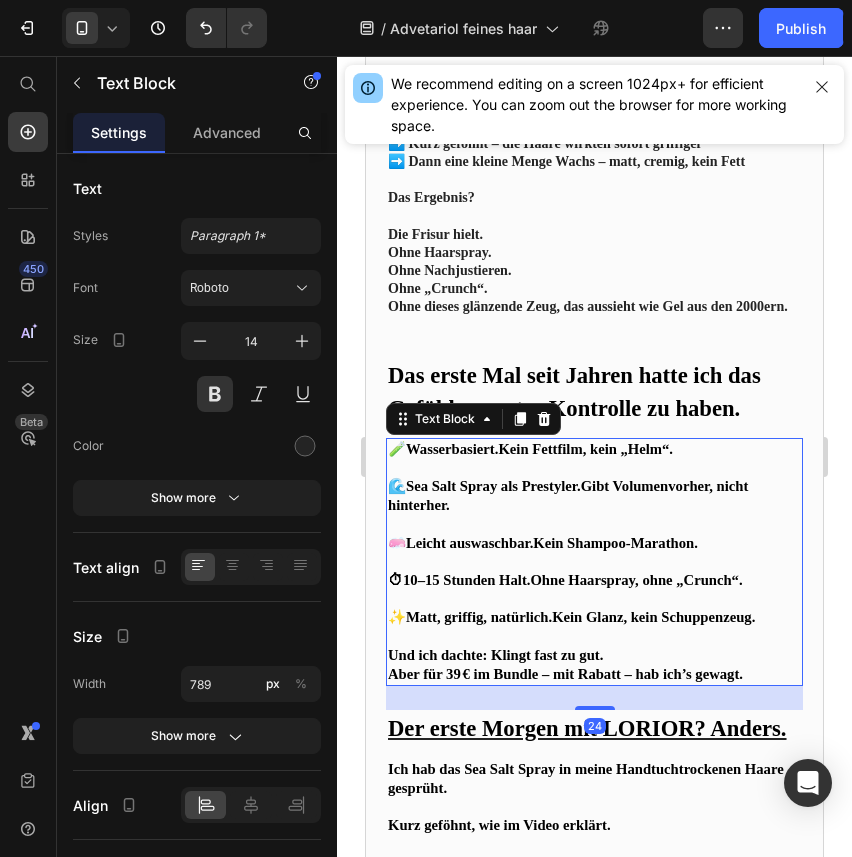 click on "🧪  Wasserbasiert.  Kein Fettfilm, kein „Helm“." at bounding box center (530, 449) 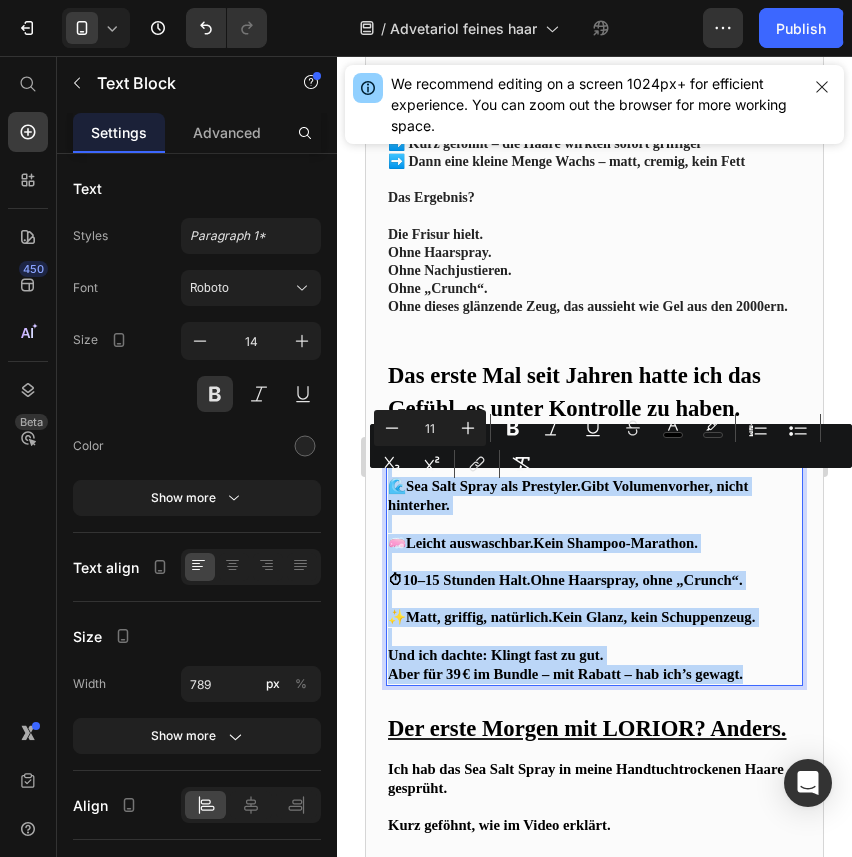 drag, startPoint x: 393, startPoint y: 480, endPoint x: 767, endPoint y: 707, distance: 437.49857 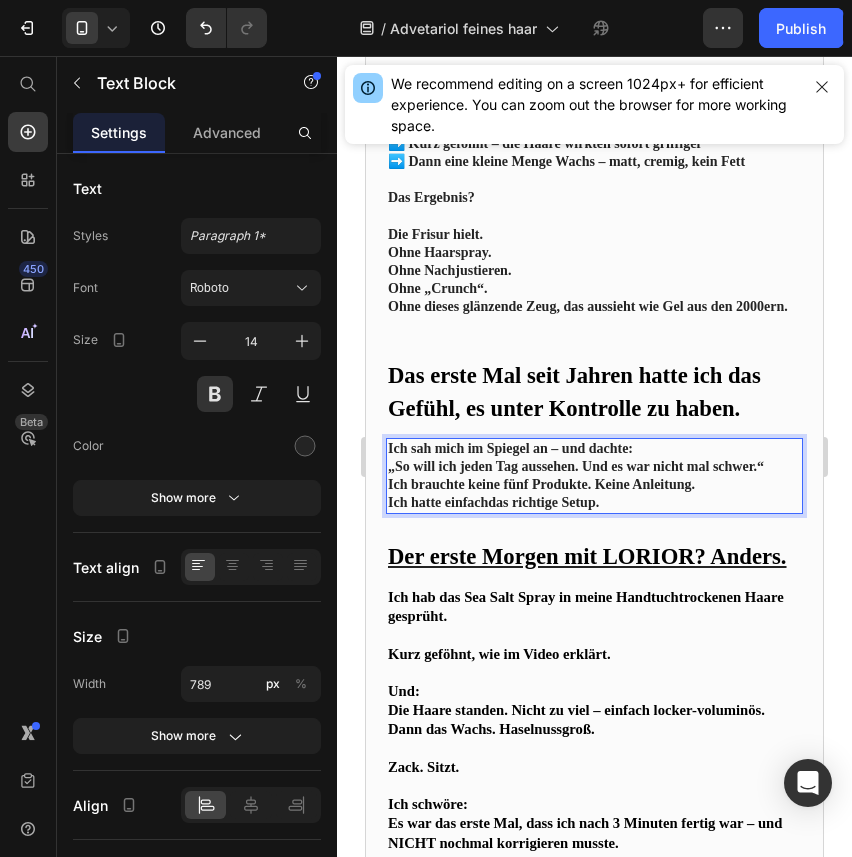 click on "Ich brauchte keine fünf Produkte. Keine Anleitung. Ich hatte einfach  das richtige Setup." at bounding box center (594, 494) 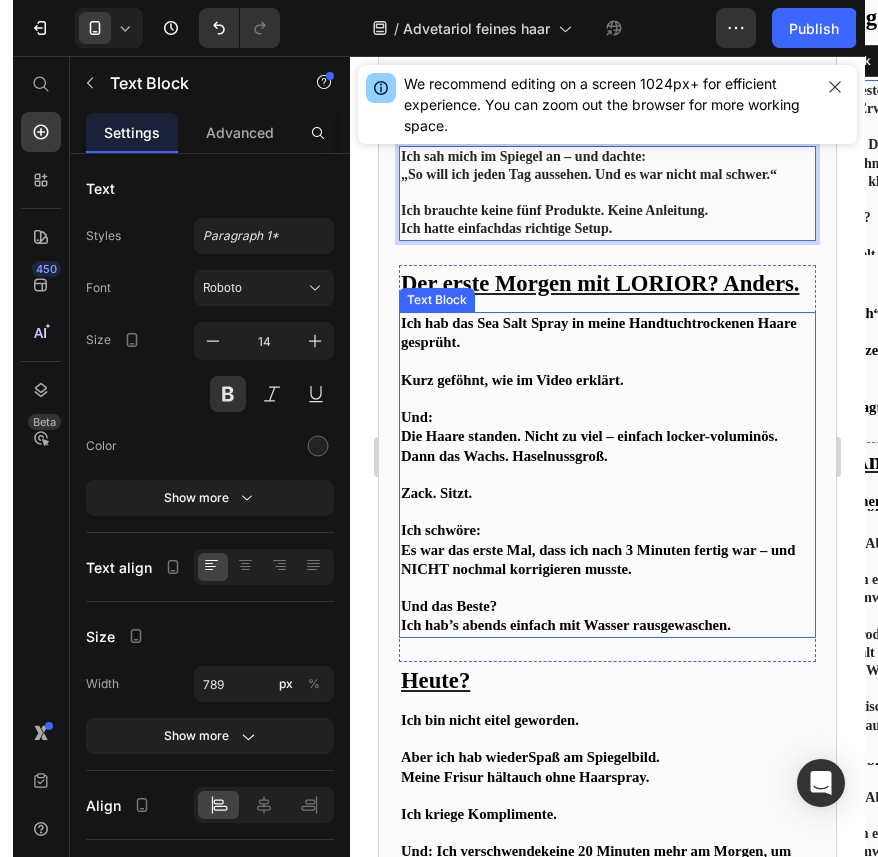 scroll, scrollTop: 2398, scrollLeft: 0, axis: vertical 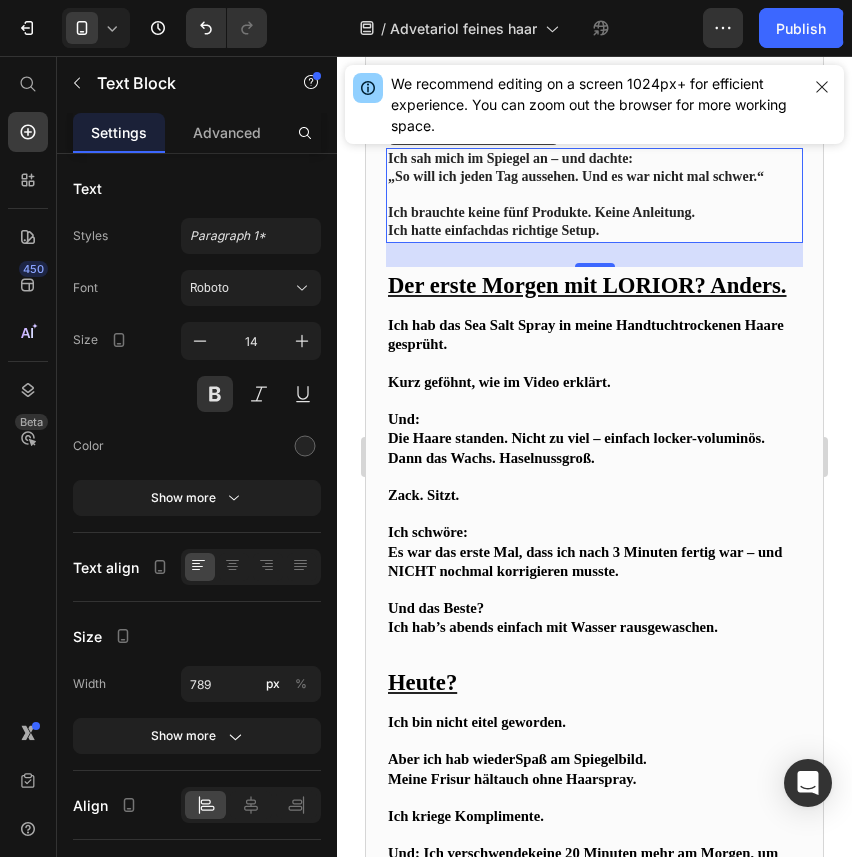 click on "Der erste Morgen mit LORIOR? Anders." at bounding box center (587, 285) 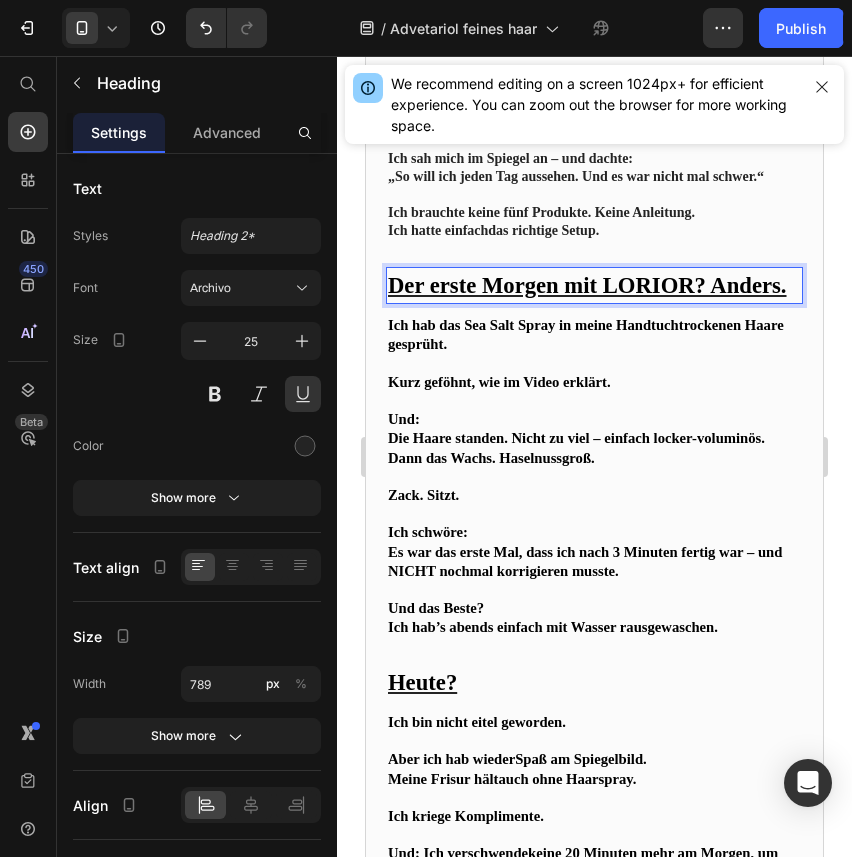 click on "Der erste Morgen mit LORIOR? Anders." at bounding box center (587, 285) 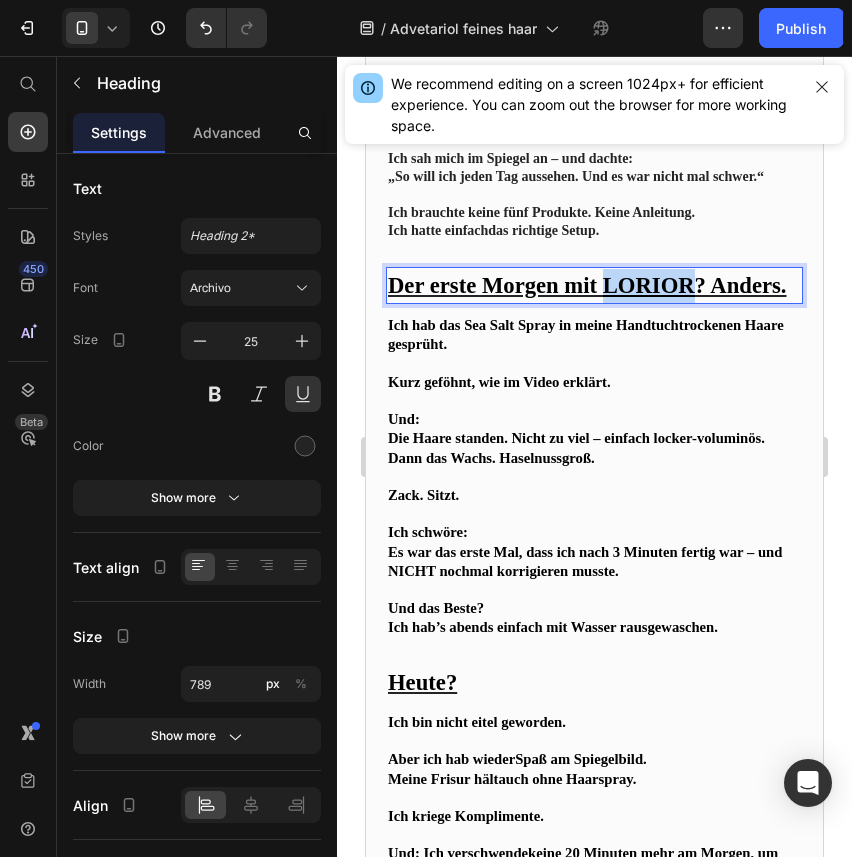 click on "Der erste Morgen mit LORIOR? Anders." at bounding box center (587, 285) 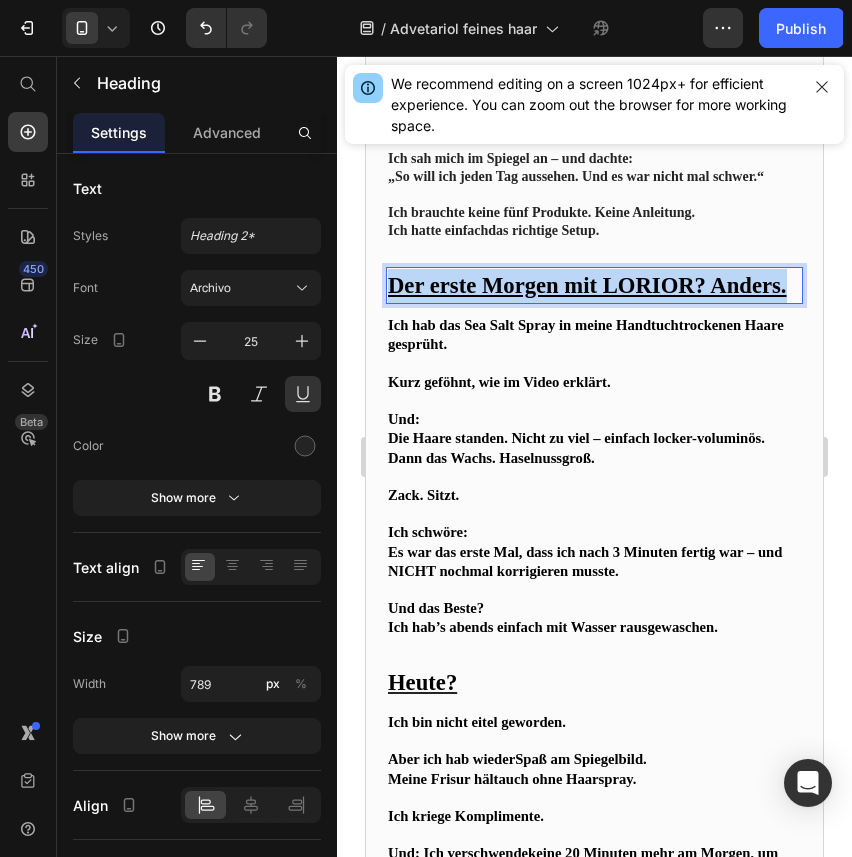 click on "Der erste Morgen mit LORIOR? Anders." at bounding box center (587, 285) 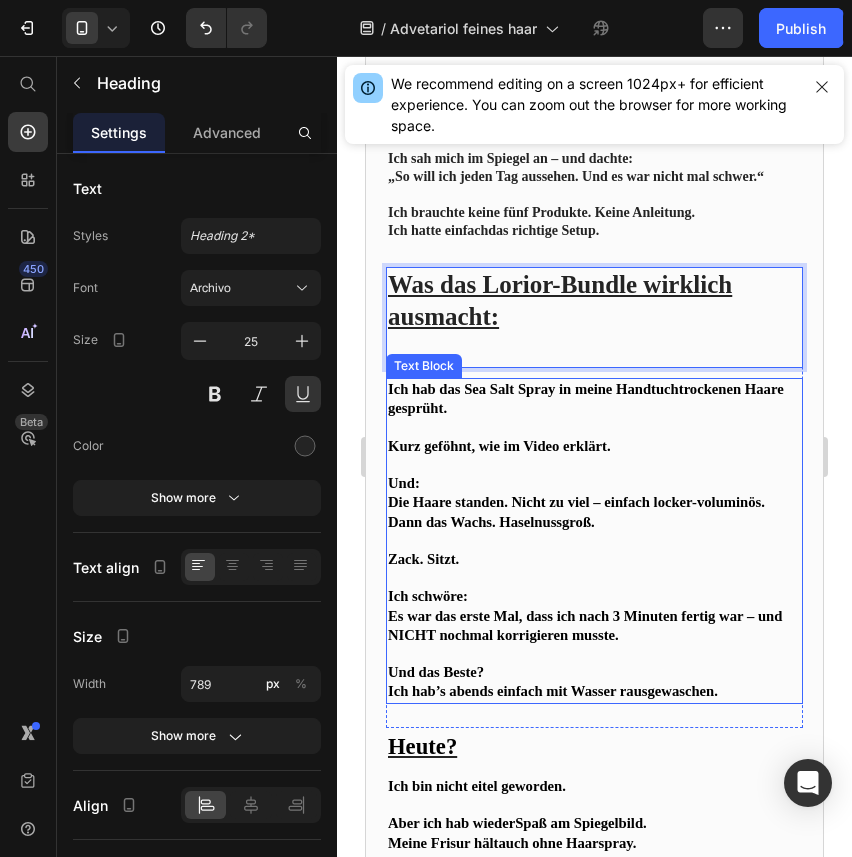click on "Ich hab’s abends einfach mit Wasser rausgewaschen." at bounding box center [553, 691] 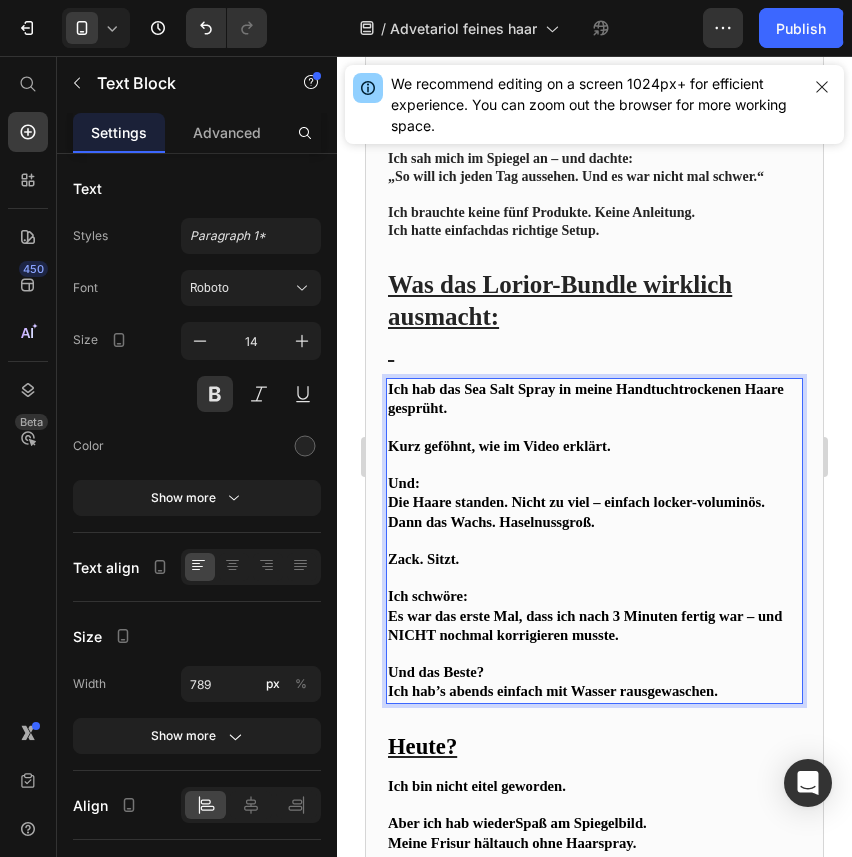 click on "Ich hab’s abends einfach mit Wasser rausgewaschen." at bounding box center [553, 691] 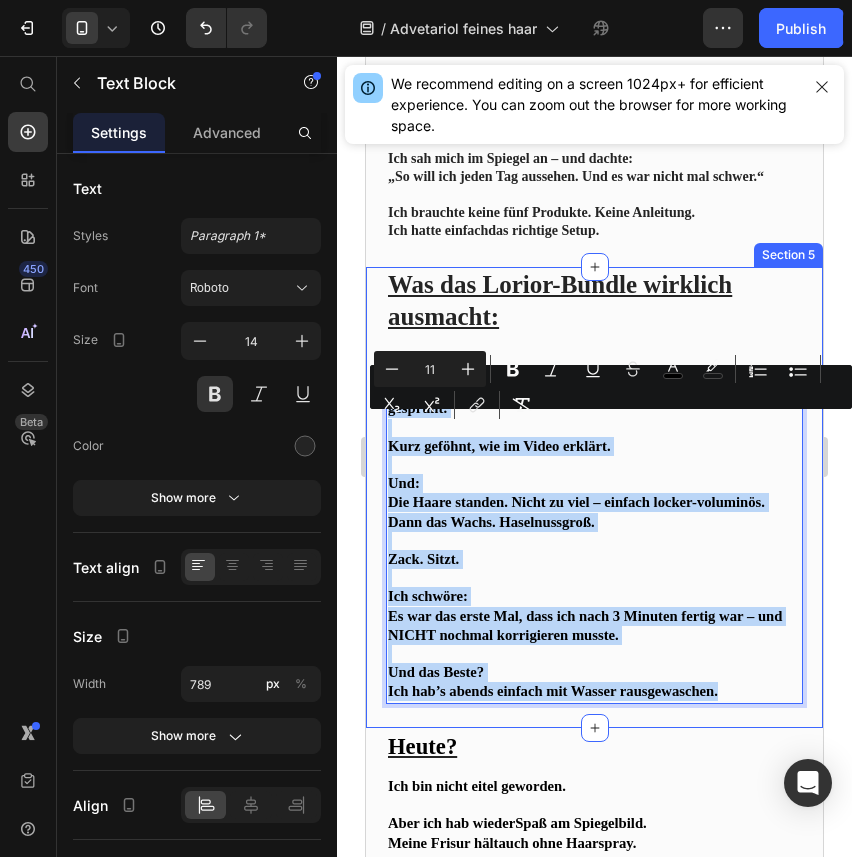 drag, startPoint x: 741, startPoint y: 722, endPoint x: 384, endPoint y: 417, distance: 469.5466 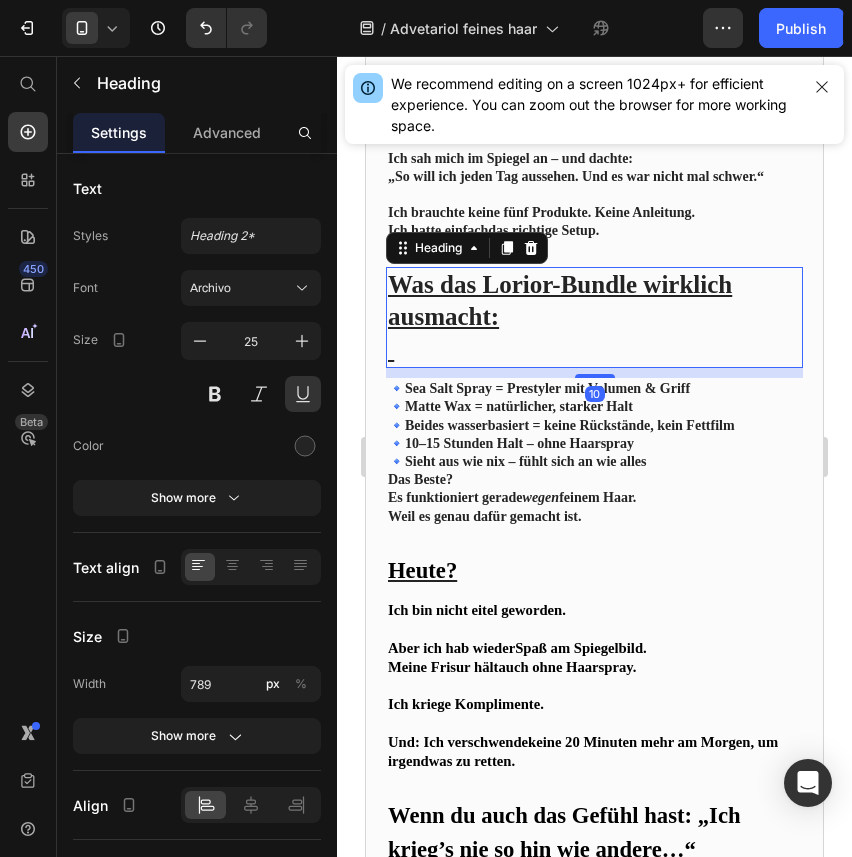 click on "⁠⁠⁠⁠⁠⁠⁠ Was das Lorior-Bundle wirklich ausmacht:" at bounding box center (594, 318) 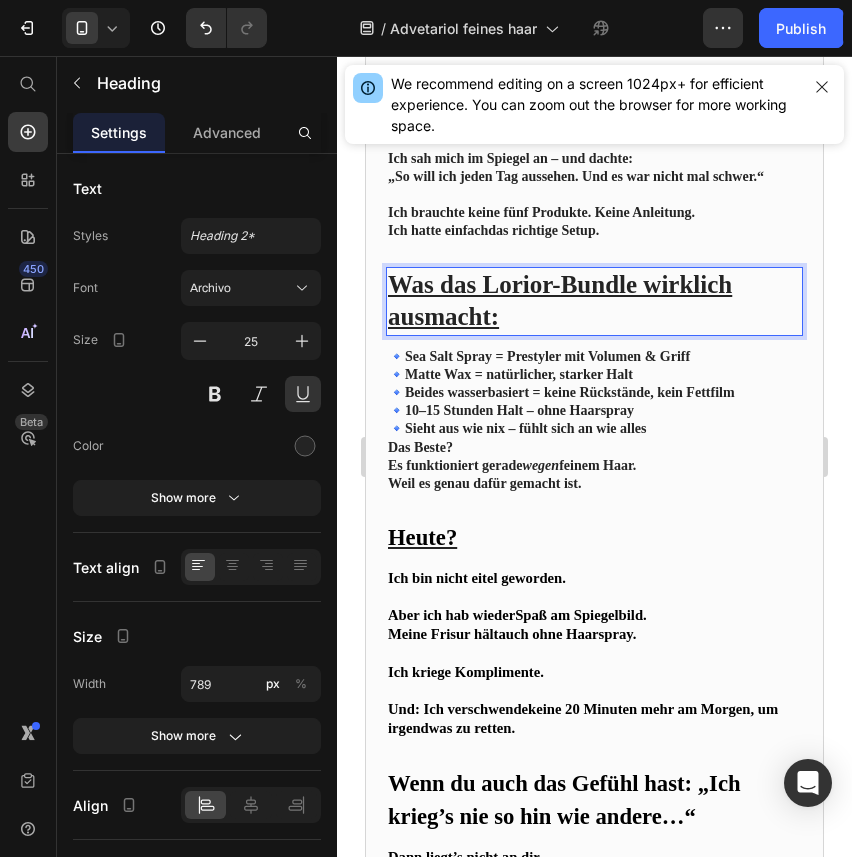 click on "Was das Lorior-Bundle wirklich ausmacht:" at bounding box center [560, 301] 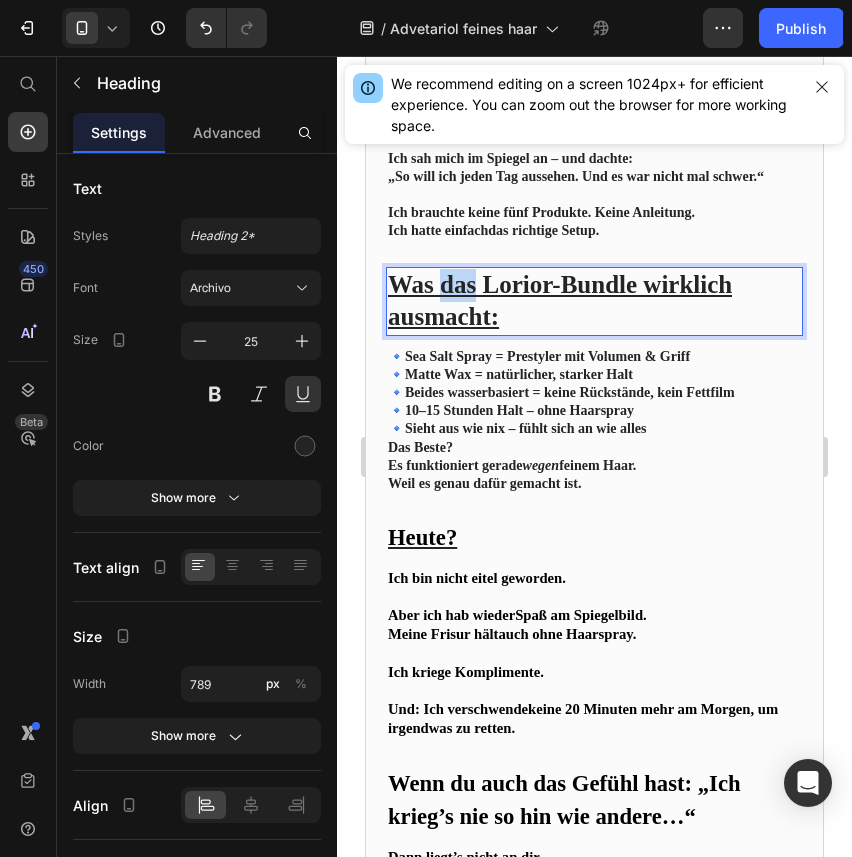 click on "Was das Lorior-Bundle wirklich ausmacht:" at bounding box center [560, 301] 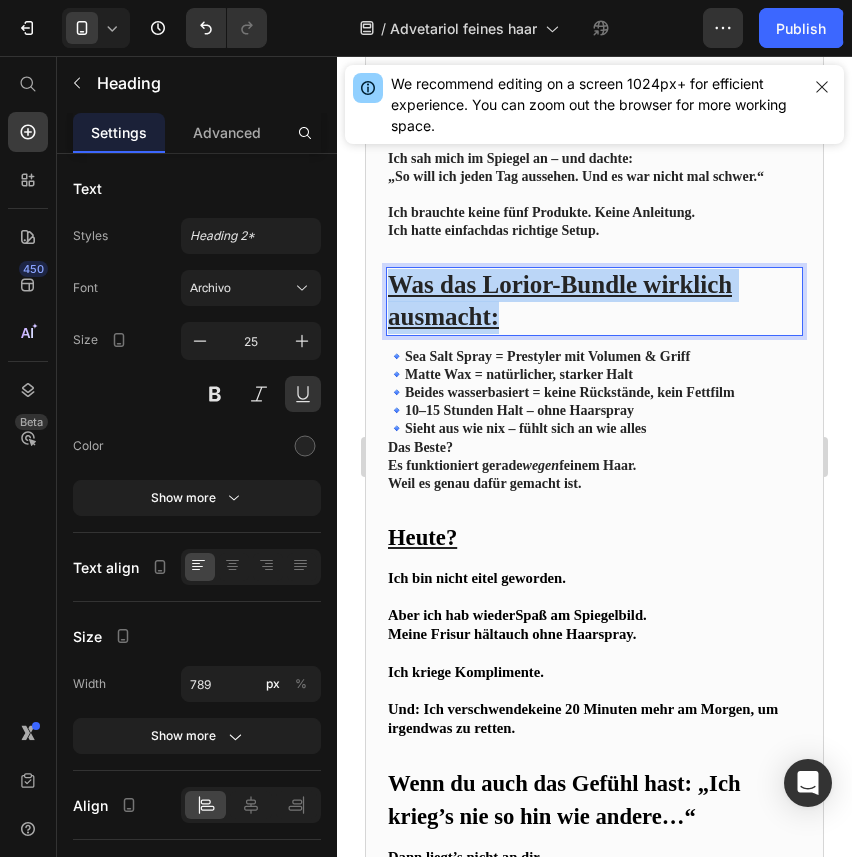 click on "Was das Lorior-Bundle wirklich ausmacht:" at bounding box center [560, 301] 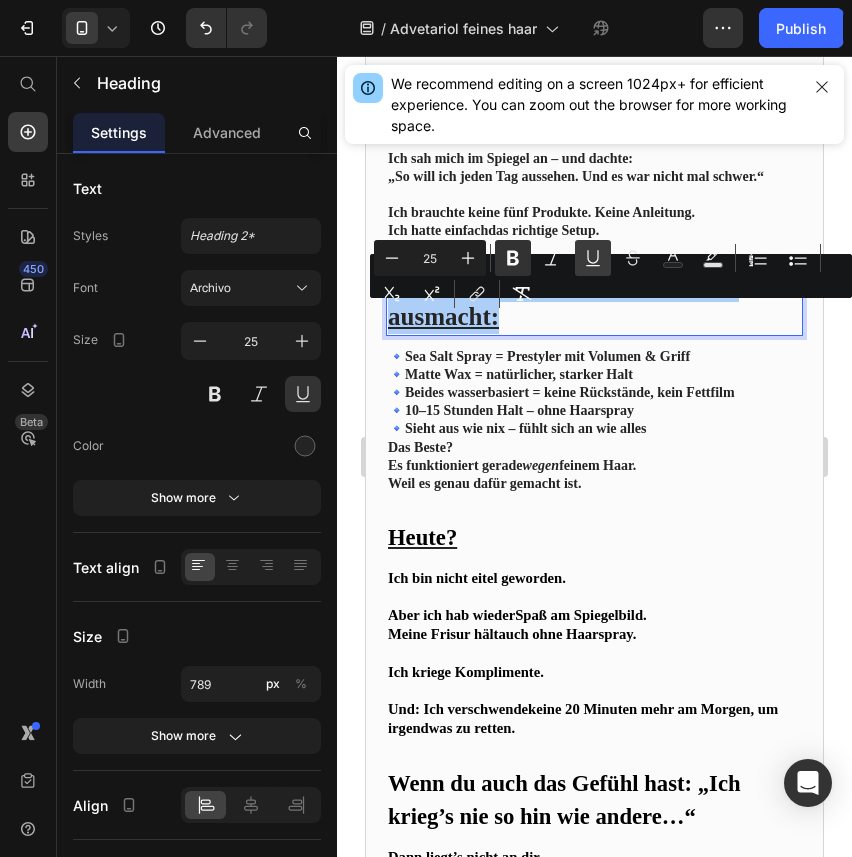 click on "Underline" at bounding box center [593, 258] 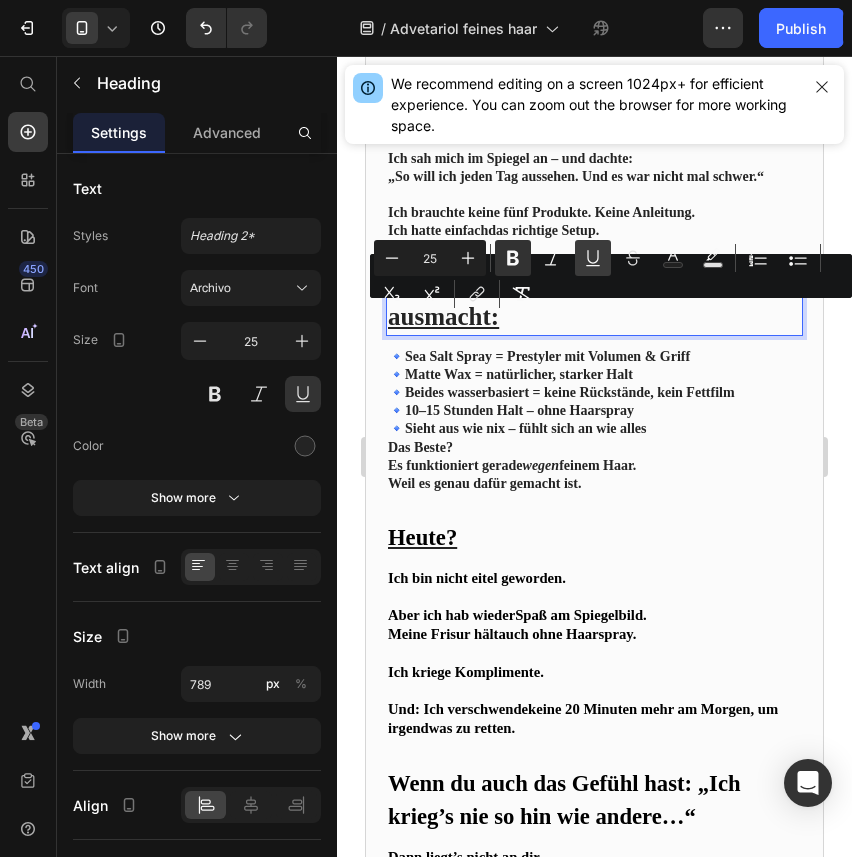 click 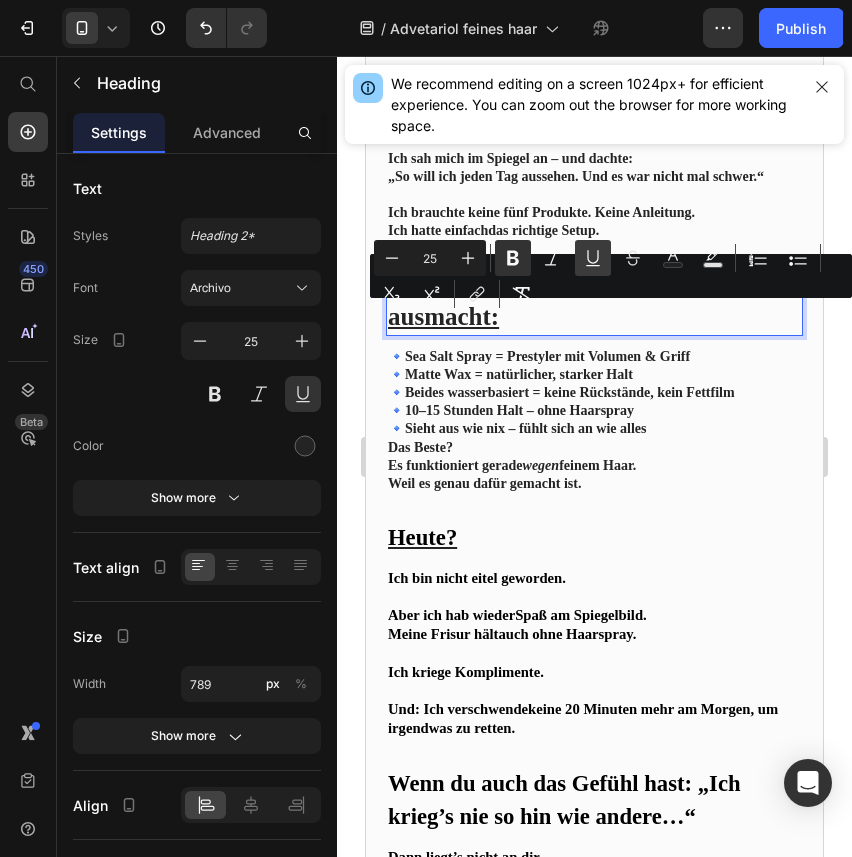 click 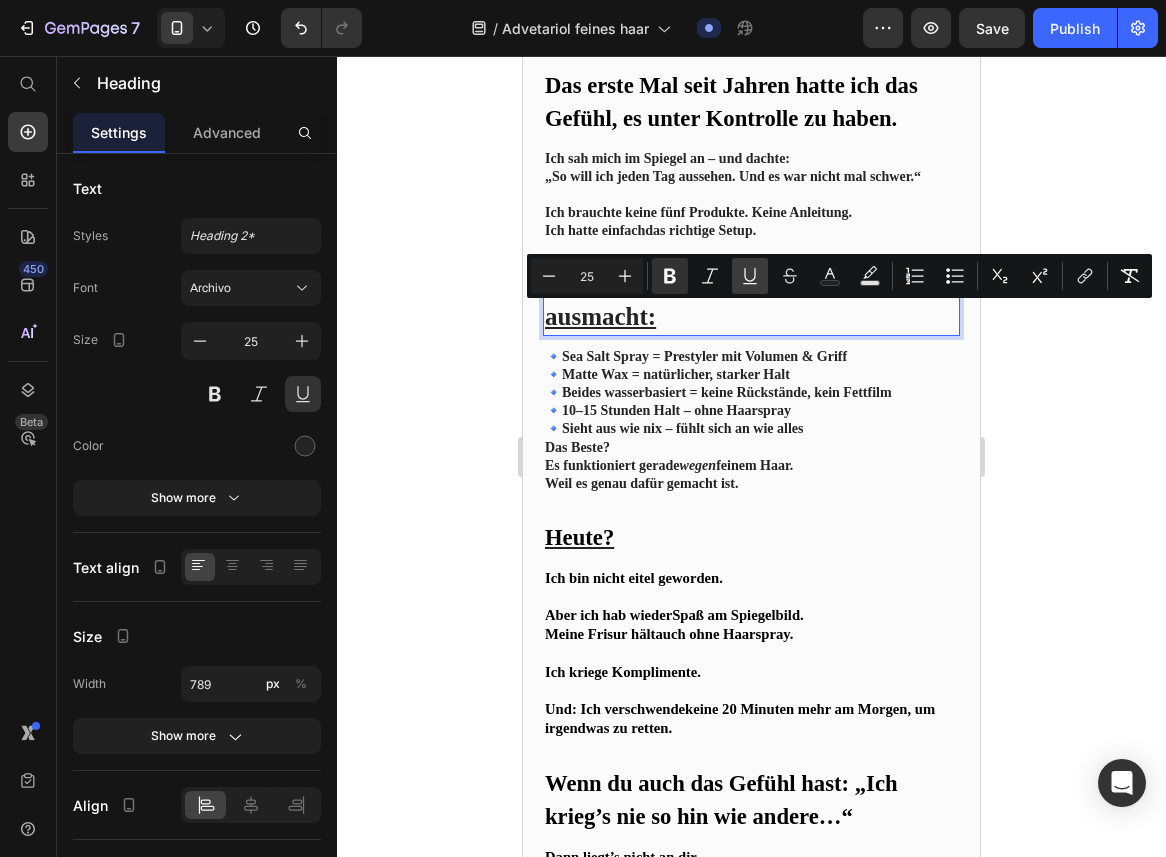 click 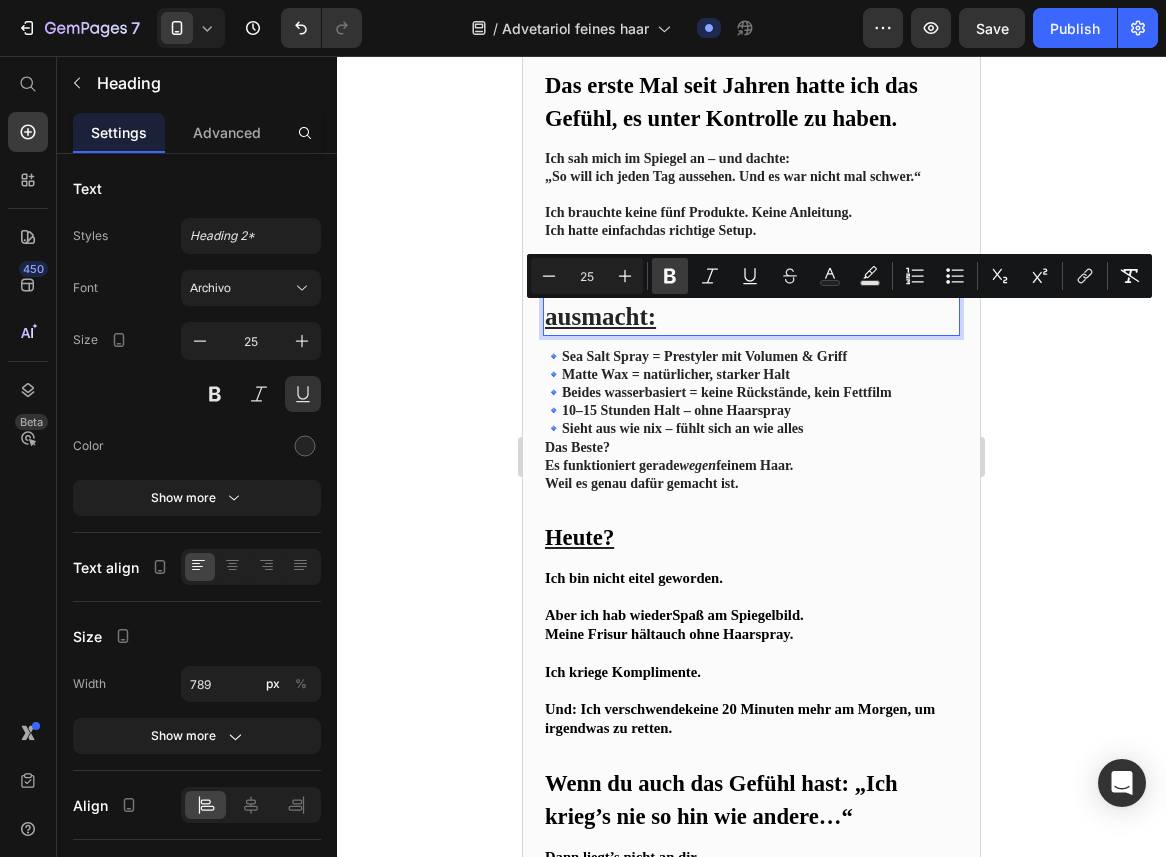 click 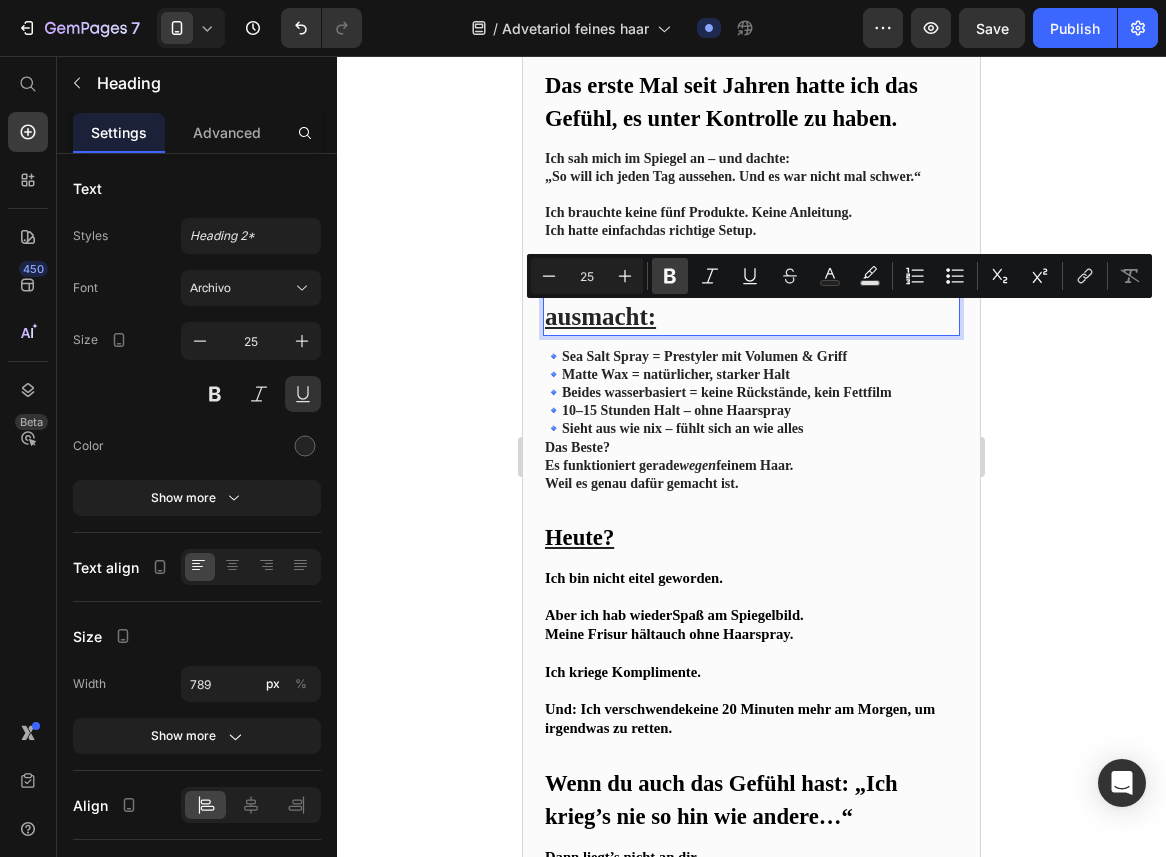 click 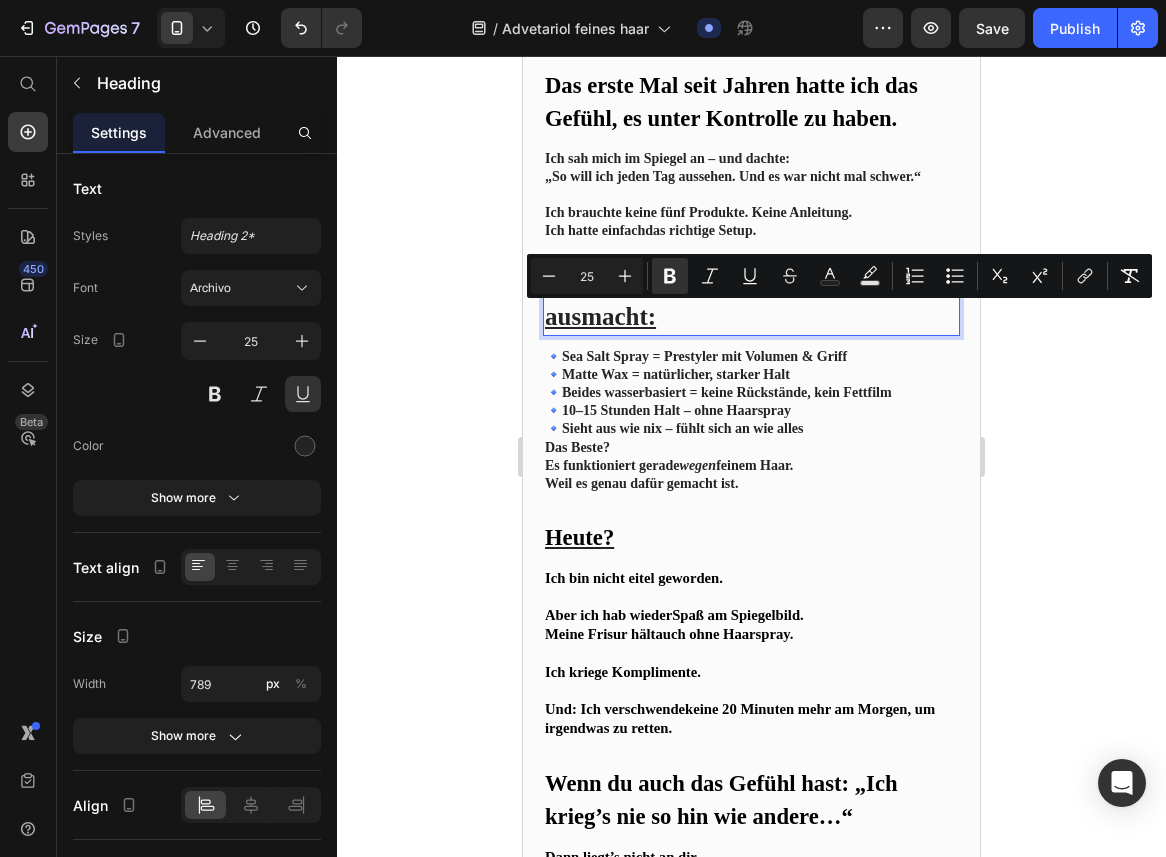 click on "Was das Lorior-Bundle wirklich ausmacht:" at bounding box center [717, 301] 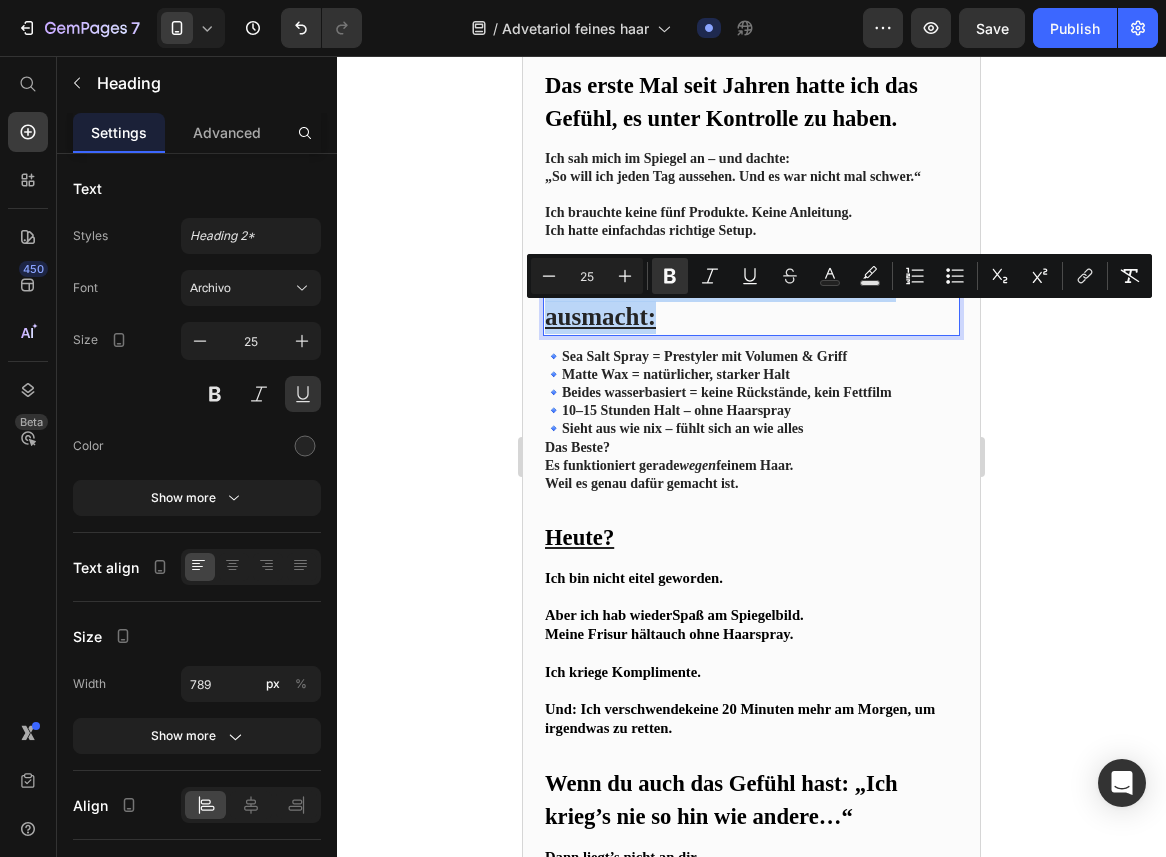 drag, startPoint x: 548, startPoint y: 321, endPoint x: 679, endPoint y: 361, distance: 136.9708 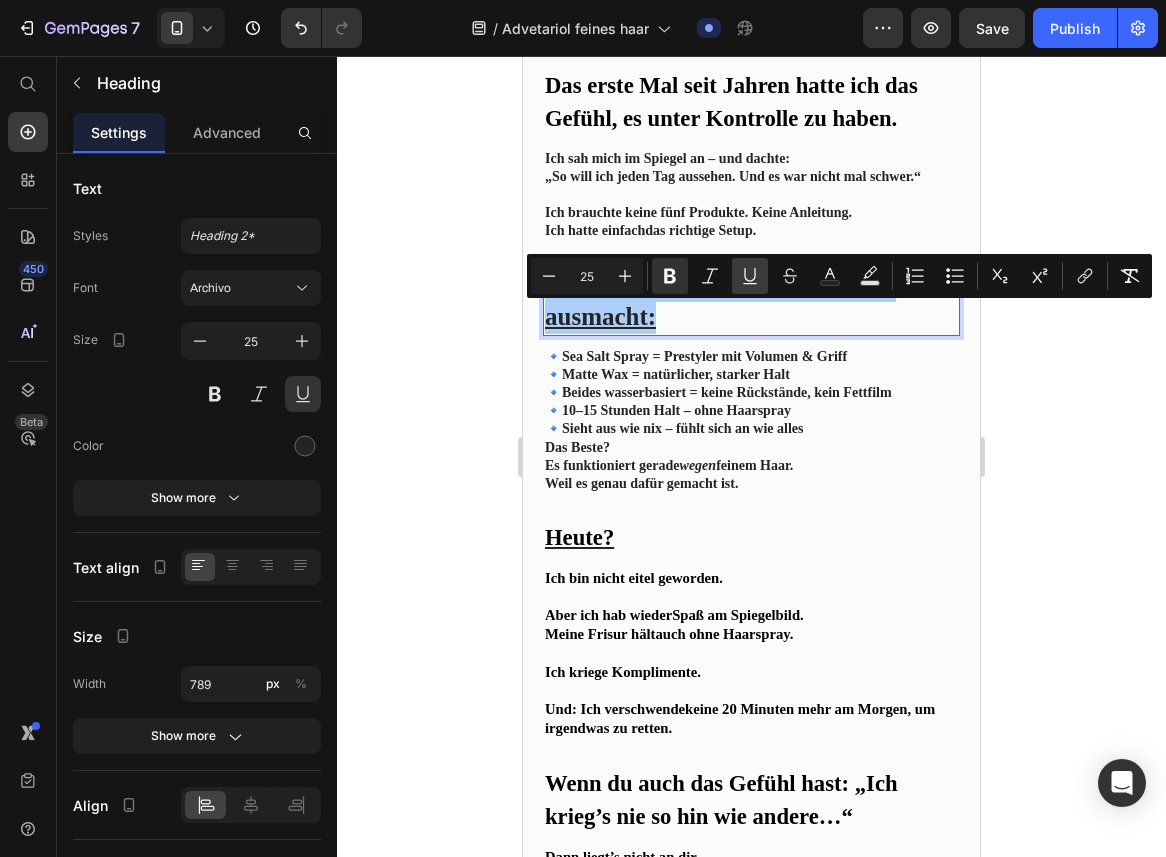 click 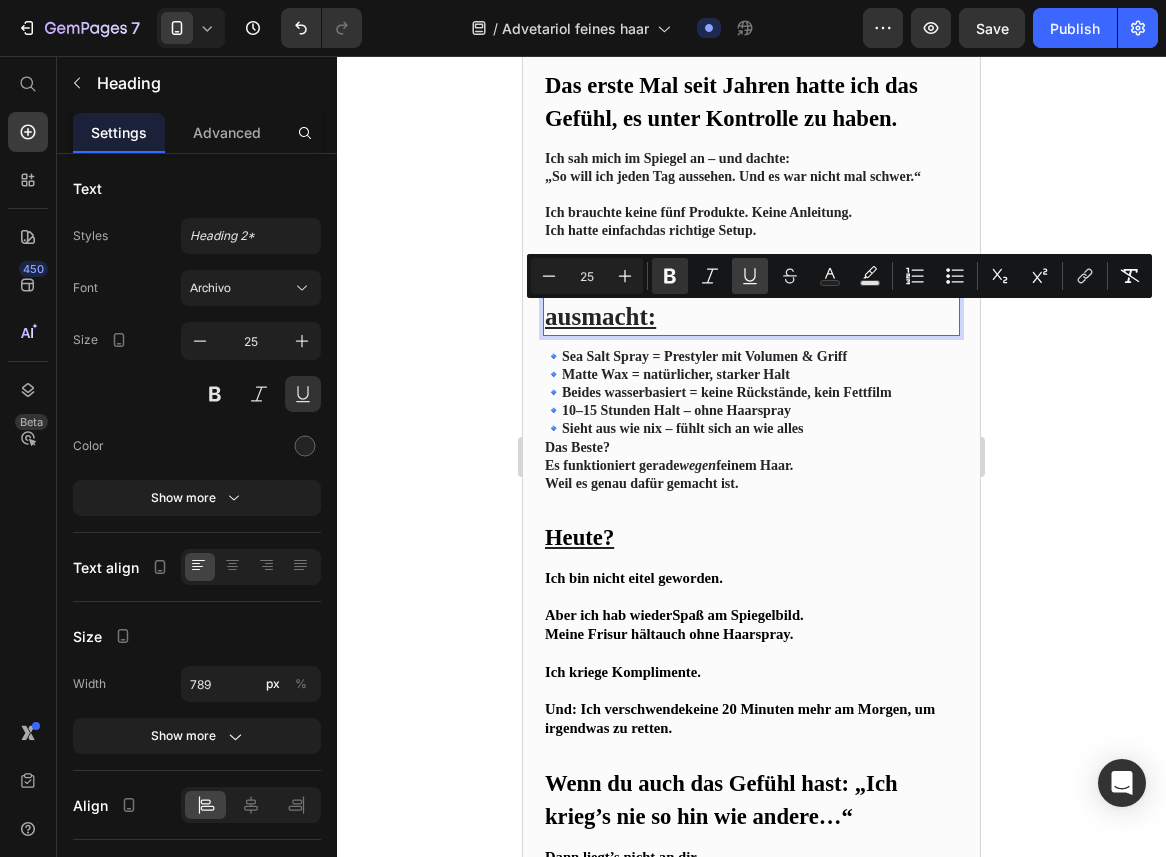 click 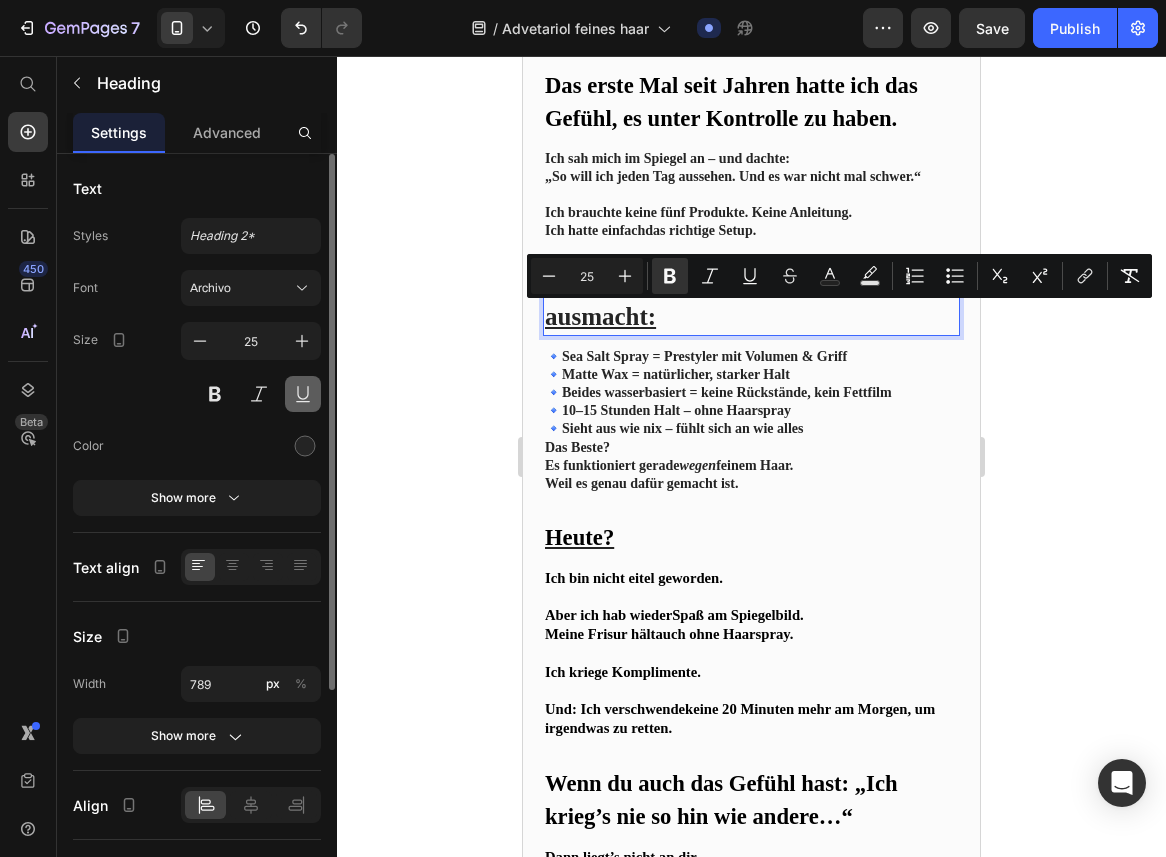 click at bounding box center (303, 394) 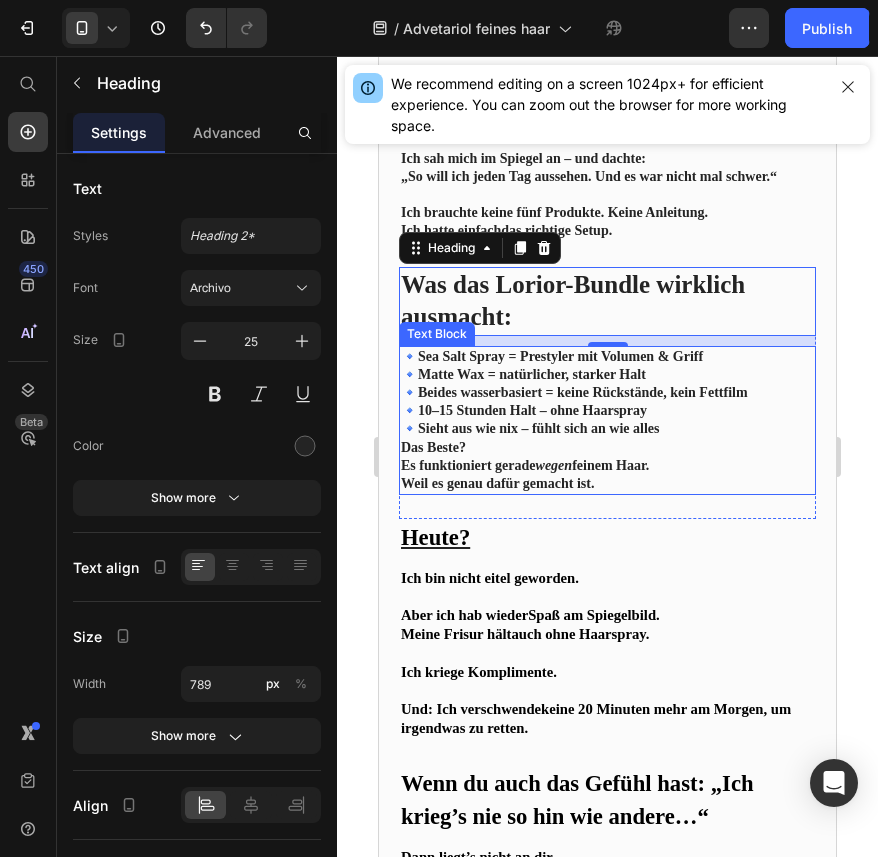 click on "Das Beste?" at bounding box center [607, 448] 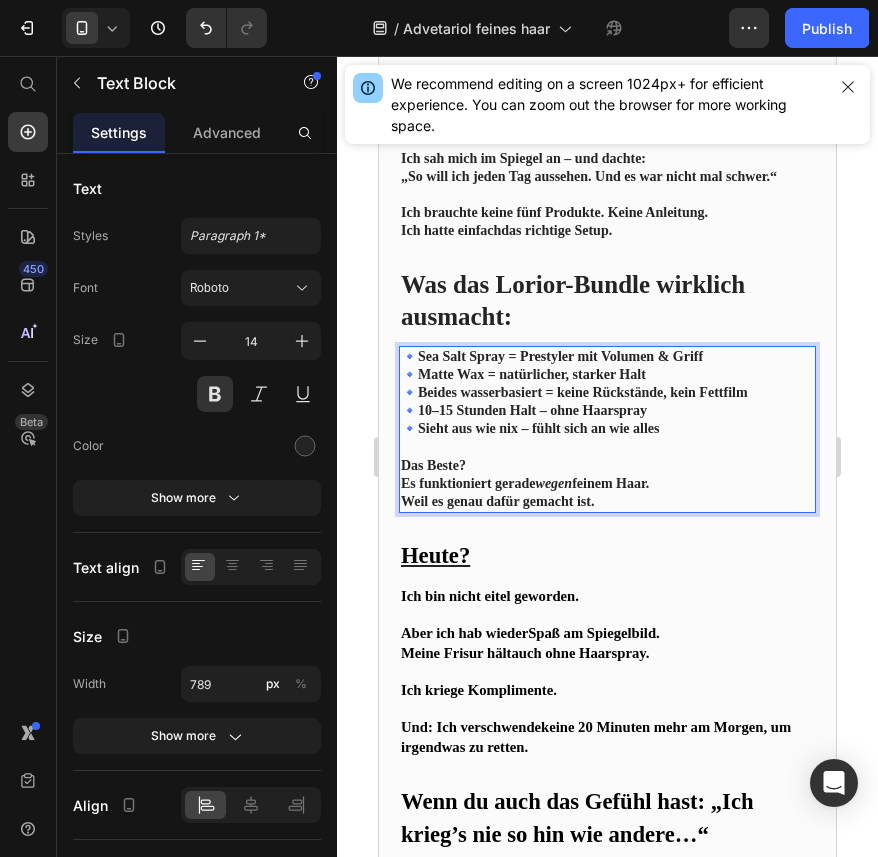 click at bounding box center [607, 448] 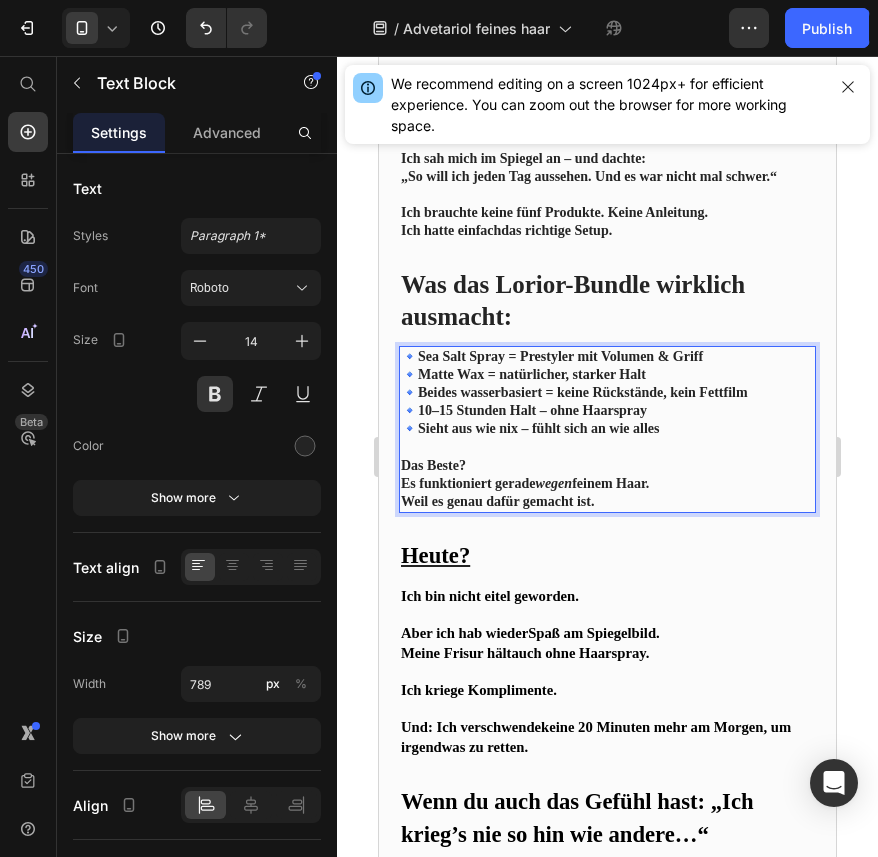 click on "Das Beste?" at bounding box center [607, 466] 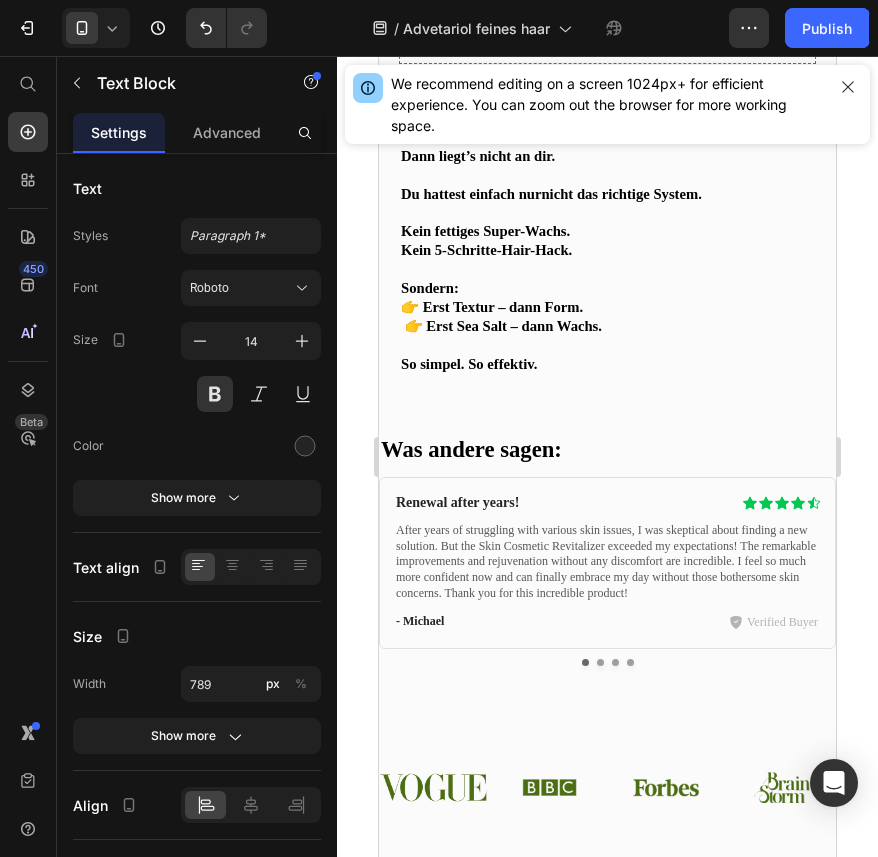 scroll, scrollTop: 3178, scrollLeft: 0, axis: vertical 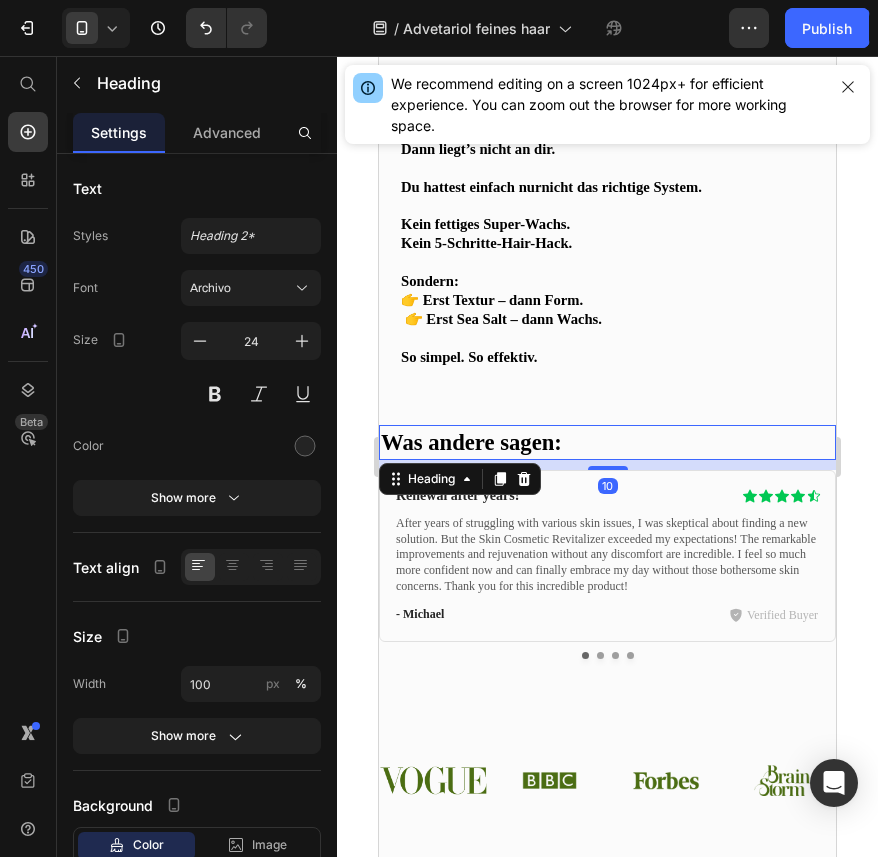 click on "Was andere sagen:" at bounding box center (607, 442) 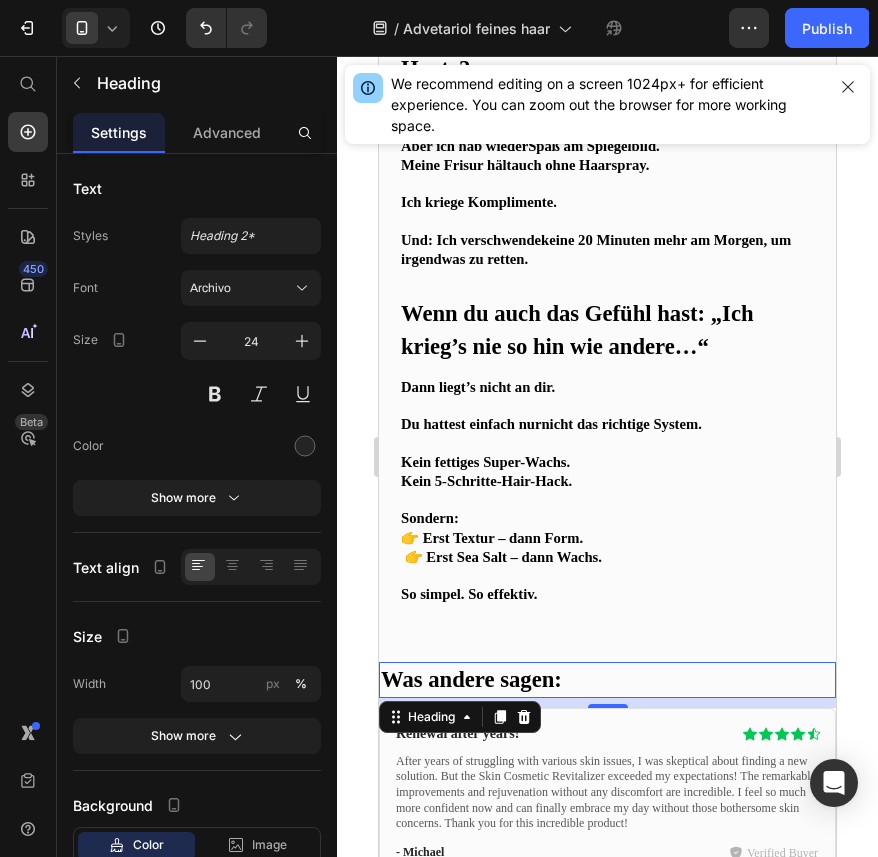 scroll, scrollTop: 2890, scrollLeft: 0, axis: vertical 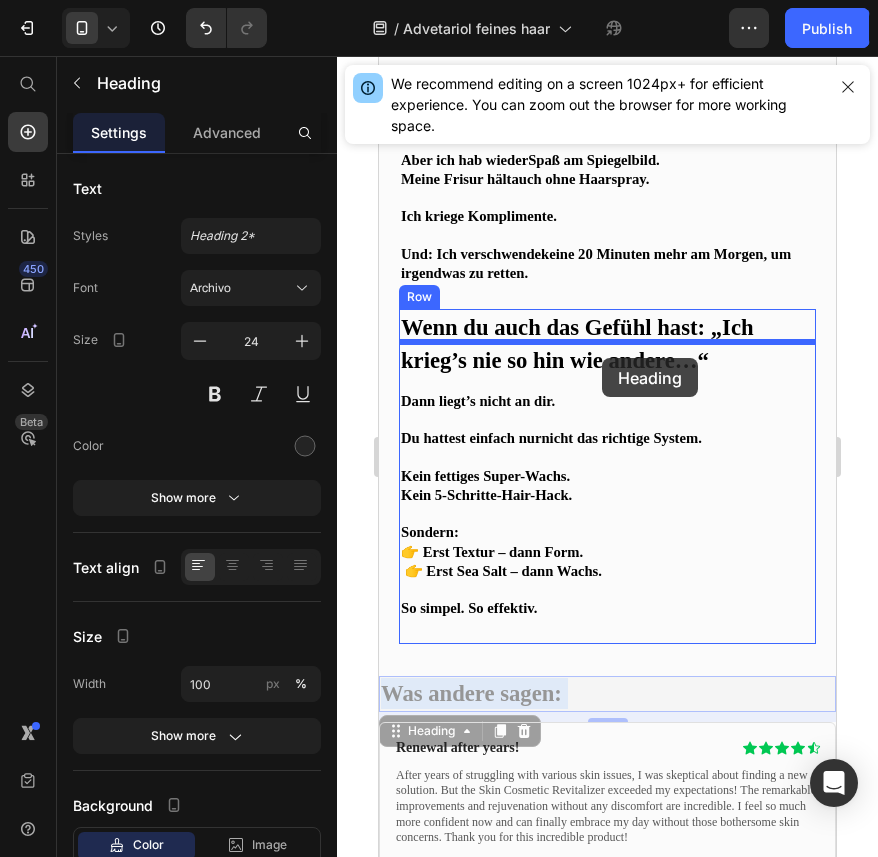 drag, startPoint x: 596, startPoint y: 720, endPoint x: 602, endPoint y: 357, distance: 363.0496 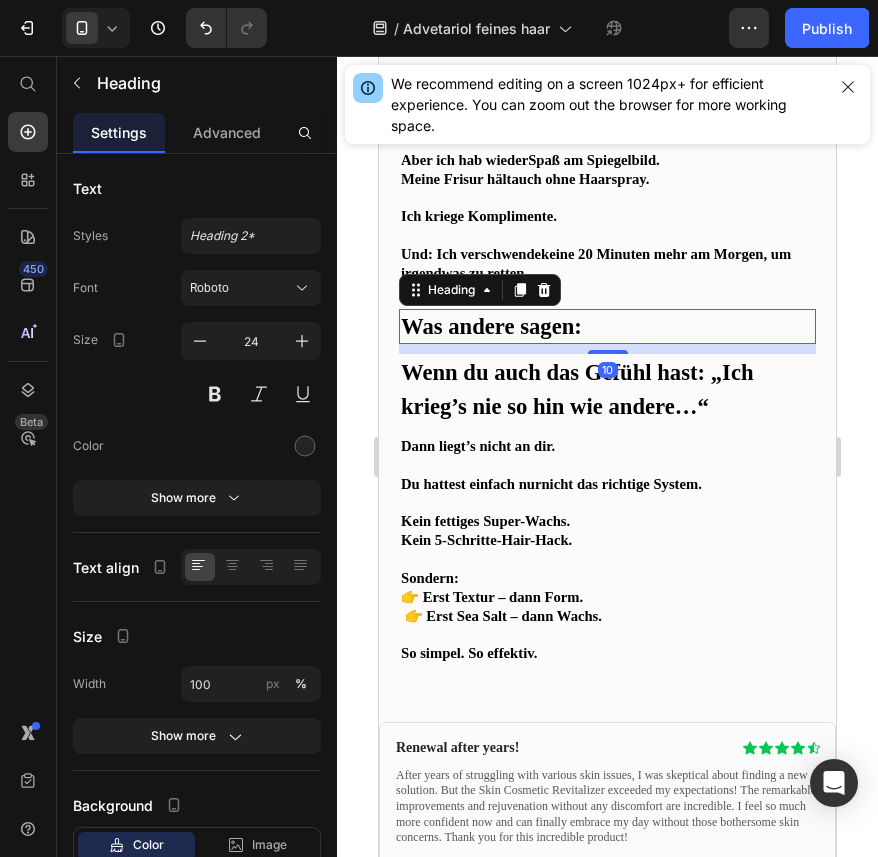 click on "Was andere sagen:" at bounding box center (607, 326) 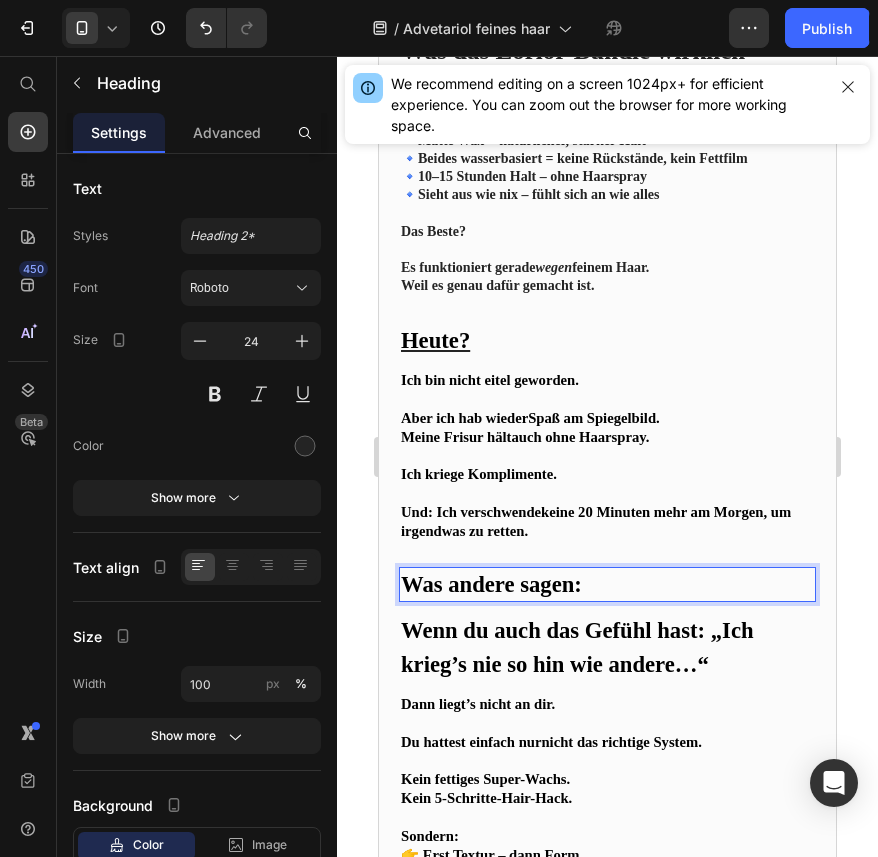 scroll, scrollTop: 2938, scrollLeft: 0, axis: vertical 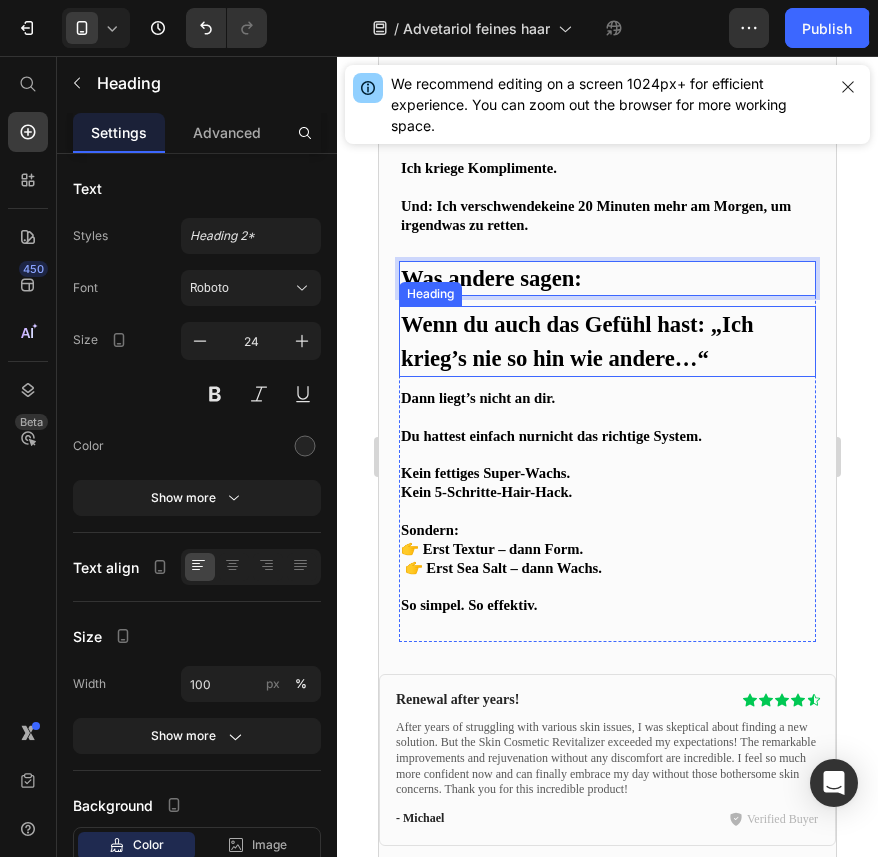 click on "Wenn du auch das Gefühl hast: „Ich krieg’s nie so hin wie andere…“" at bounding box center (607, 341) 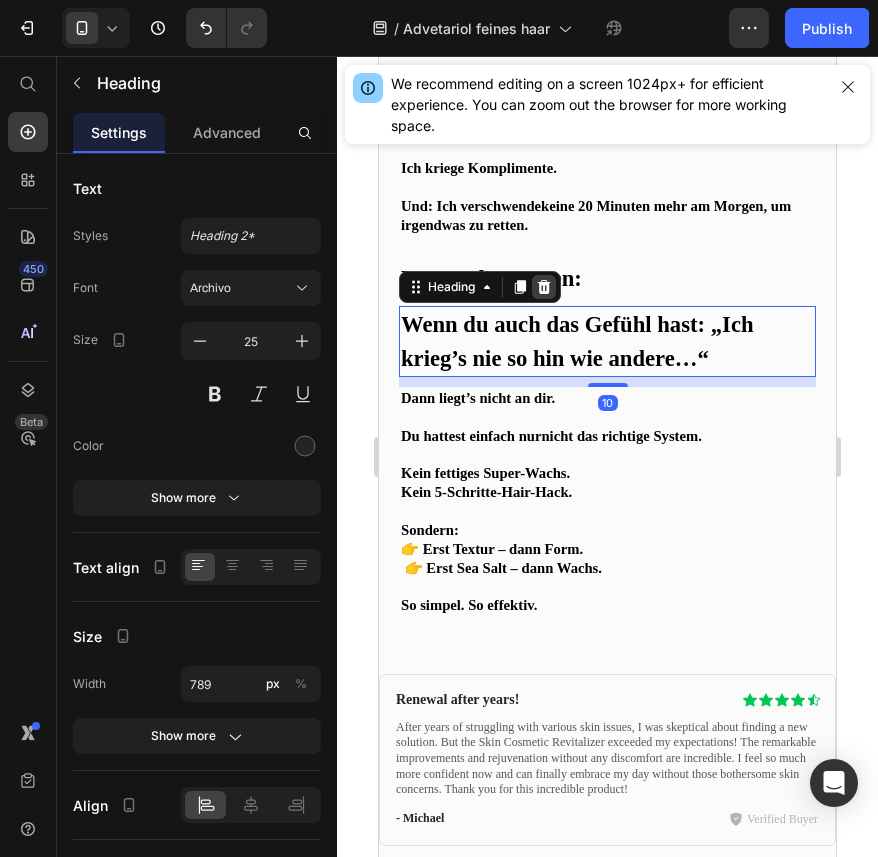 click 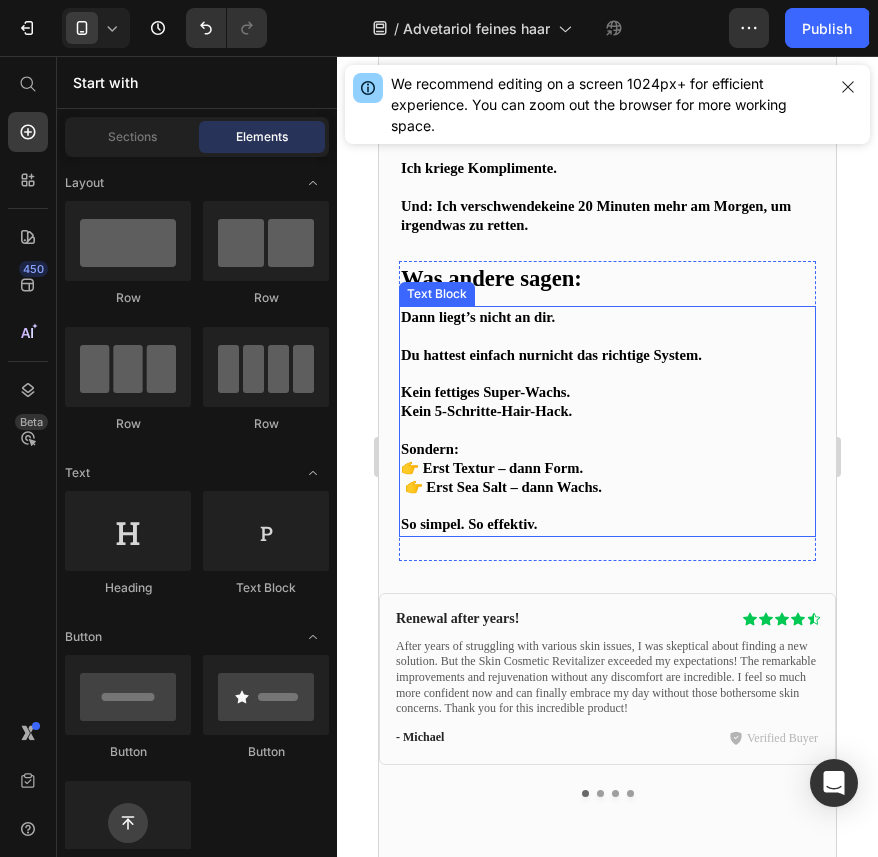 click on "👉 Erst Textur – dann Form.   👉 Erst Sea Salt – dann Wachs." at bounding box center (607, 478) 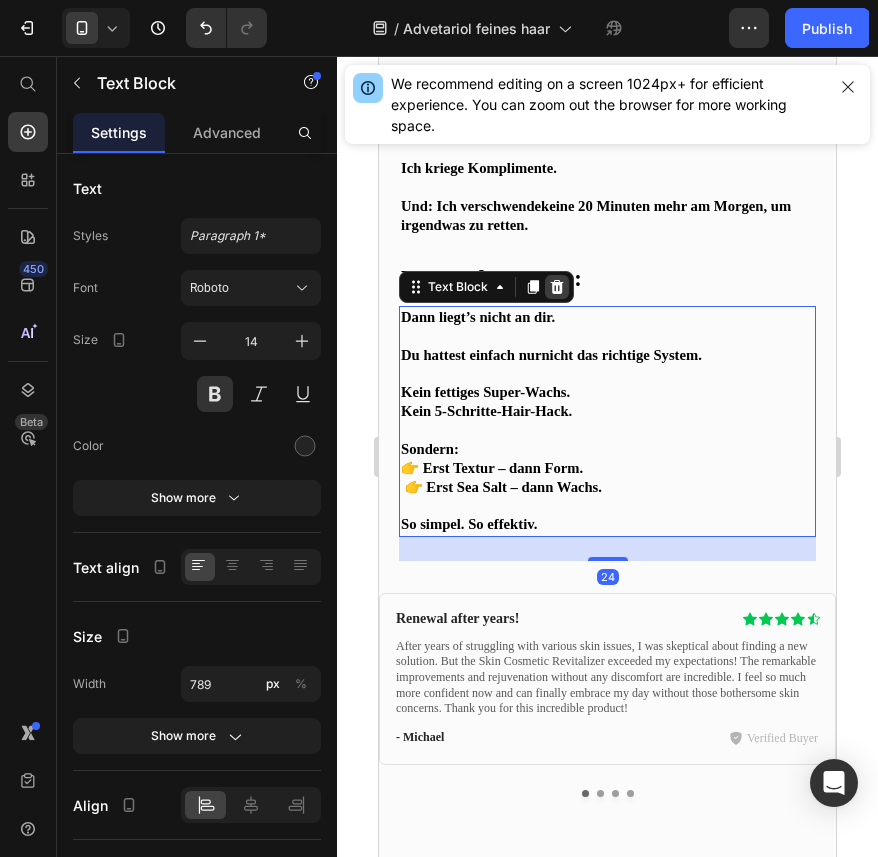 click 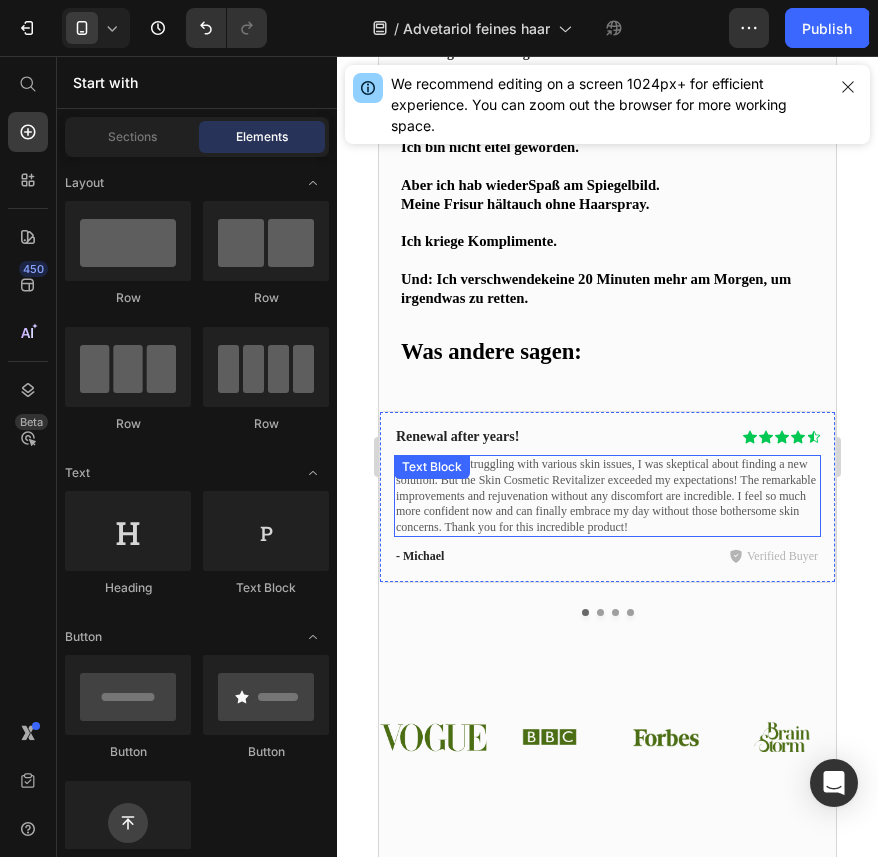 scroll, scrollTop: 2863, scrollLeft: 0, axis: vertical 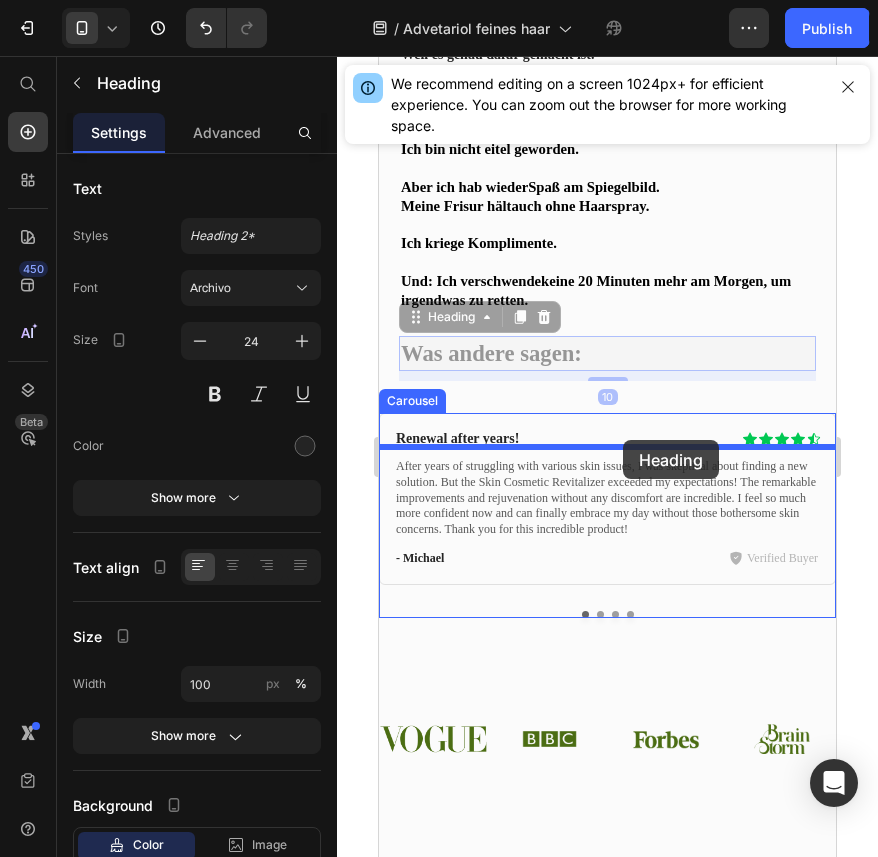 drag, startPoint x: 629, startPoint y: 384, endPoint x: 623, endPoint y: 440, distance: 56.32051 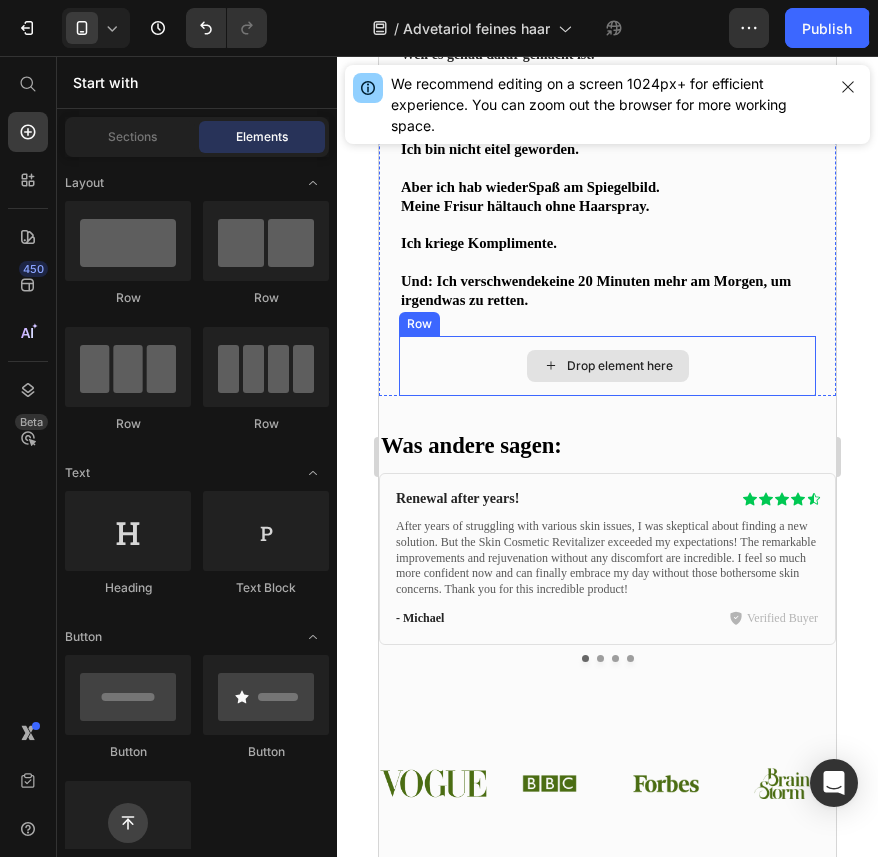 click on "Drop element here" at bounding box center (620, 366) 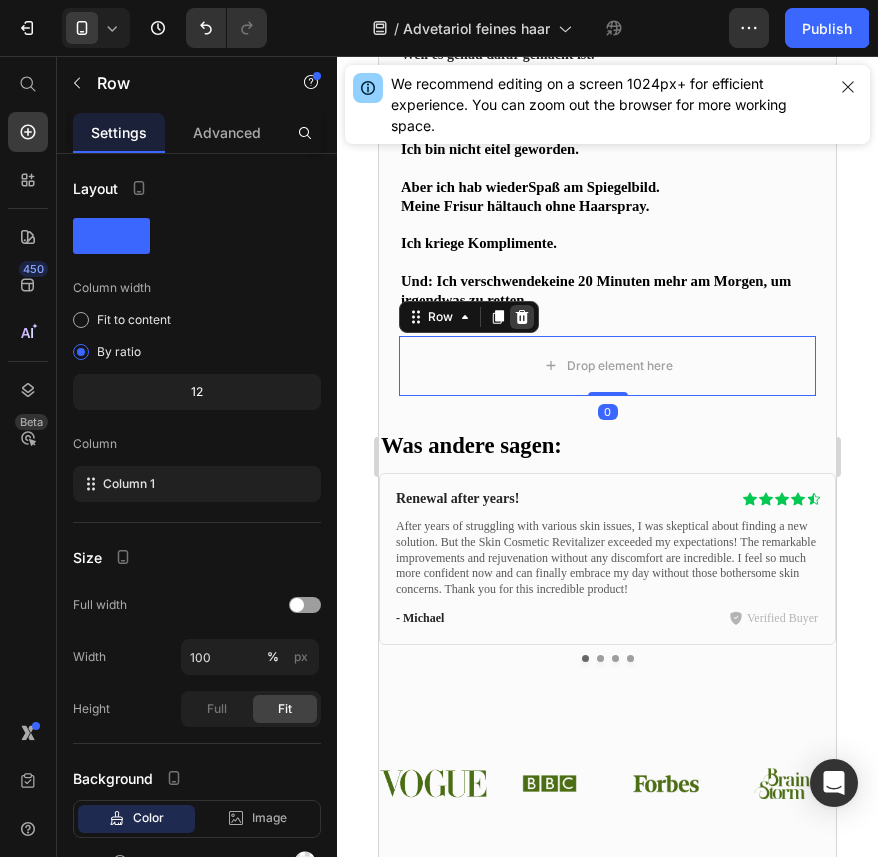 click 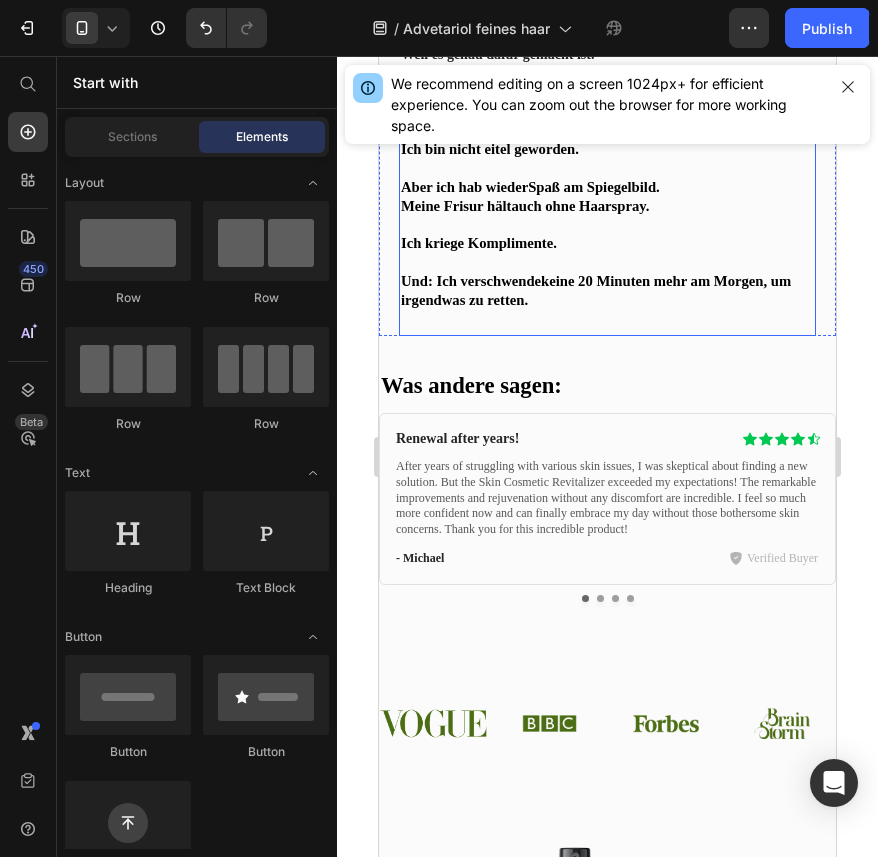 click on "Heute? Heading Ich bin nicht eitel geworden.   Aber ich hab wieder  Spaß am Spiegelbild. Meine Frisur hält  auch ohne Haarspray.   Ich kriege Komplimente.   Und: Ich verschwende  keine 20 Minuten mehr am Morgen , um irgendwas zu retten. Text Block" at bounding box center (607, 213) 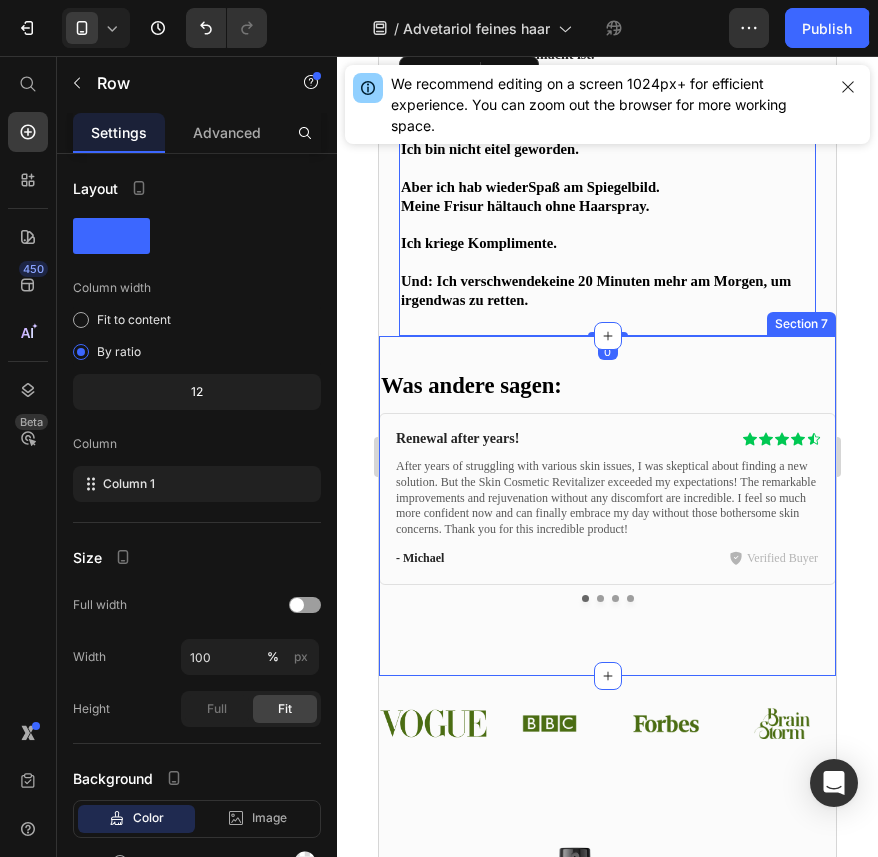 click on "Was andere sagen: Heading Renewal after years! Heading Icon Icon Icon Icon
Icon Icon List Row After years of struggling with various skin issues, I was skeptical about finding a new solution. But the Skin Cosmetic Revitalizer exceeded my expectations! The remarkable improvements and rejuvenation without any discomfort are incredible. I feel so much more confident now and can finally embrace my day without those bothersome skin concerns. Thank you for this incredible product! Text Block - Michael Text Block
Verified Buyer Item List Row Row Delivers results! Heading Icon Icon Icon Icon
Icon Icon List Row Text Block - Emily Text Block
Verified Buyer Item List Row Row The ultimate solution! Heading Icon Icon Icon Icon
Icon Icon List Row Text Block - William Text Block
Verified Buyer Item List Row Row skincare struggles! Heading Icon Icon Icon Icon
Icon Icon List Row Text Block - Olivia Text Block
Verified Buyer Item List Row Row" at bounding box center [607, 506] 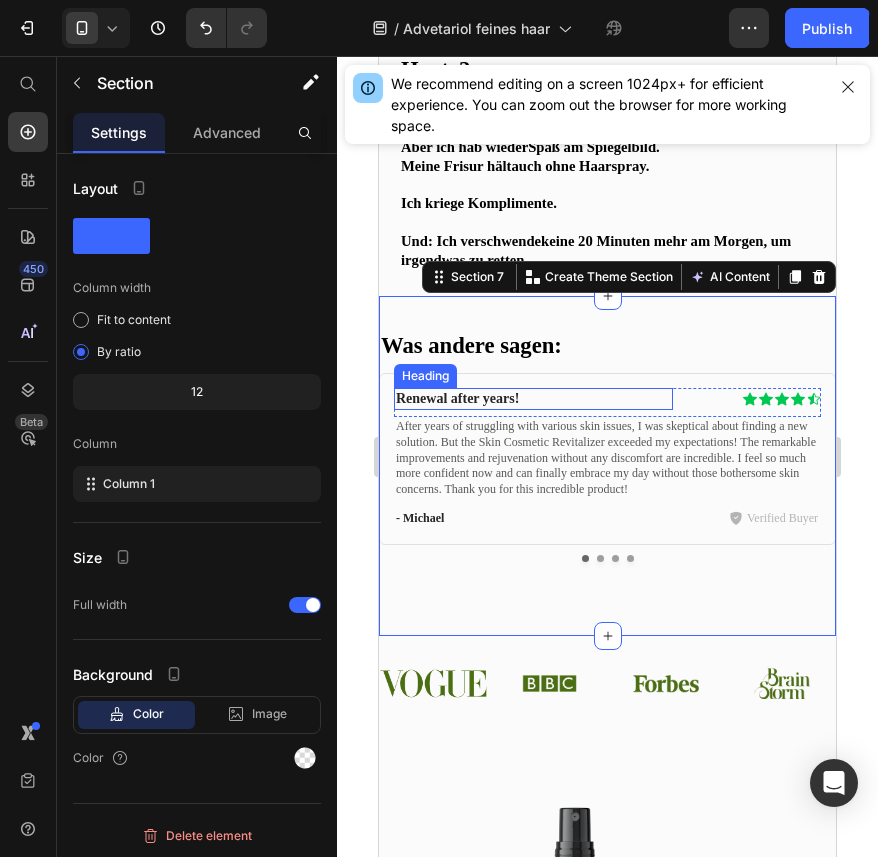 scroll, scrollTop: 2920, scrollLeft: 0, axis: vertical 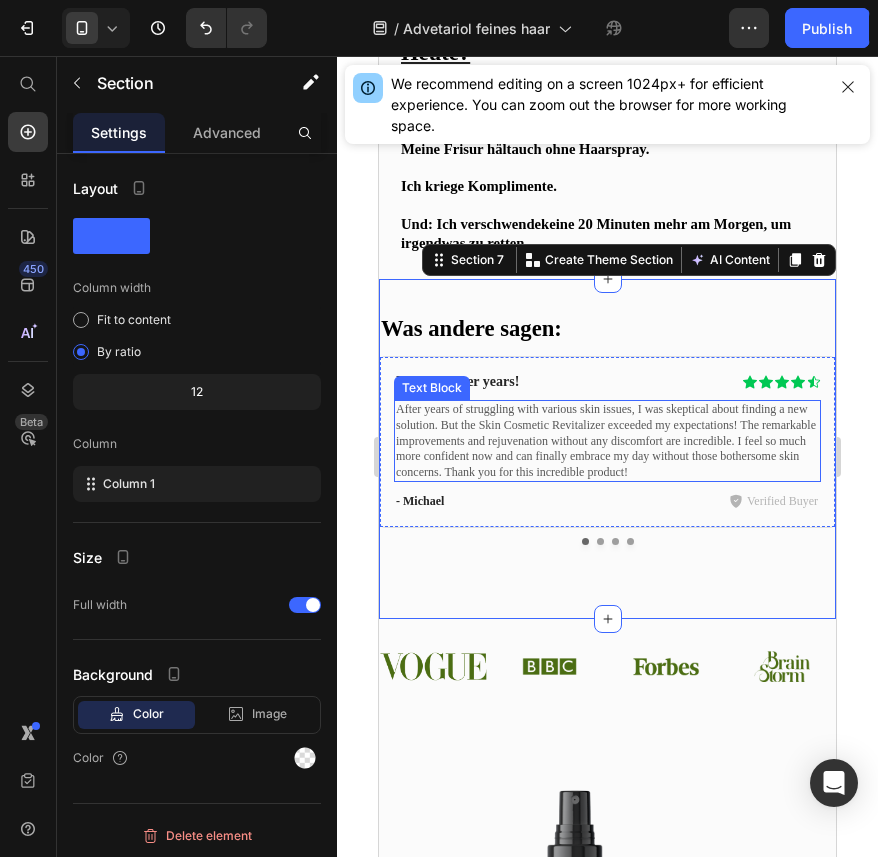 click on "After years of struggling with various skin issues, I was skeptical about finding a new solution. But the Skin Cosmetic Revitalizer exceeded my expectations! The remarkable improvements and rejuvenation without any discomfort are incredible. I feel so much more confident now and can finally embrace my day without those bothersome skin concerns. Thank you for this incredible product!" at bounding box center [607, 441] 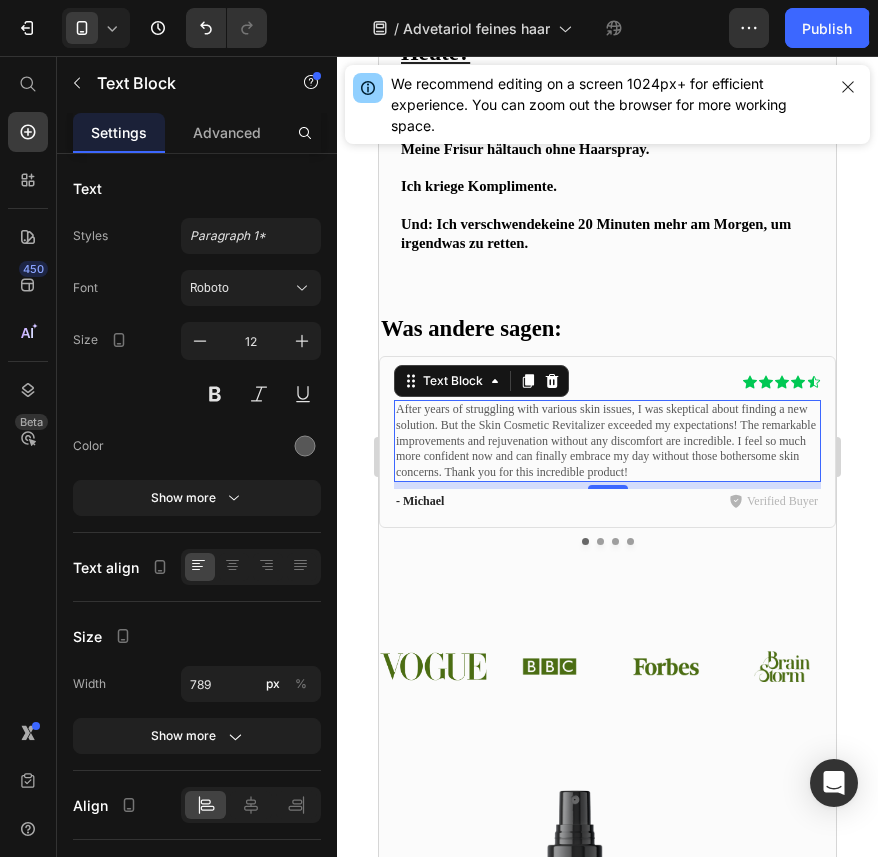click on "After years of struggling with various skin issues, I was skeptical about finding a new solution. But the Skin Cosmetic Revitalizer exceeded my expectations! The remarkable improvements and rejuvenation without any discomfort are incredible. I feel so much more confident now and can finally embrace my day without those bothersome skin concerns. Thank you for this incredible product!" at bounding box center (607, 441) 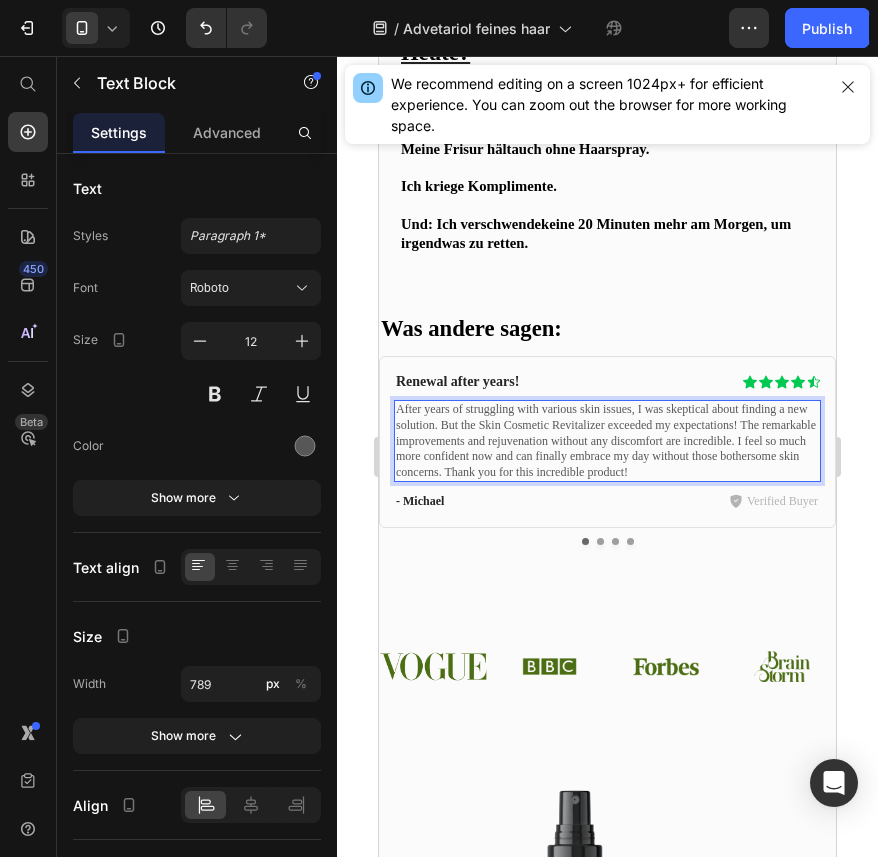 click on "After years of struggling with various skin issues, I was skeptical about finding a new solution. But the Skin Cosmetic Revitalizer exceeded my expectations! The remarkable improvements and rejuvenation without any discomfort are incredible. I feel so much more confident now and can finally embrace my day without those bothersome skin concerns. Thank you for this incredible product!" at bounding box center (607, 441) 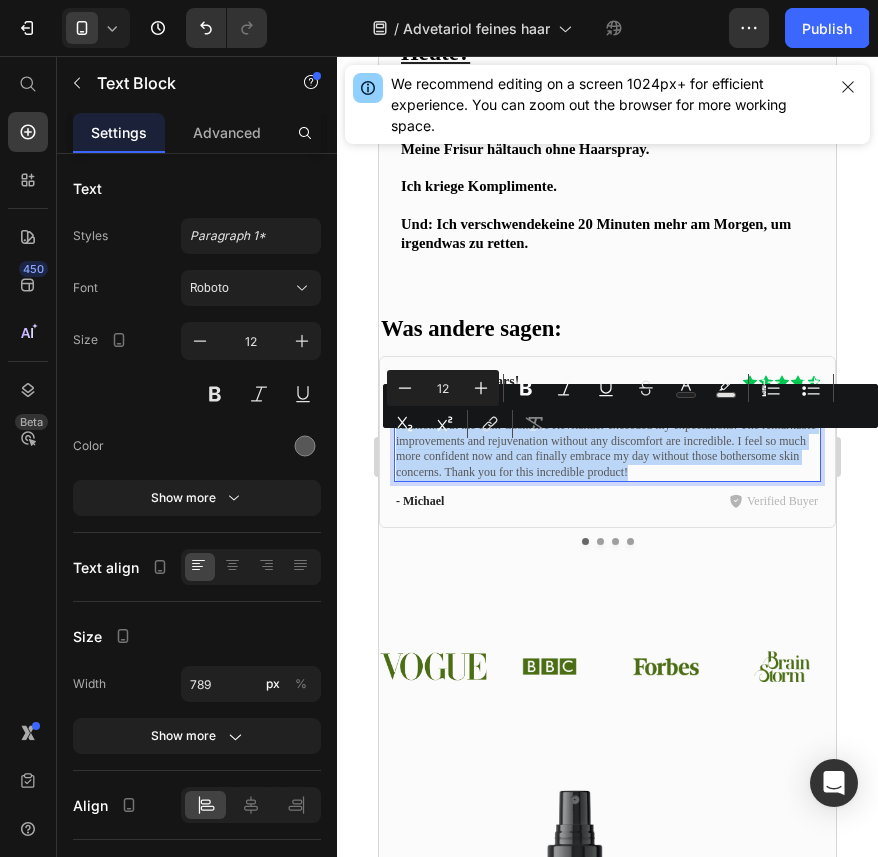drag, startPoint x: 501, startPoint y: 522, endPoint x: 397, endPoint y: 440, distance: 132.43866 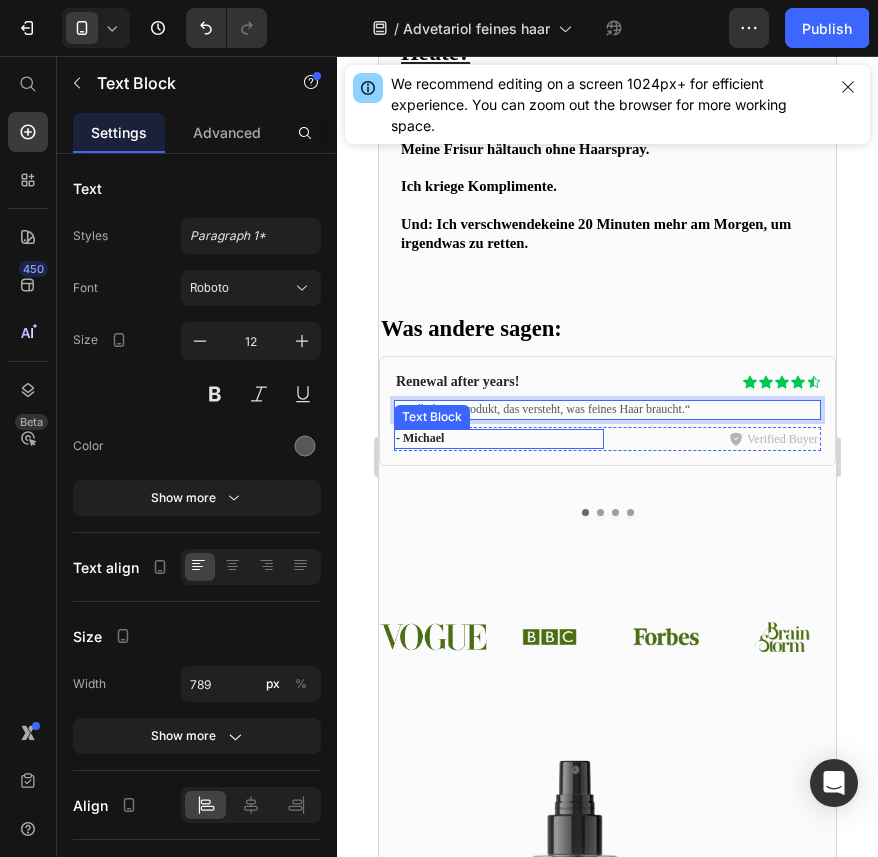 click on "- Michael" at bounding box center [499, 439] 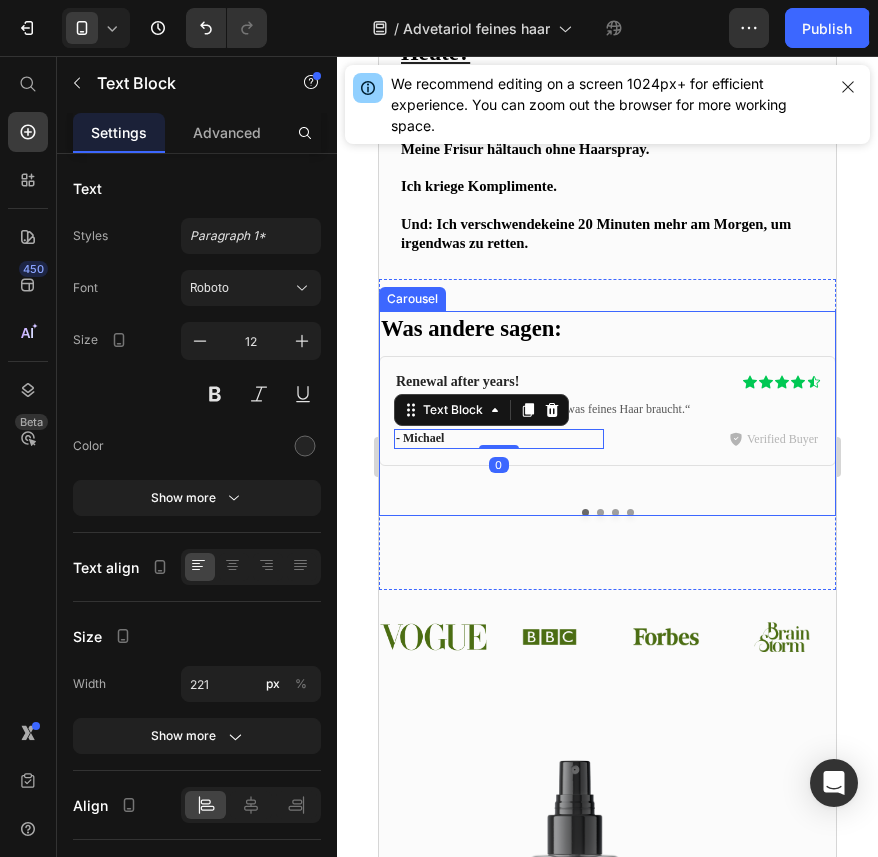 click at bounding box center [600, 512] 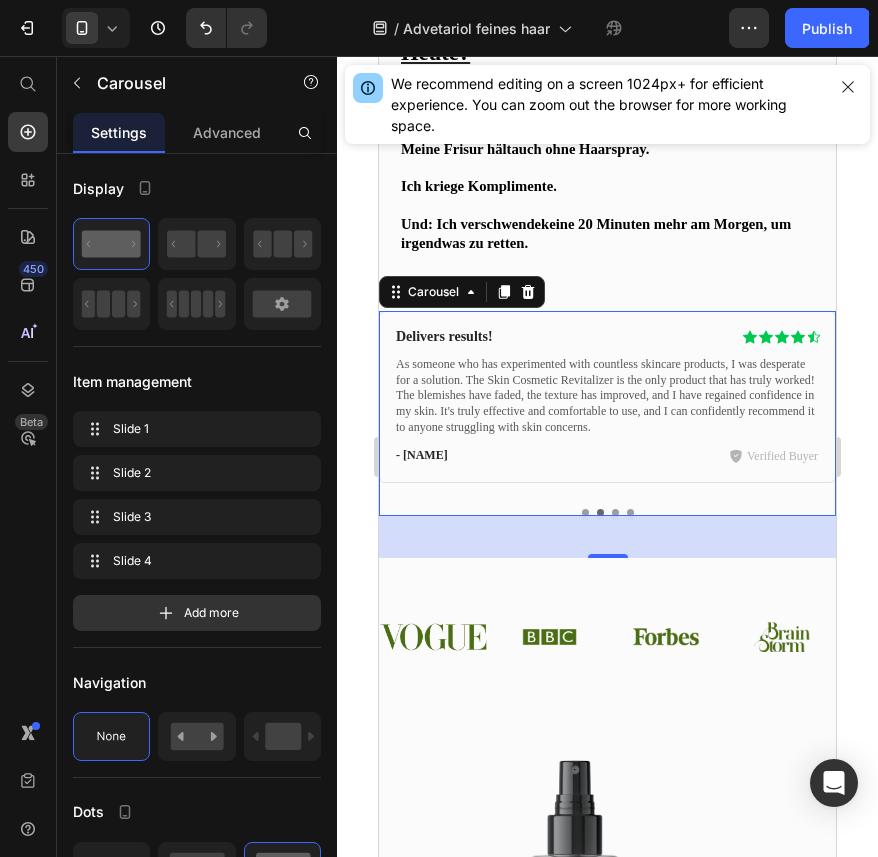 click on "As someone who has experimented with countless skincare products, I was desperate for a solution. The Skin Cosmetic Revitalizer is the only product that has truly worked! The blemishes have faded, the texture has improved, and I have regained confidence in my skin. It's truly effective and comfortable to use, and I can confidently recommend it to anyone struggling with skin concerns. Text Block" at bounding box center [607, 396] 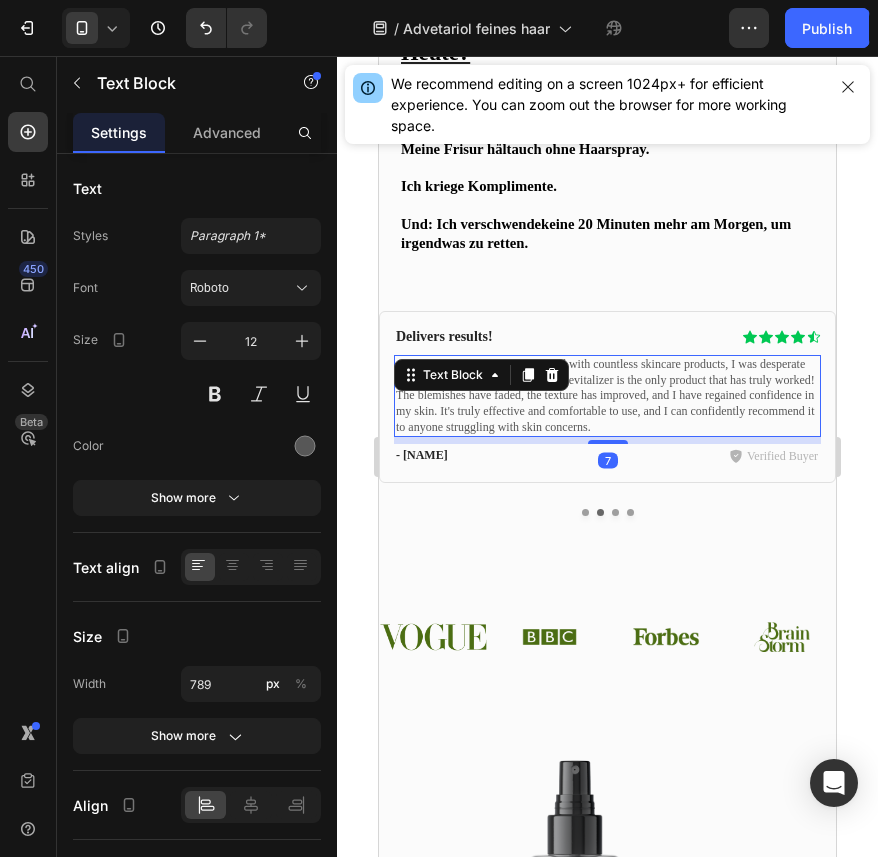 click on "As someone who has experimented with countless skincare products, I was desperate for a solution. The Skin Cosmetic Revitalizer is the only product that has truly worked! The blemishes have faded, the texture has improved, and I have regained confidence in my skin. It's truly effective and comfortable to use, and I can confidently recommend it to anyone struggling with skin concerns." at bounding box center [607, 396] 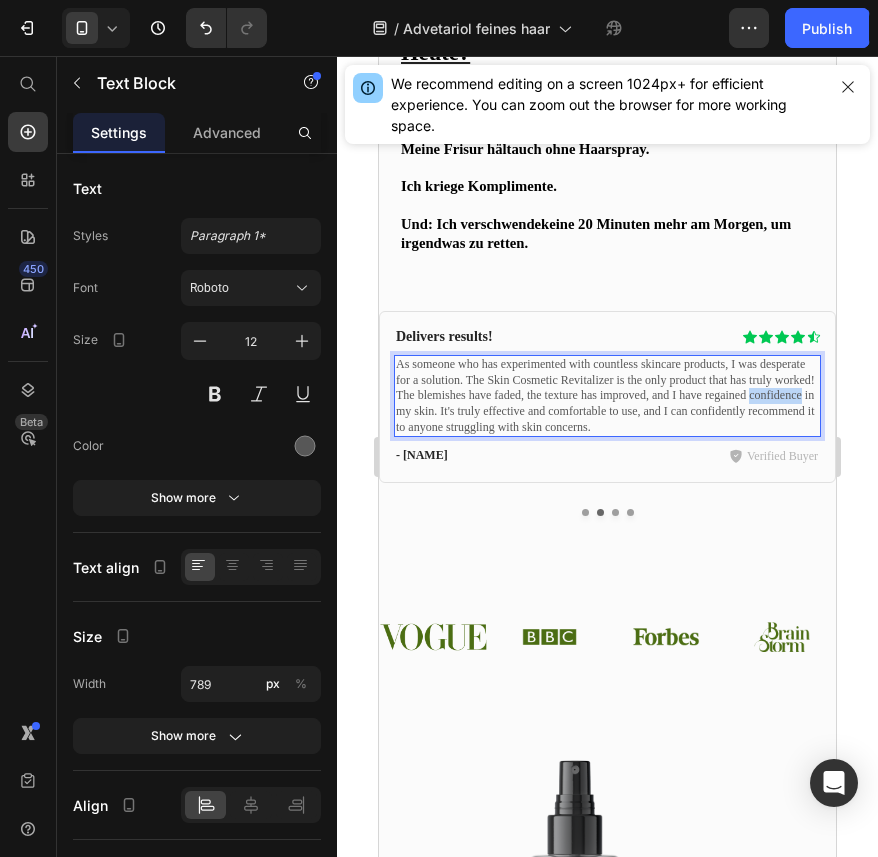 click on "As someone who has experimented with countless skincare products, I was desperate for a solution. The Skin Cosmetic Revitalizer is the only product that has truly worked! The blemishes have faded, the texture has improved, and I have regained confidence in my skin. It's truly effective and comfortable to use, and I can confidently recommend it to anyone struggling with skin concerns." at bounding box center (607, 396) 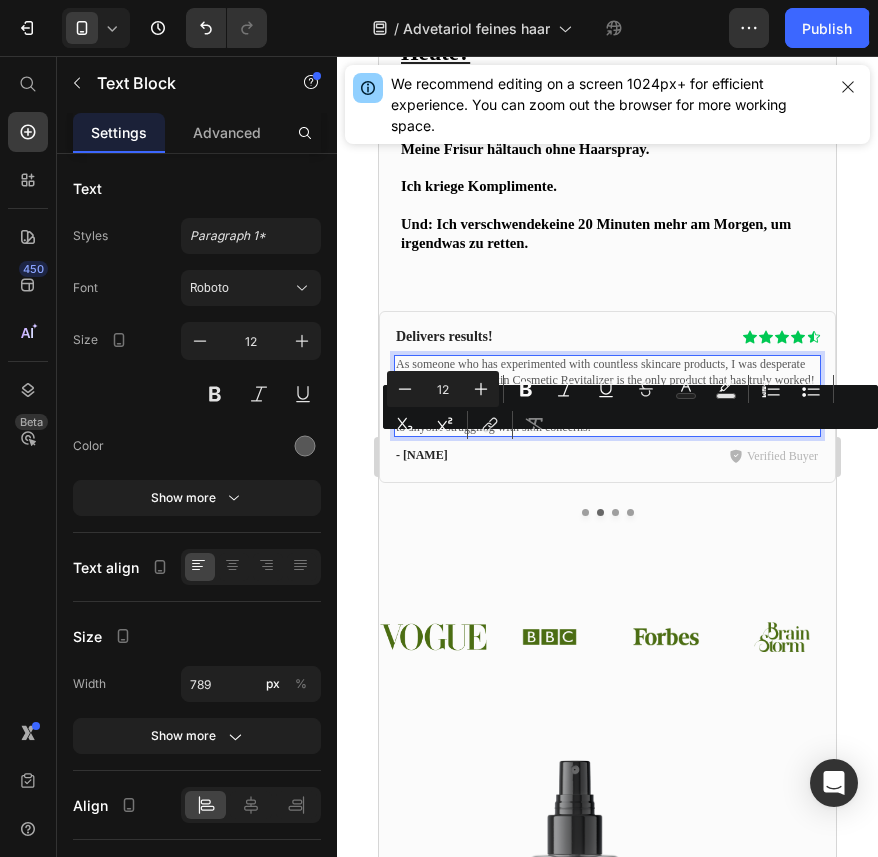 click on "As someone who has experimented with countless skincare products, I was desperate for a solution. The Skin Cosmetic Revitalizer is the only product that has truly worked! The blemishes have faded, the texture has improved, and I have regained confidence in my skin. It's truly effective and comfortable to use, and I can confidently recommend it to anyone struggling with skin concerns." at bounding box center [607, 396] 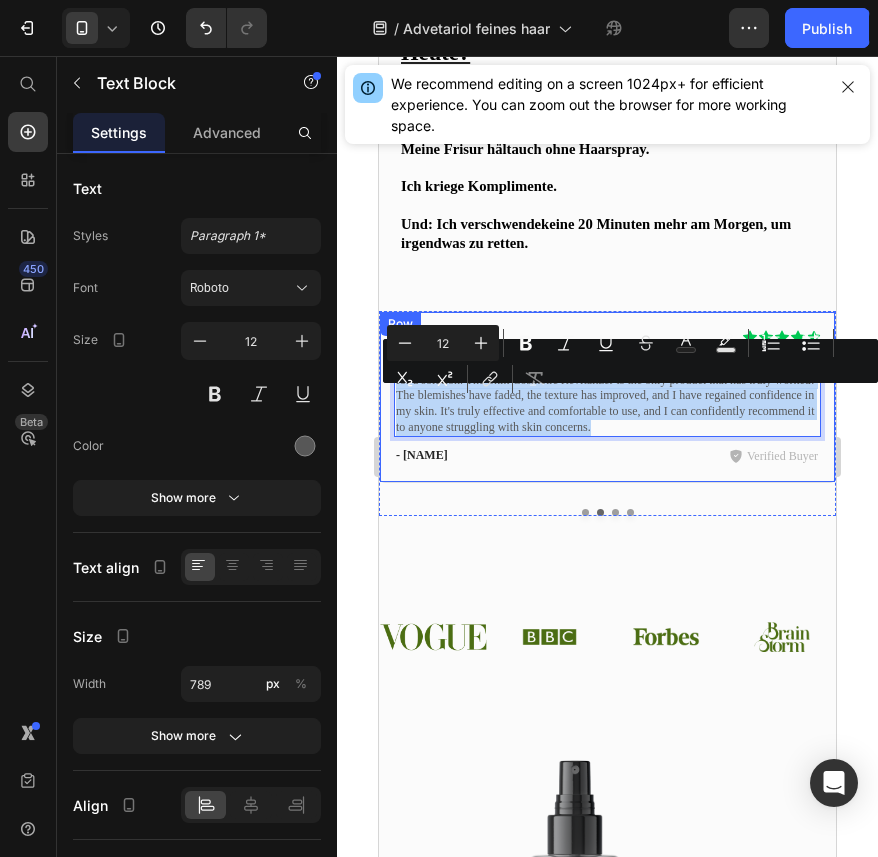 drag, startPoint x: 453, startPoint y: 475, endPoint x: 388, endPoint y: 399, distance: 100.005 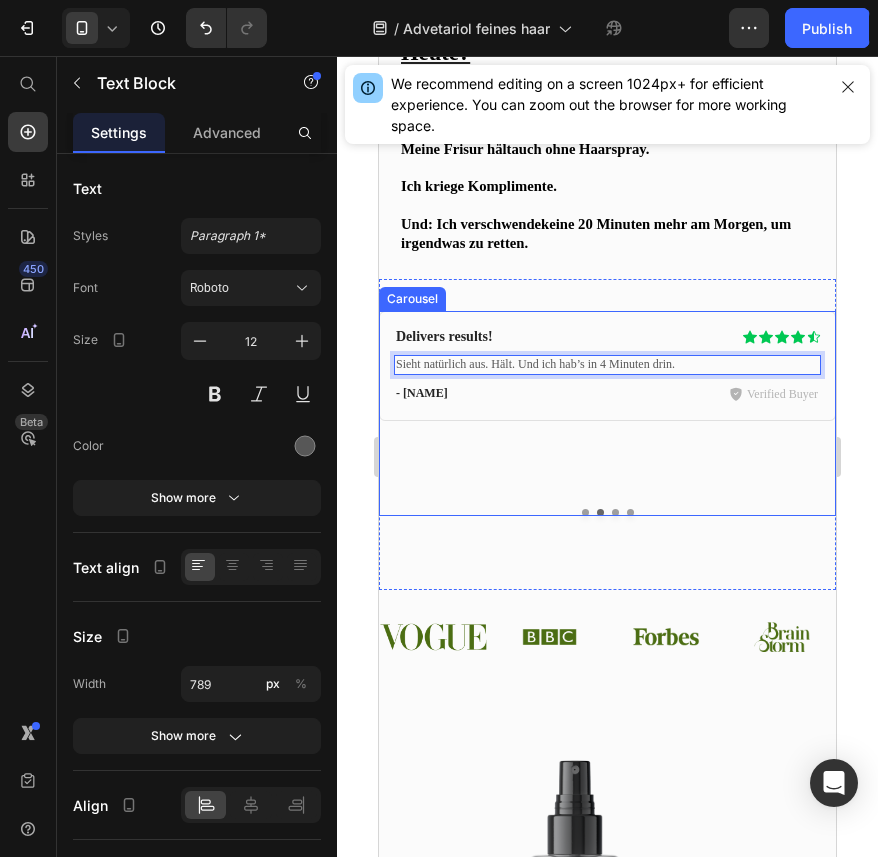 click at bounding box center (615, 512) 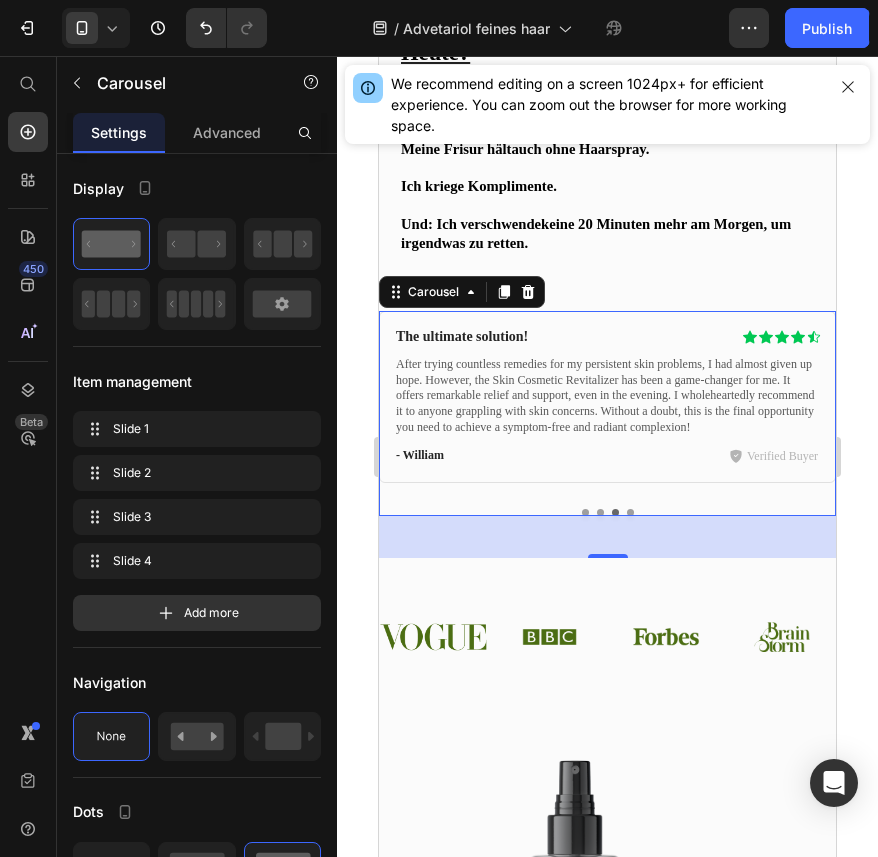 click on "After trying countless remedies for my persistent skin problems, I had almost given up hope. However, the Skin Cosmetic Revitalizer has been a game-changer for me. It offers remarkable relief and support, even in the evening. I wholeheartedly recommend it to anyone grappling with skin concerns. Without a doubt, this is the final opportunity you need to achieve a symptom-free and radiant complexion!" at bounding box center [607, 396] 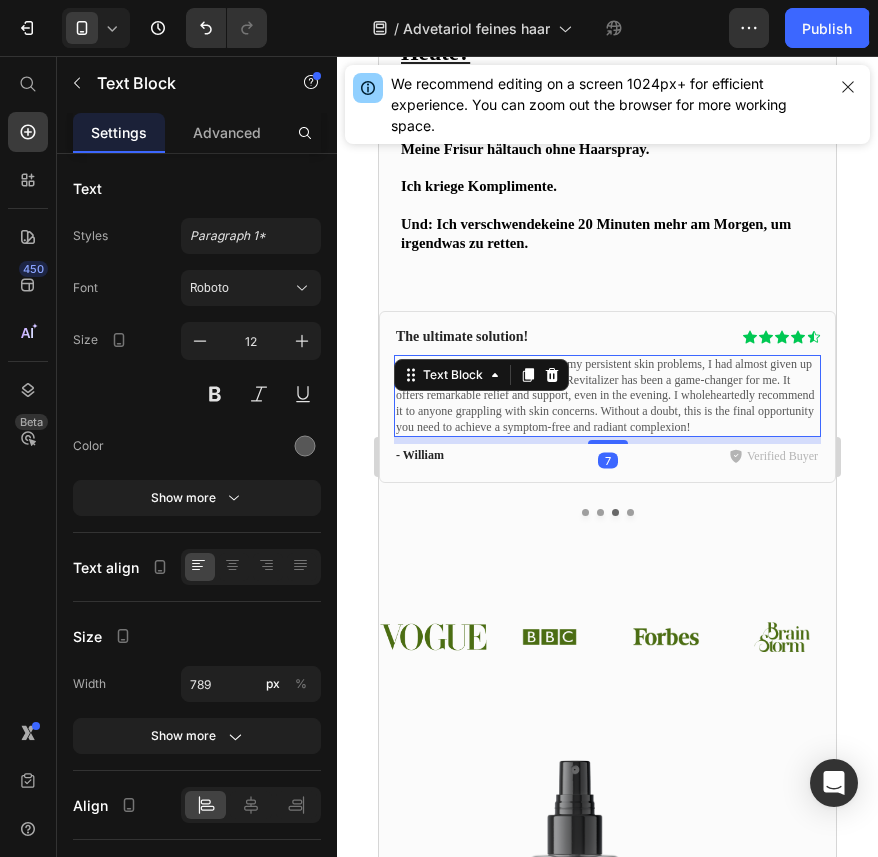 click on "After trying countless remedies for my persistent skin problems, I had almost given up hope. However, the Skin Cosmetic Revitalizer has been a game-changer for me. It offers remarkable relief and support, even in the evening. I wholeheartedly recommend it to anyone grappling with skin concerns. Without a doubt, this is the final opportunity you need to achieve a symptom-free and radiant complexion!" at bounding box center (607, 396) 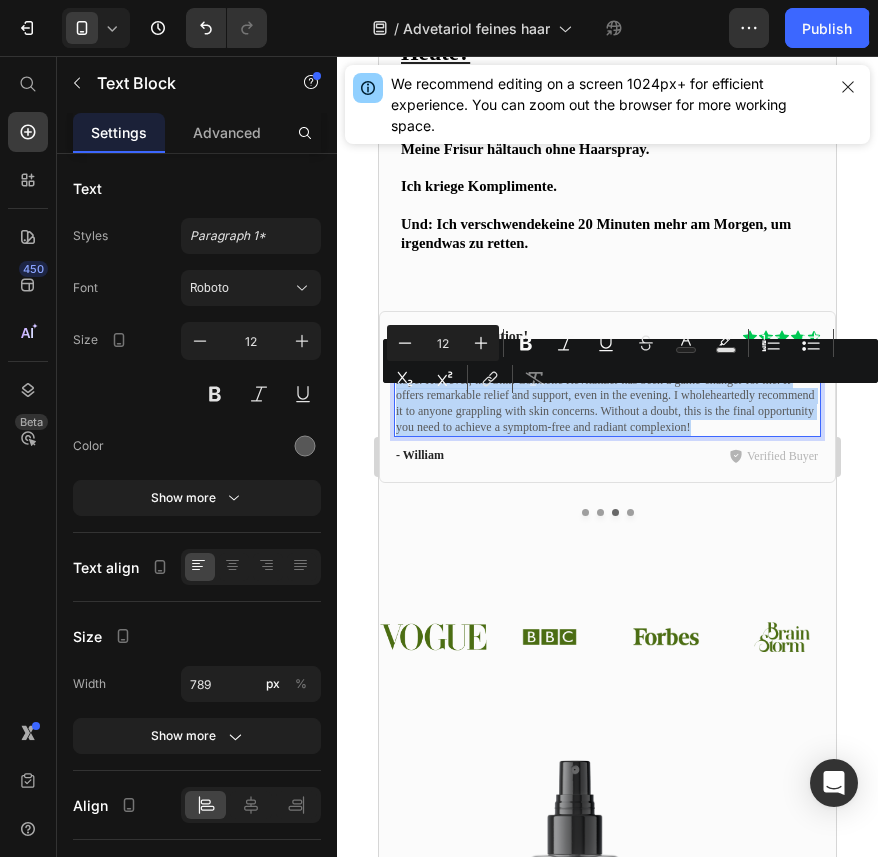 drag, startPoint x: 513, startPoint y: 475, endPoint x: 397, endPoint y: 395, distance: 140.91132 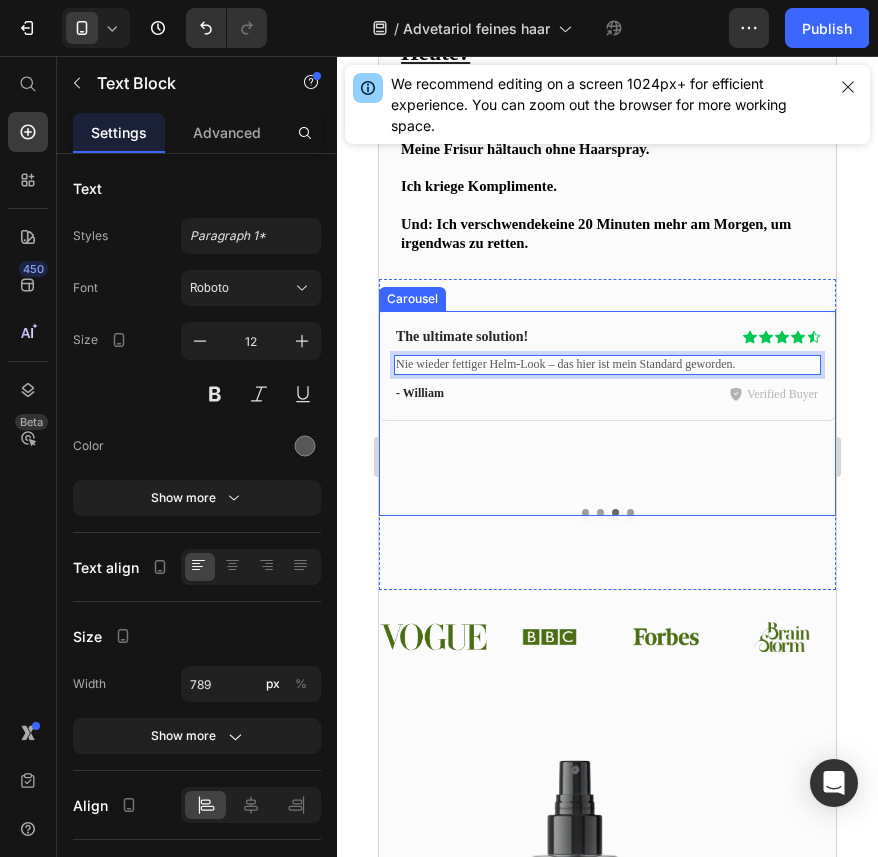 click on "The ultimate solution! Heading Icon Icon Icon Icon
Icon Icon List Row Nie wieder fettiger Helm-Look – das hier ist mein Standard geworden. Text Block   7 - [NAME] Text Block
Verified Buyer Item List Row Row" at bounding box center (607, 405) 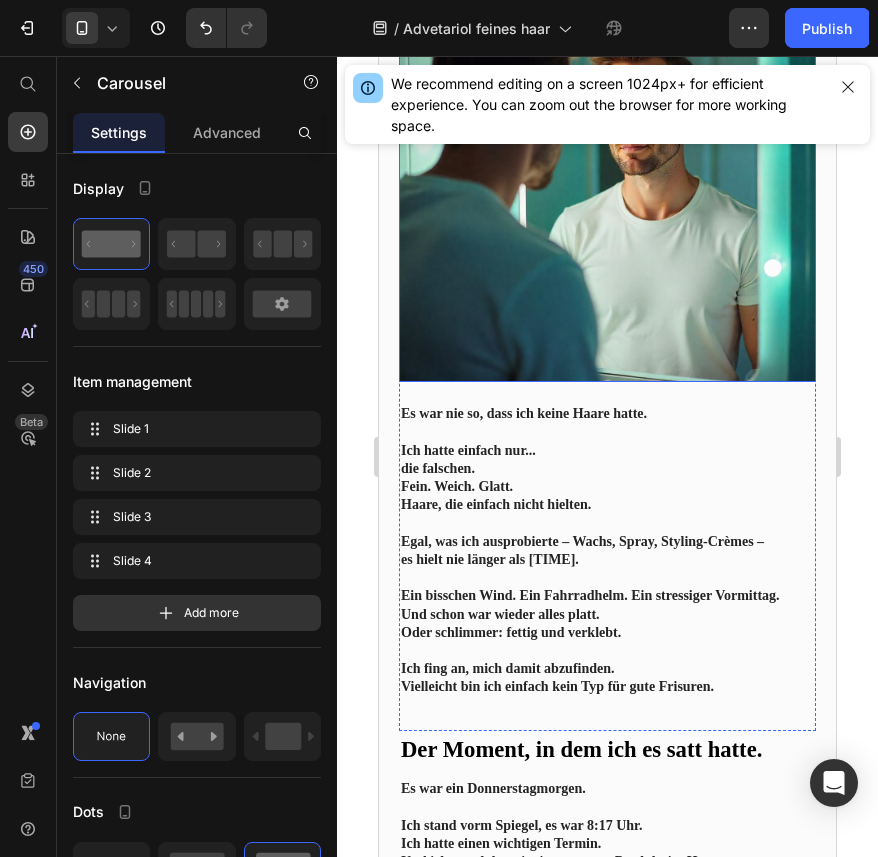 scroll, scrollTop: 365, scrollLeft: 0, axis: vertical 